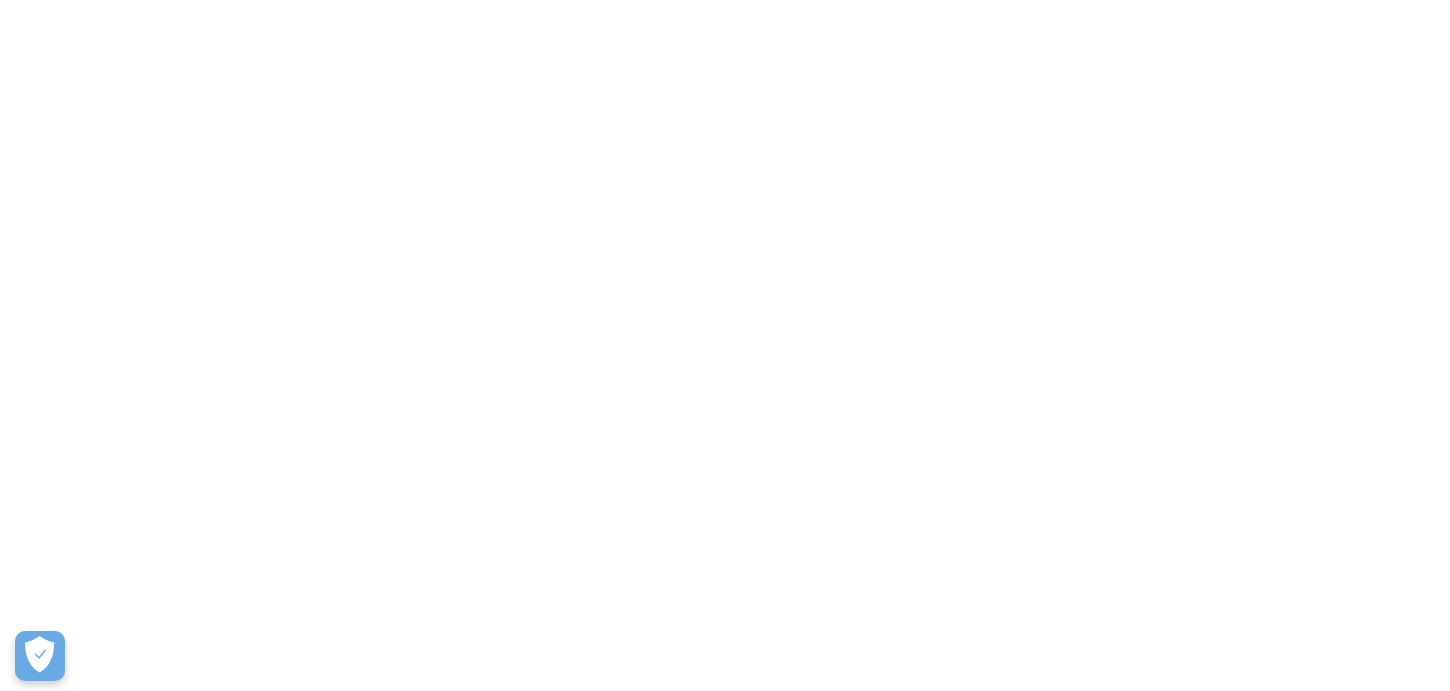 scroll, scrollTop: 0, scrollLeft: 0, axis: both 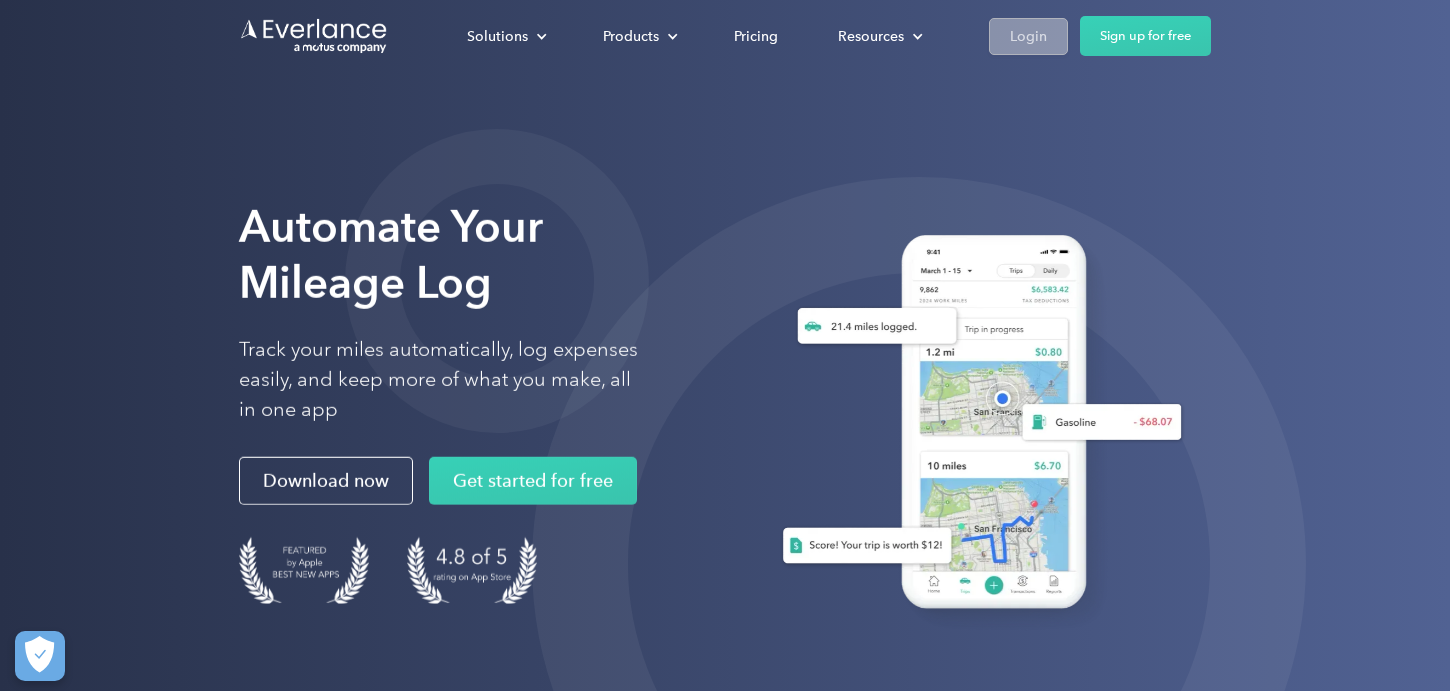 click on "Login" at bounding box center [1028, 36] 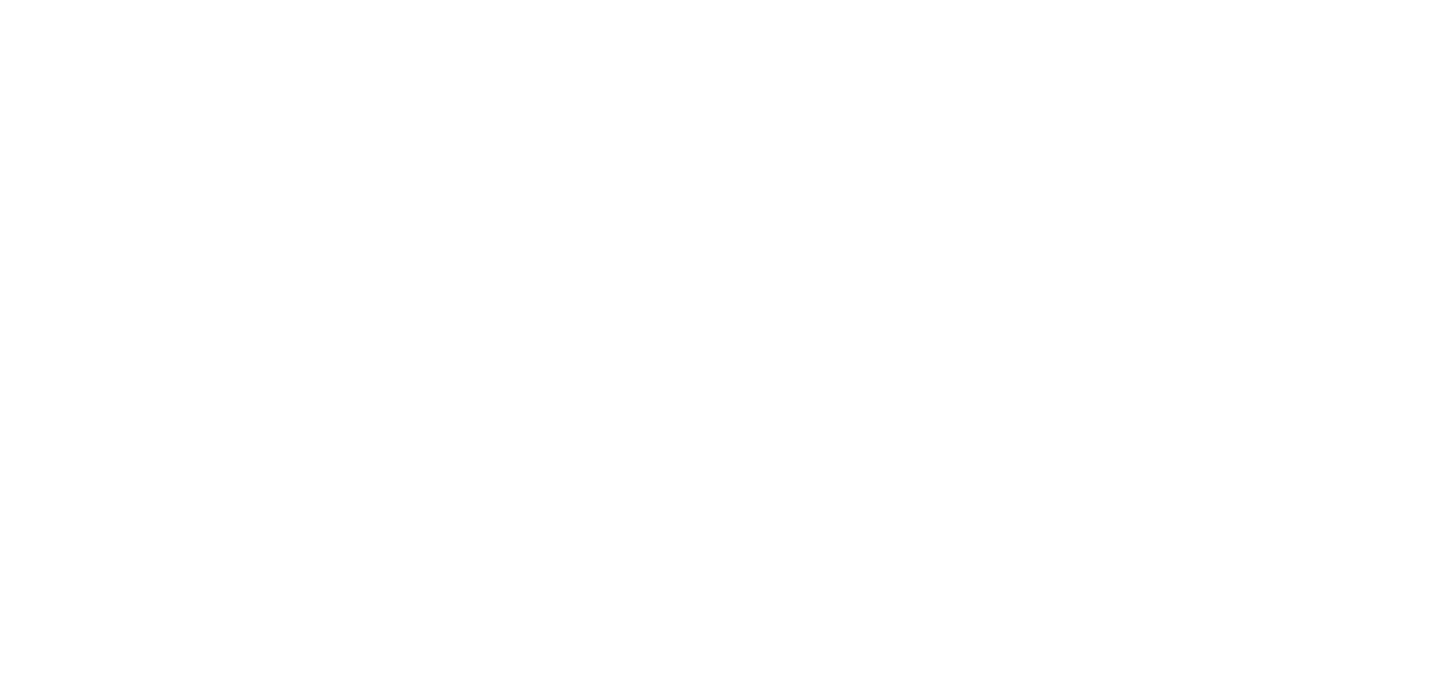 scroll, scrollTop: 0, scrollLeft: 0, axis: both 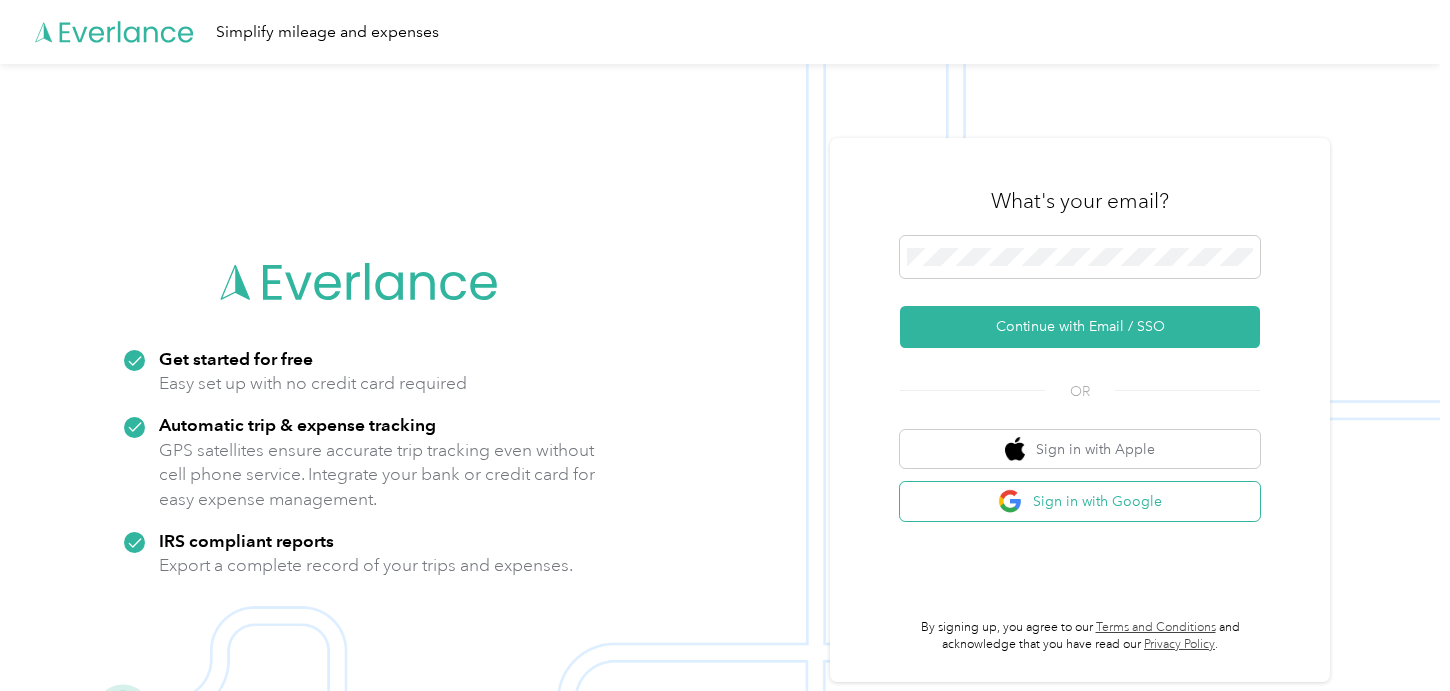 click on "Sign in with Google" at bounding box center (1080, 501) 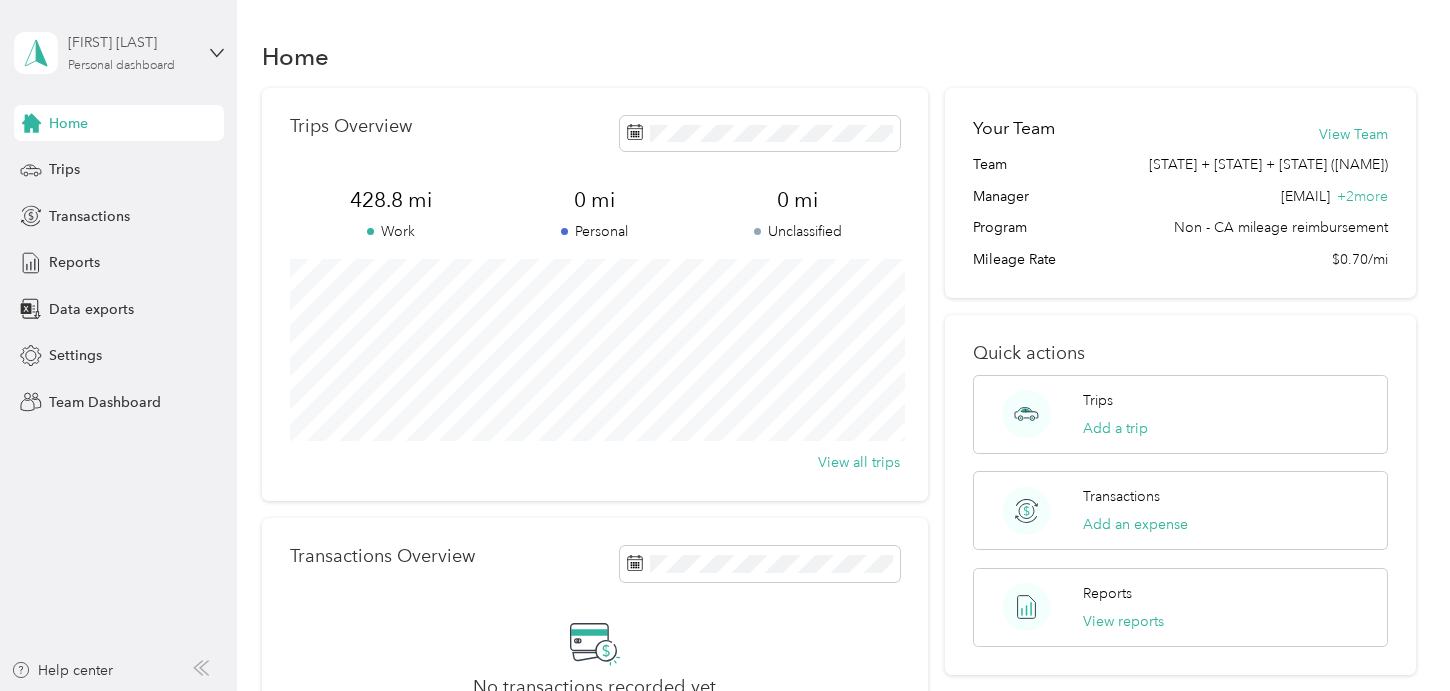 click on "[FIRST] [LAST]" at bounding box center [130, 42] 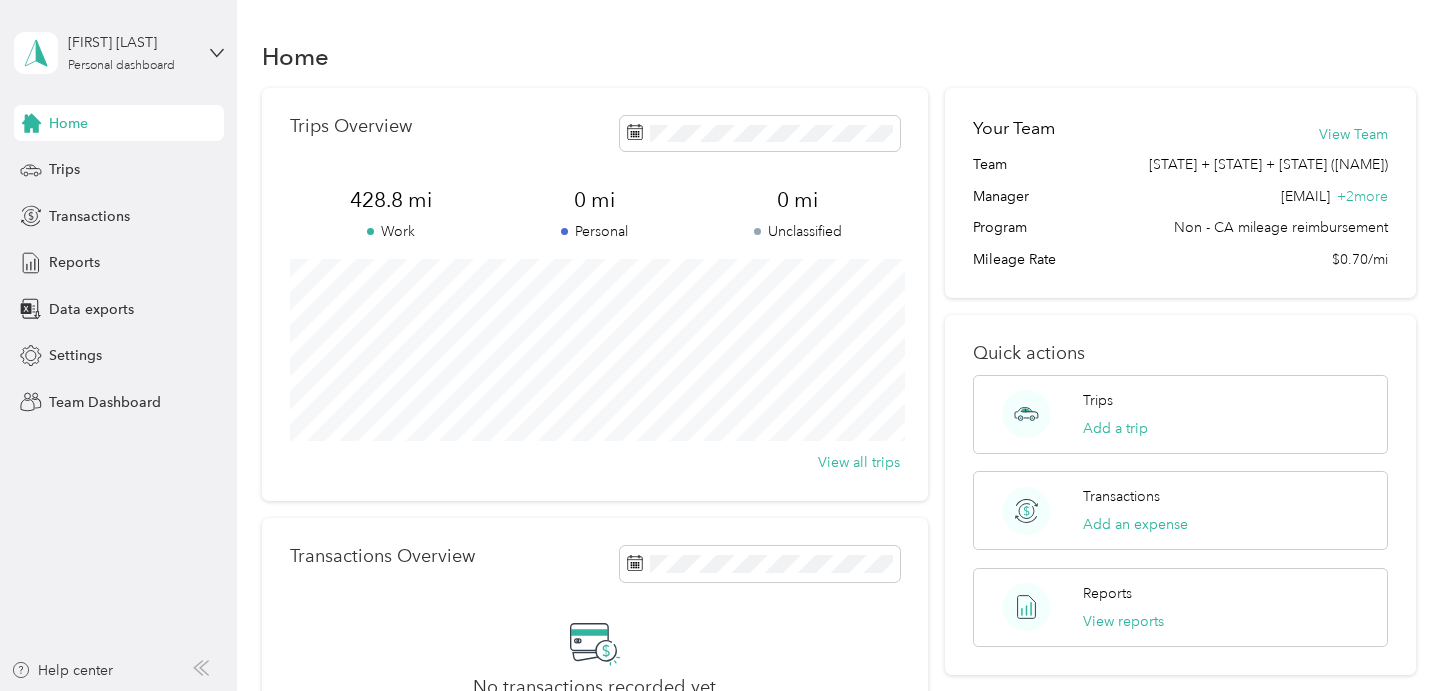 click on "Team dashboard Personal dashboard Log out" at bounding box center [166, 210] 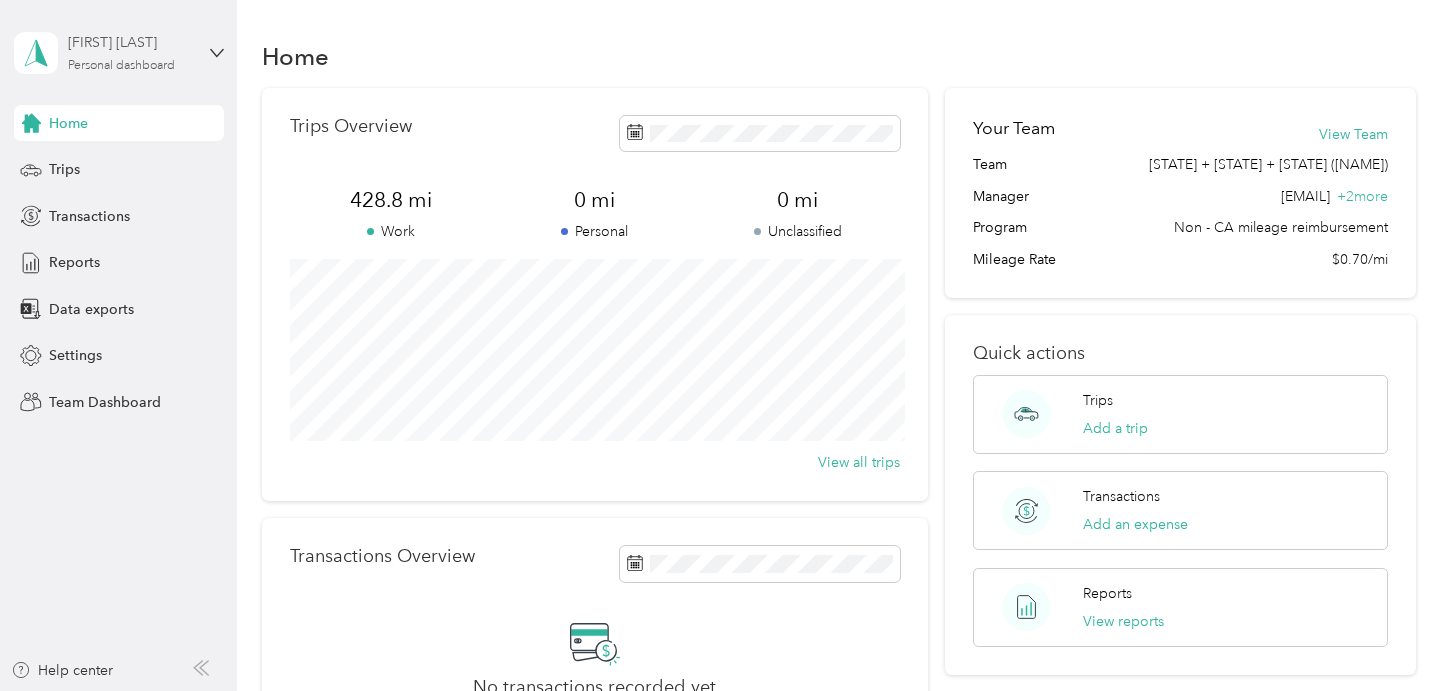 click on "[FIRST] [LAST] Personal dashboard" at bounding box center (130, 52) 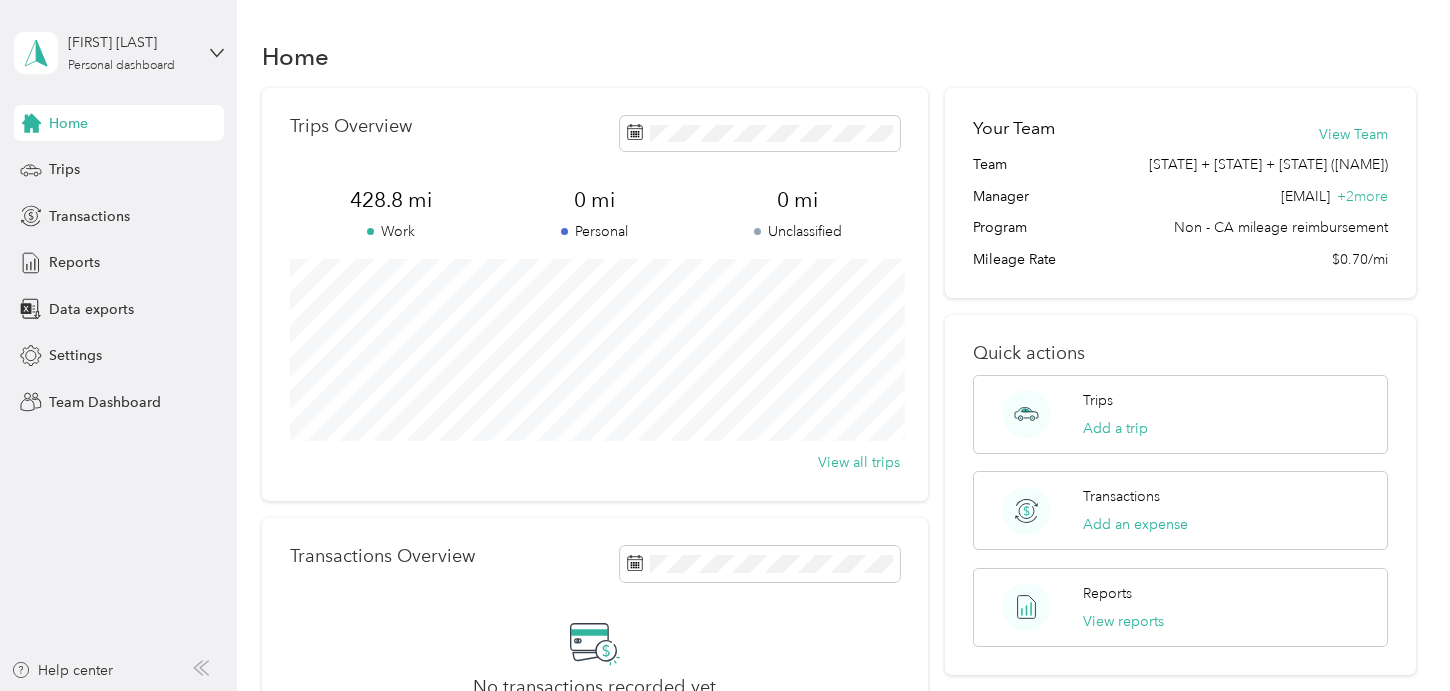 click on "Team dashboard" at bounding box center (84, 161) 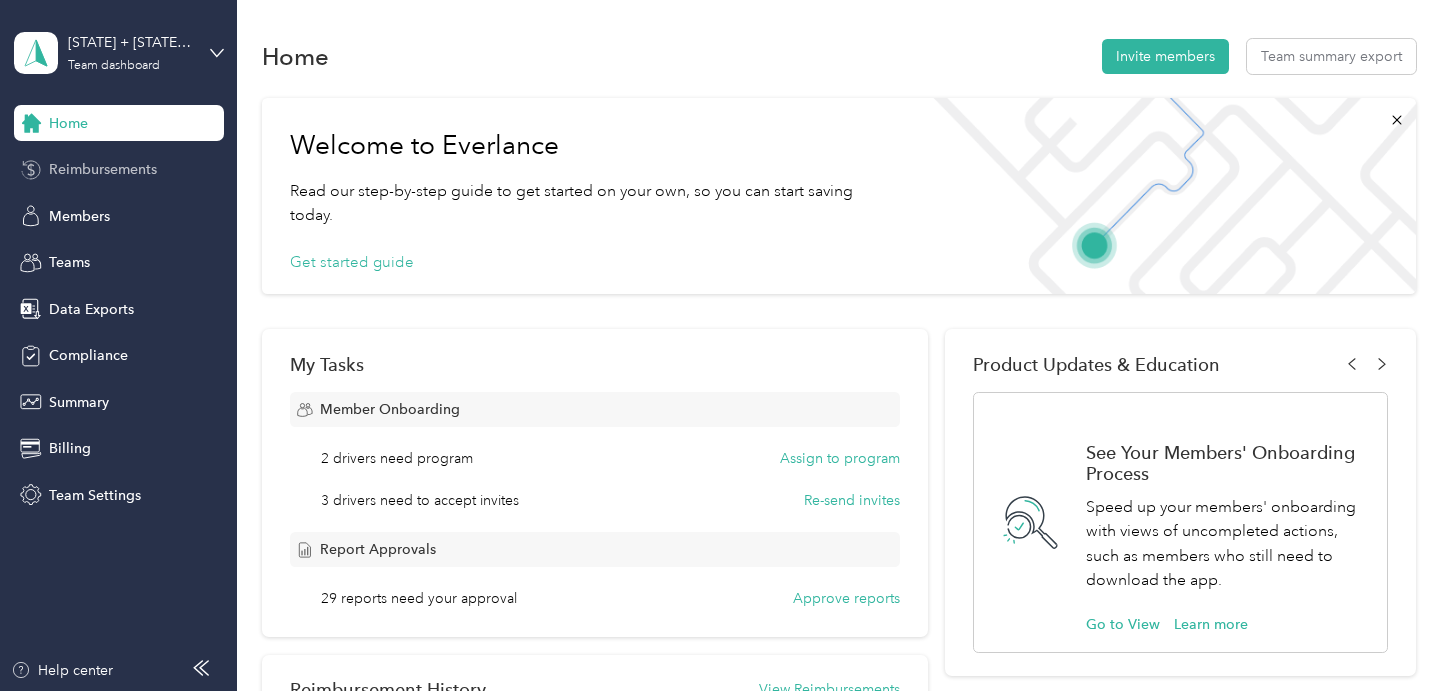 click on "Reimbursements" at bounding box center [103, 169] 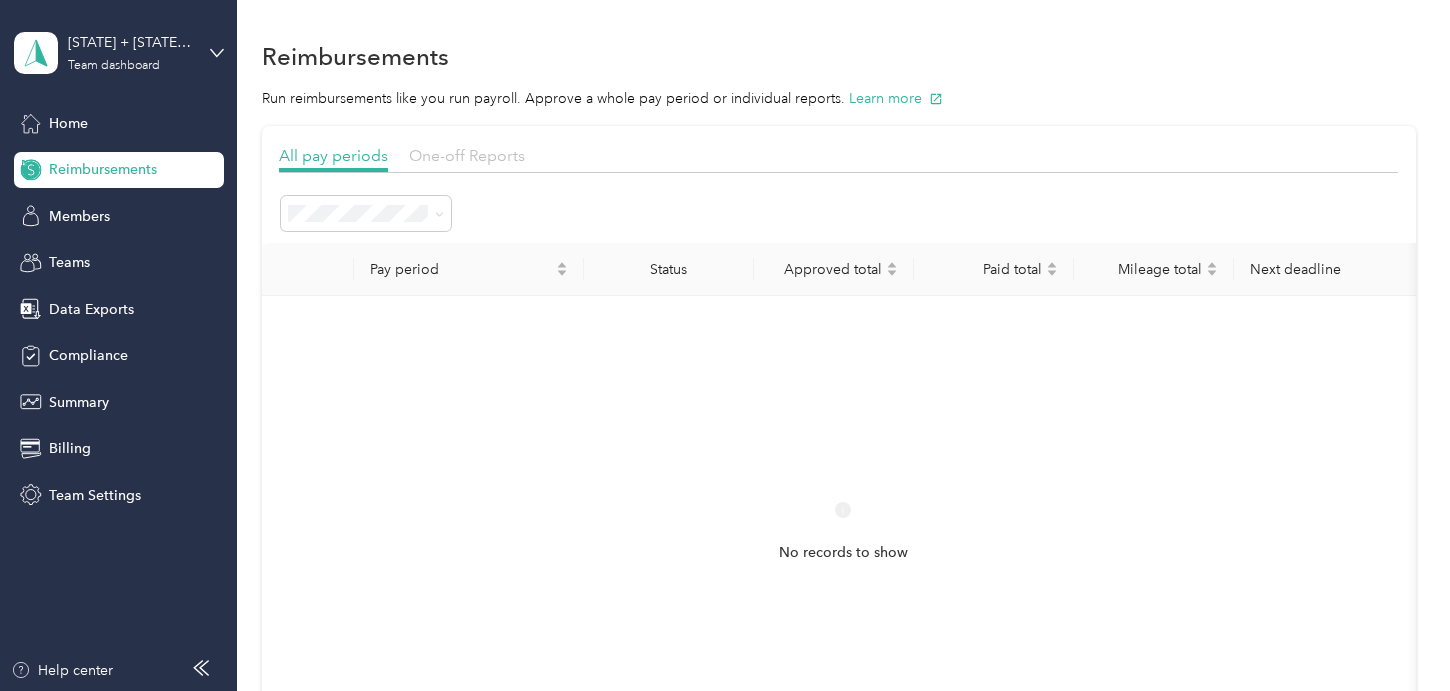 click on "One-off Reports" at bounding box center [467, 155] 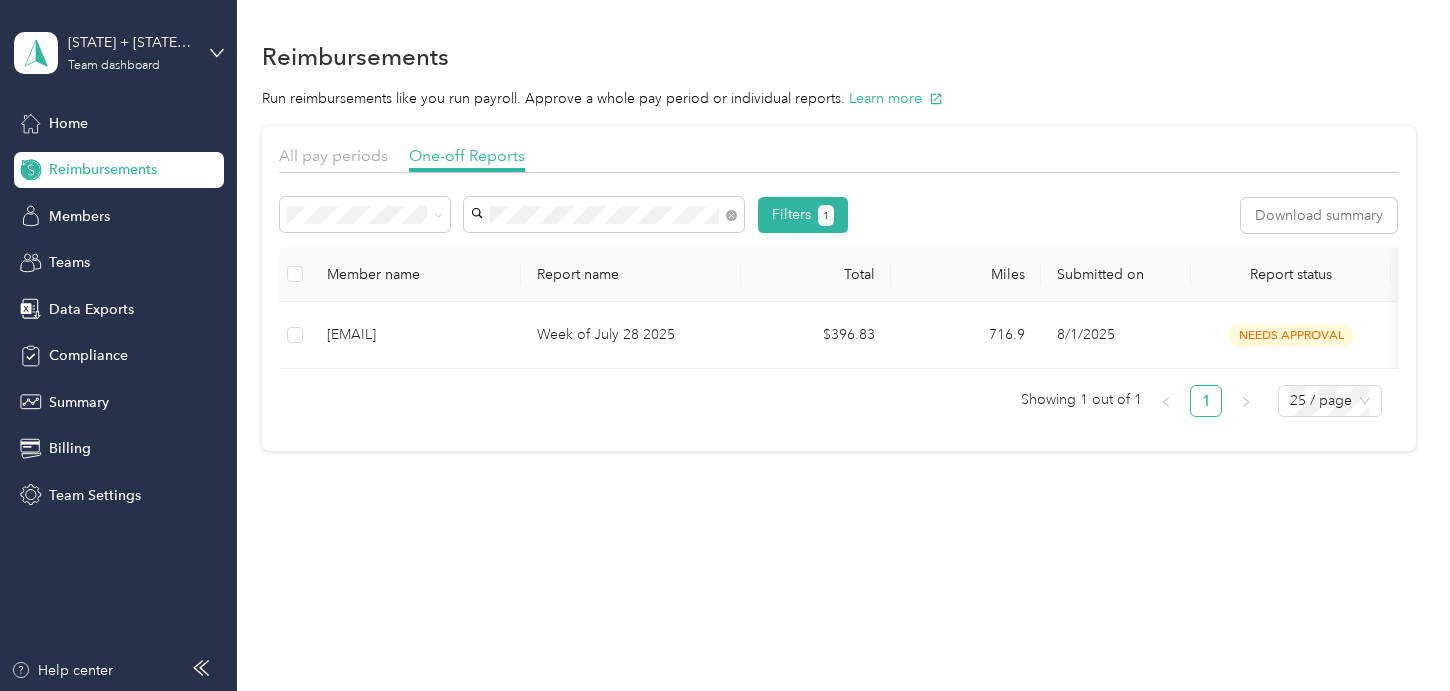 click on "[EMAIL]" at bounding box center [502, 251] 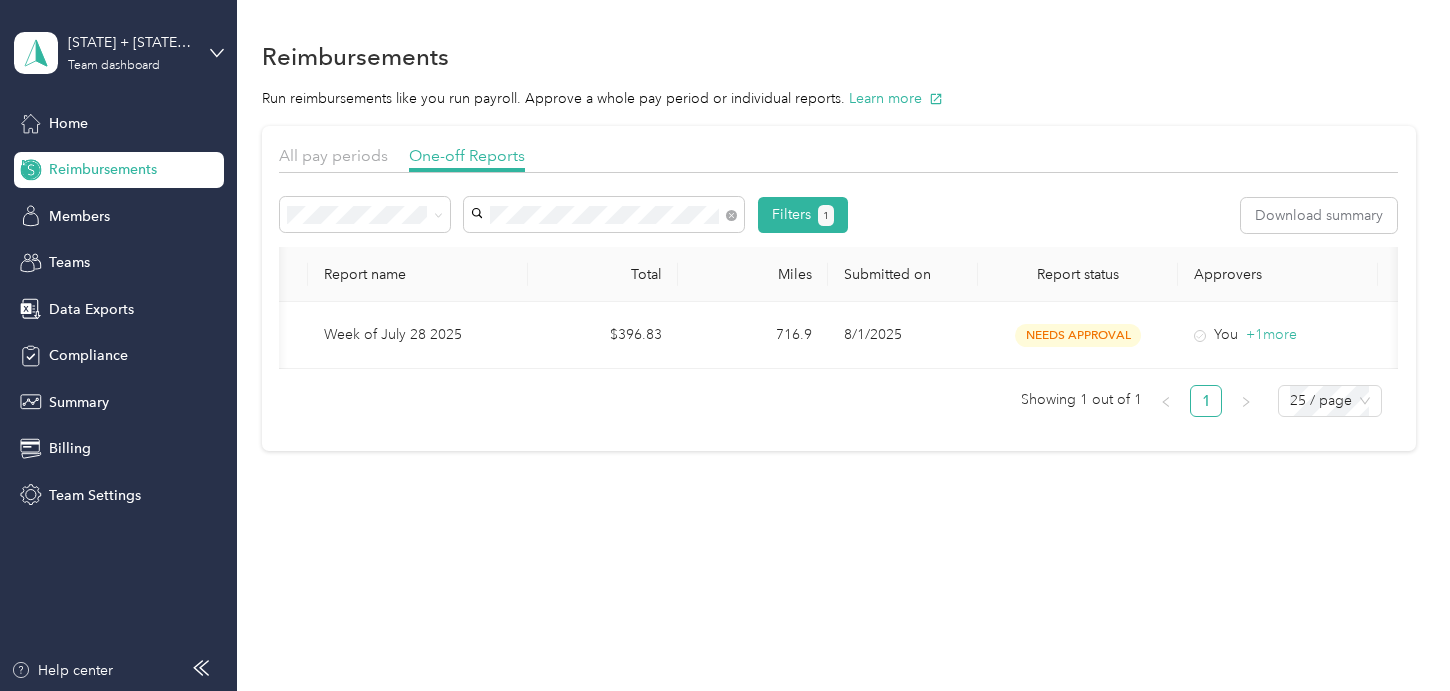 scroll, scrollTop: 0, scrollLeft: 283, axis: horizontal 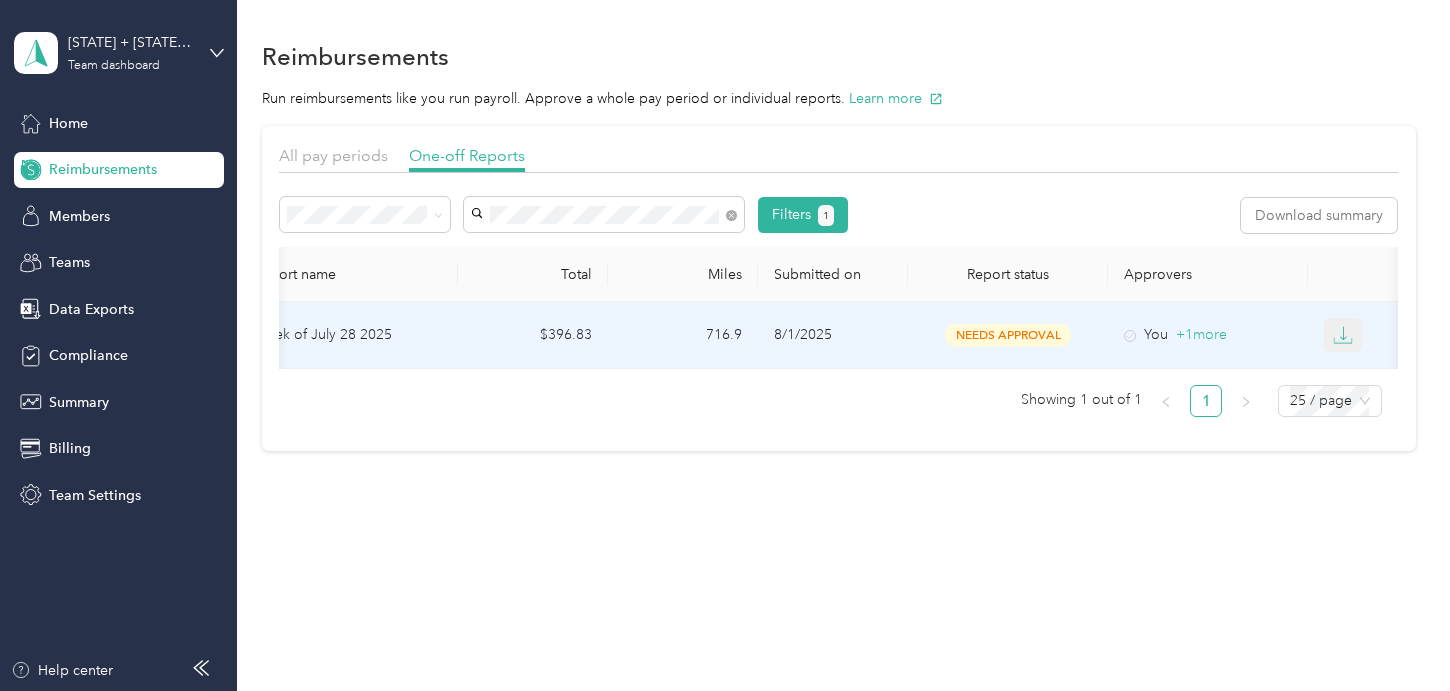 click 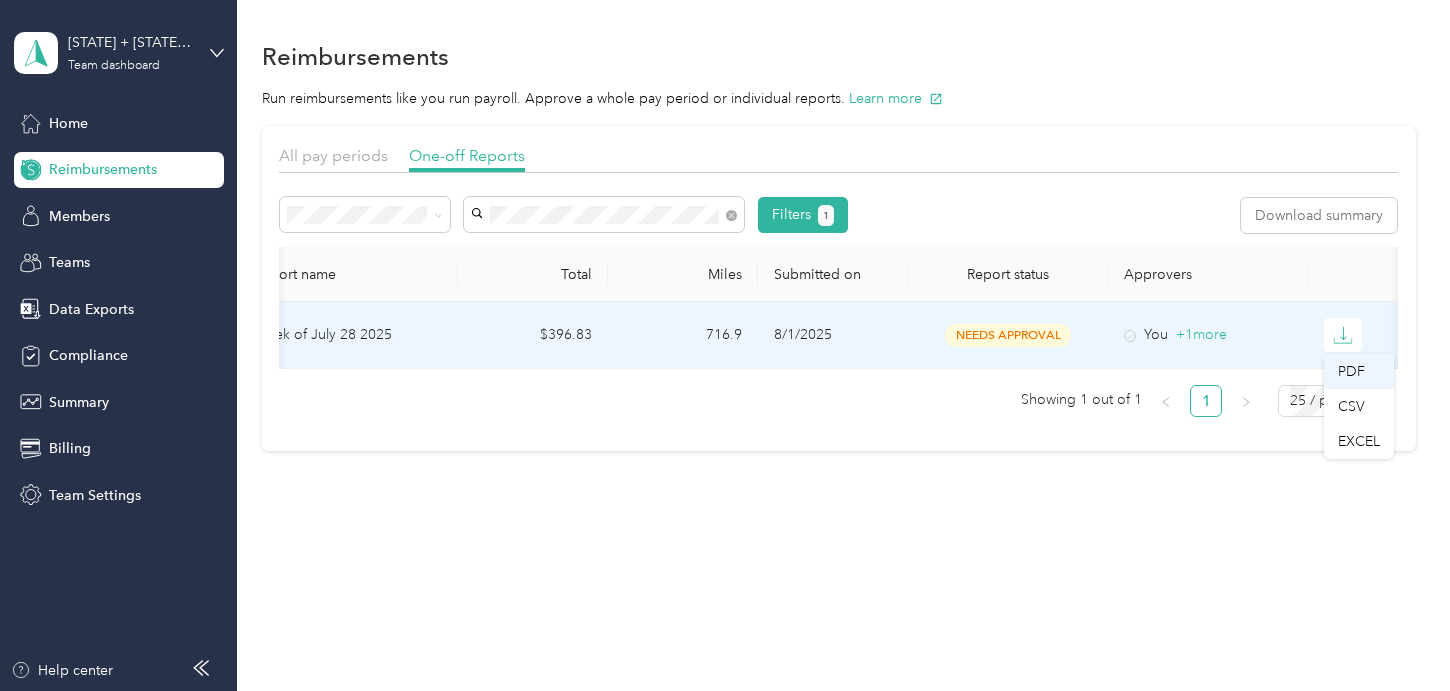 click on "PDF" at bounding box center (1359, 371) 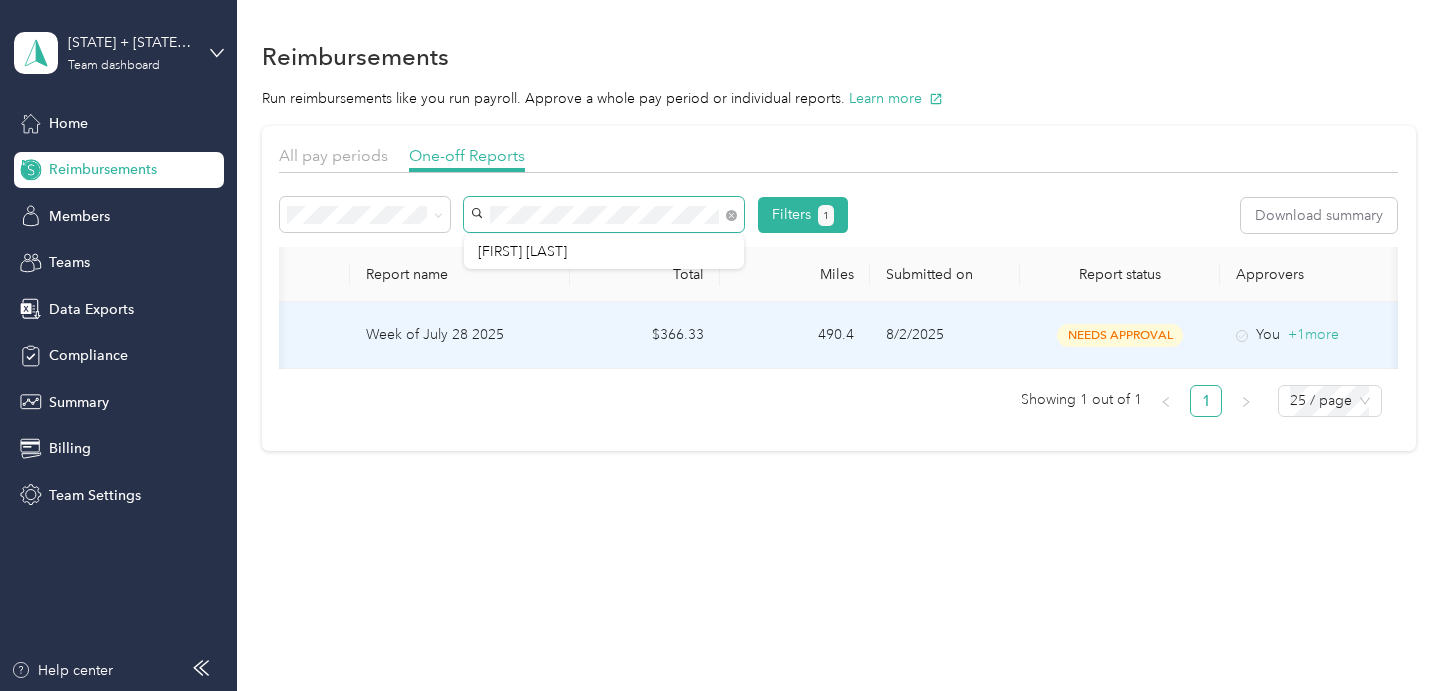 scroll, scrollTop: 0, scrollLeft: 283, axis: horizontal 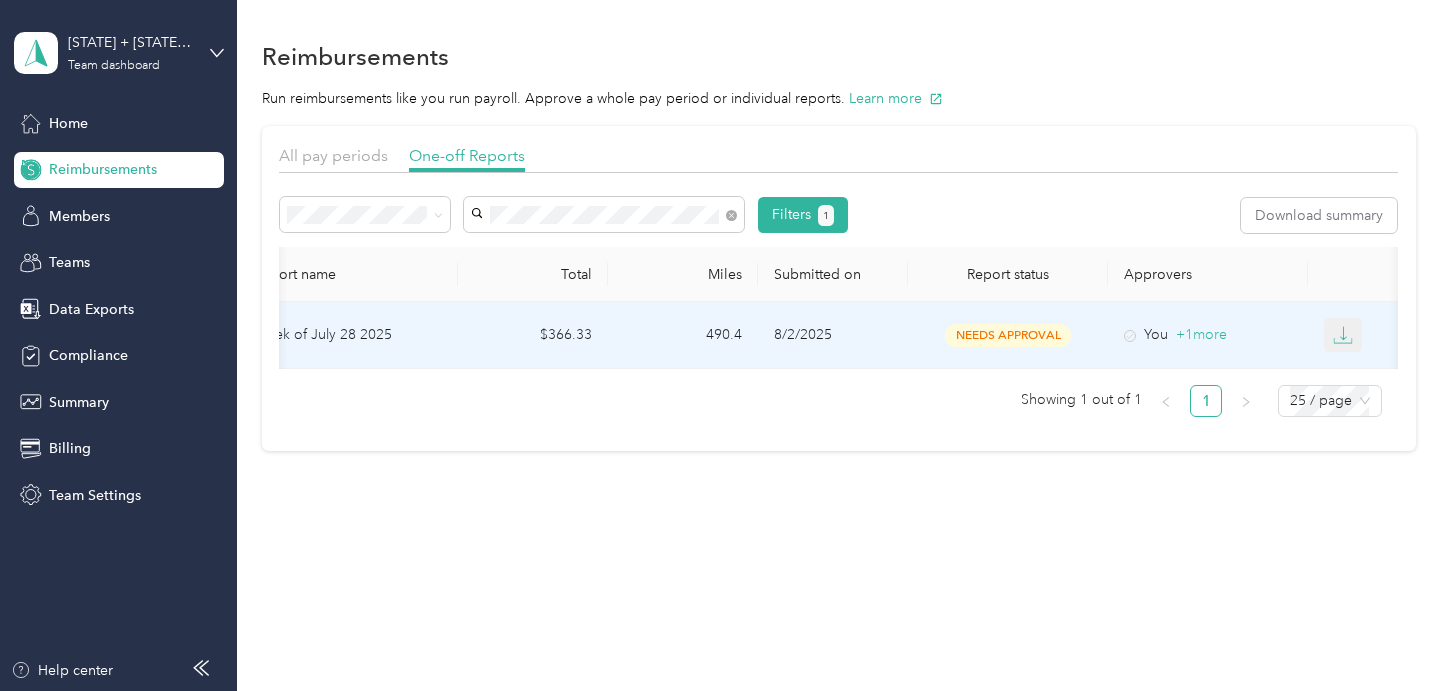 click 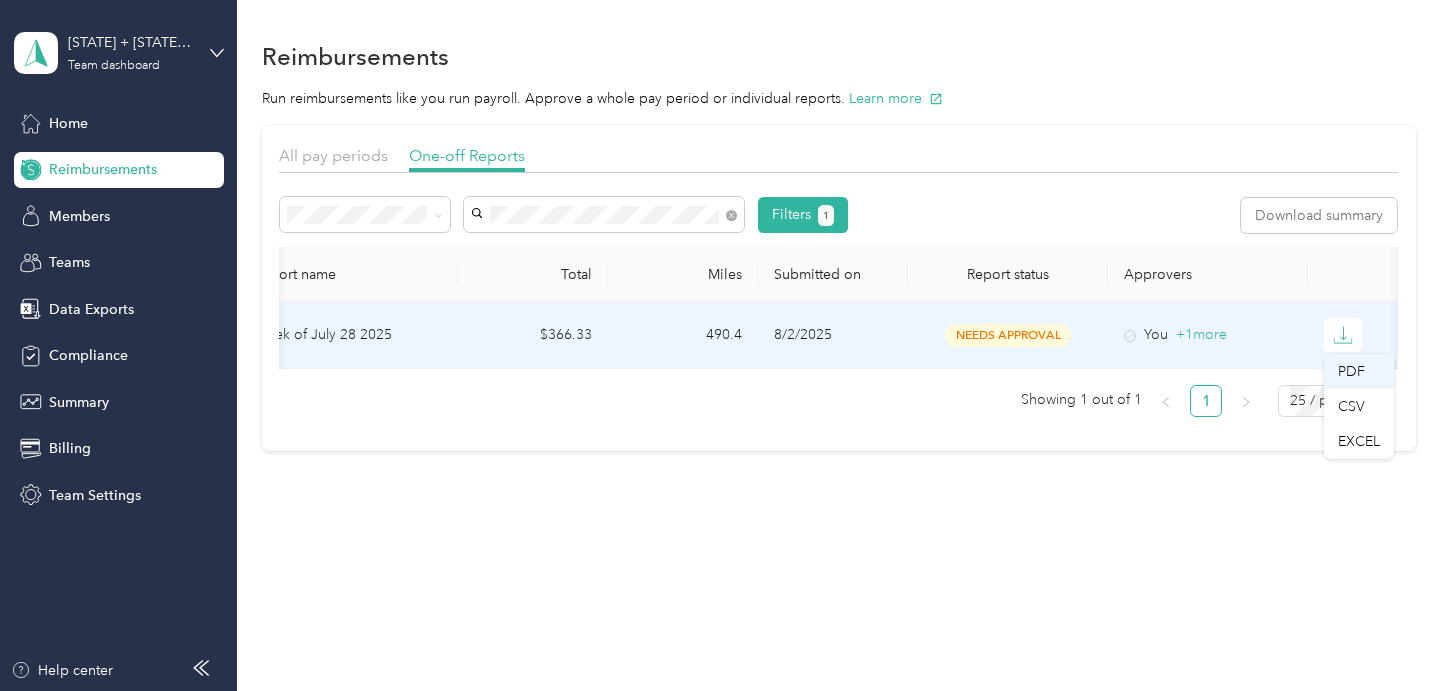 click on "PDF" at bounding box center (1359, 371) 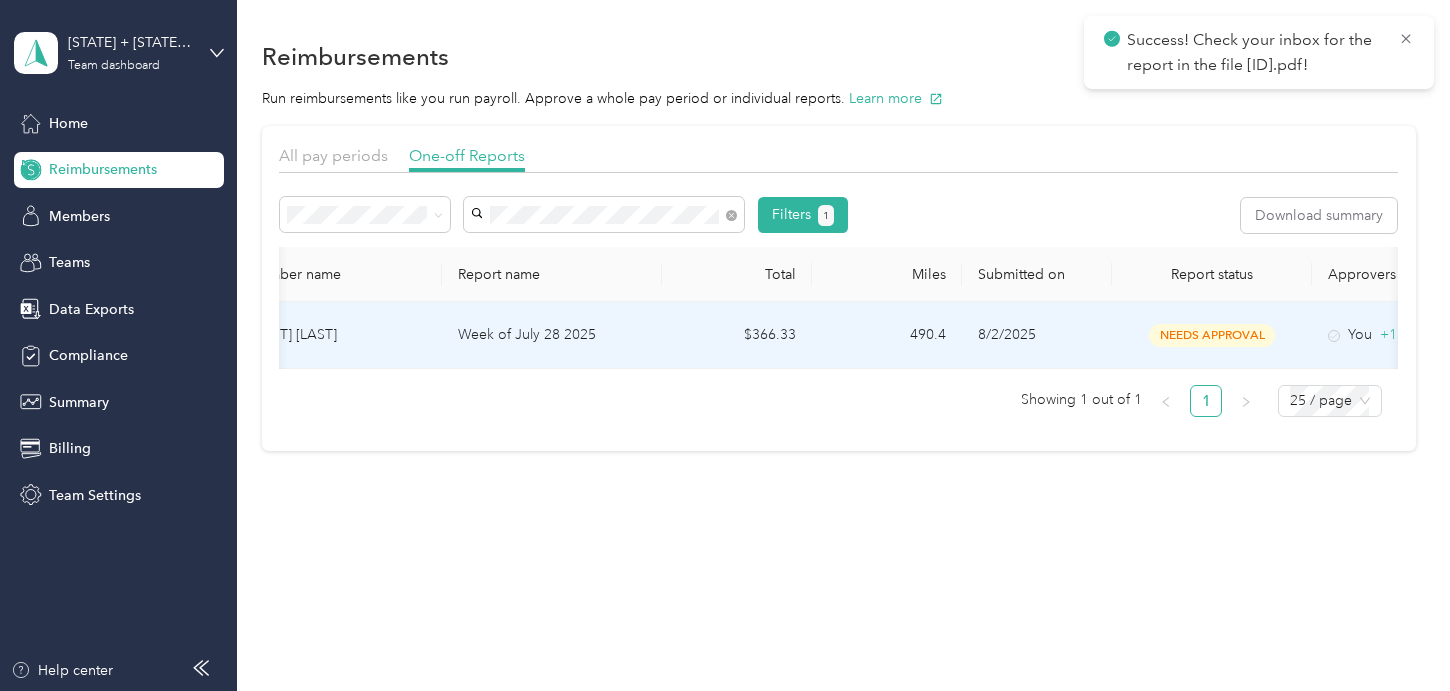 scroll, scrollTop: 0, scrollLeft: 0, axis: both 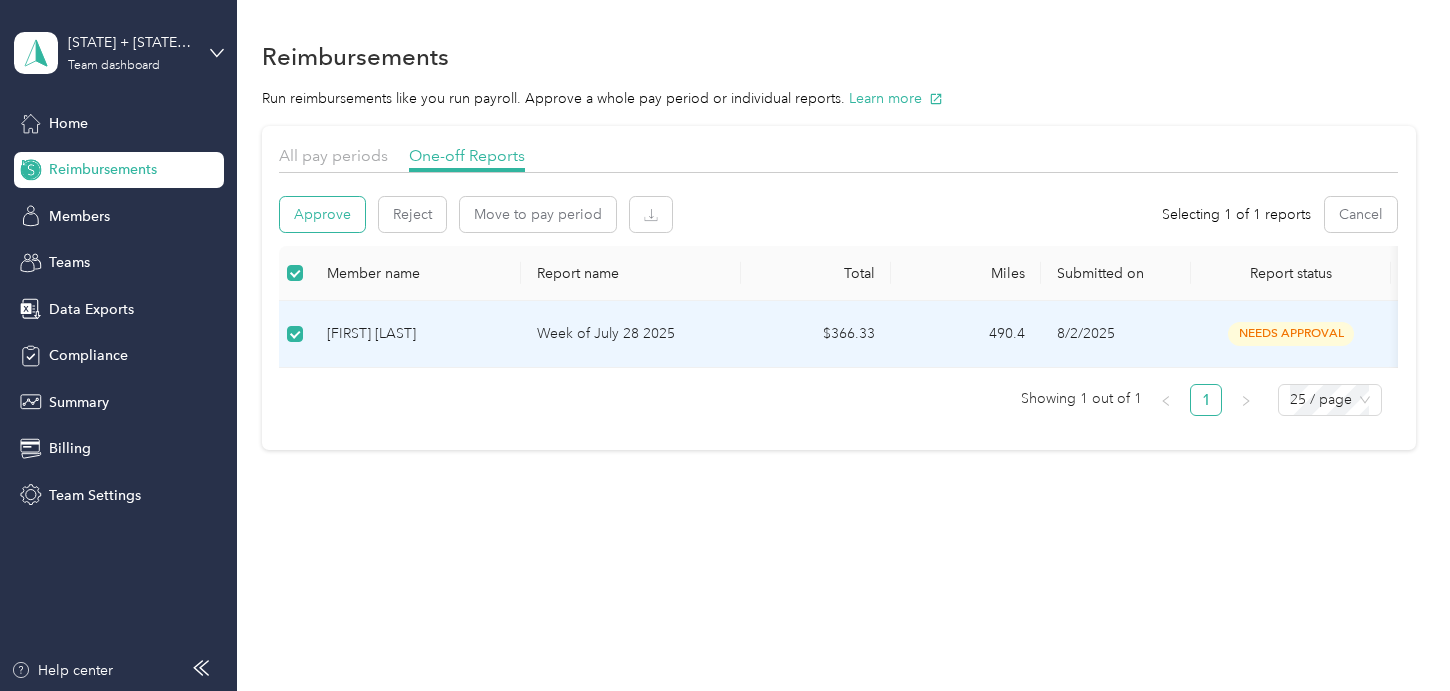 click on "Approve" at bounding box center (322, 214) 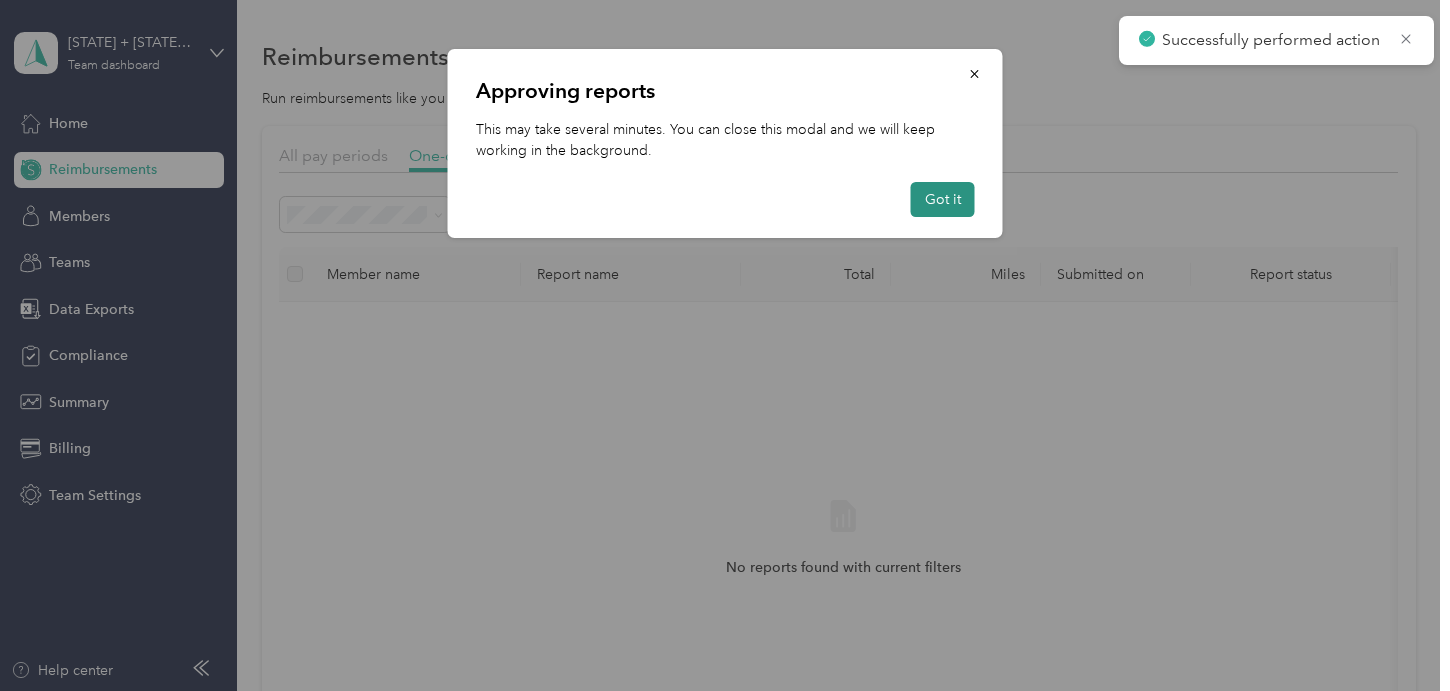 click on "Got it" at bounding box center [943, 199] 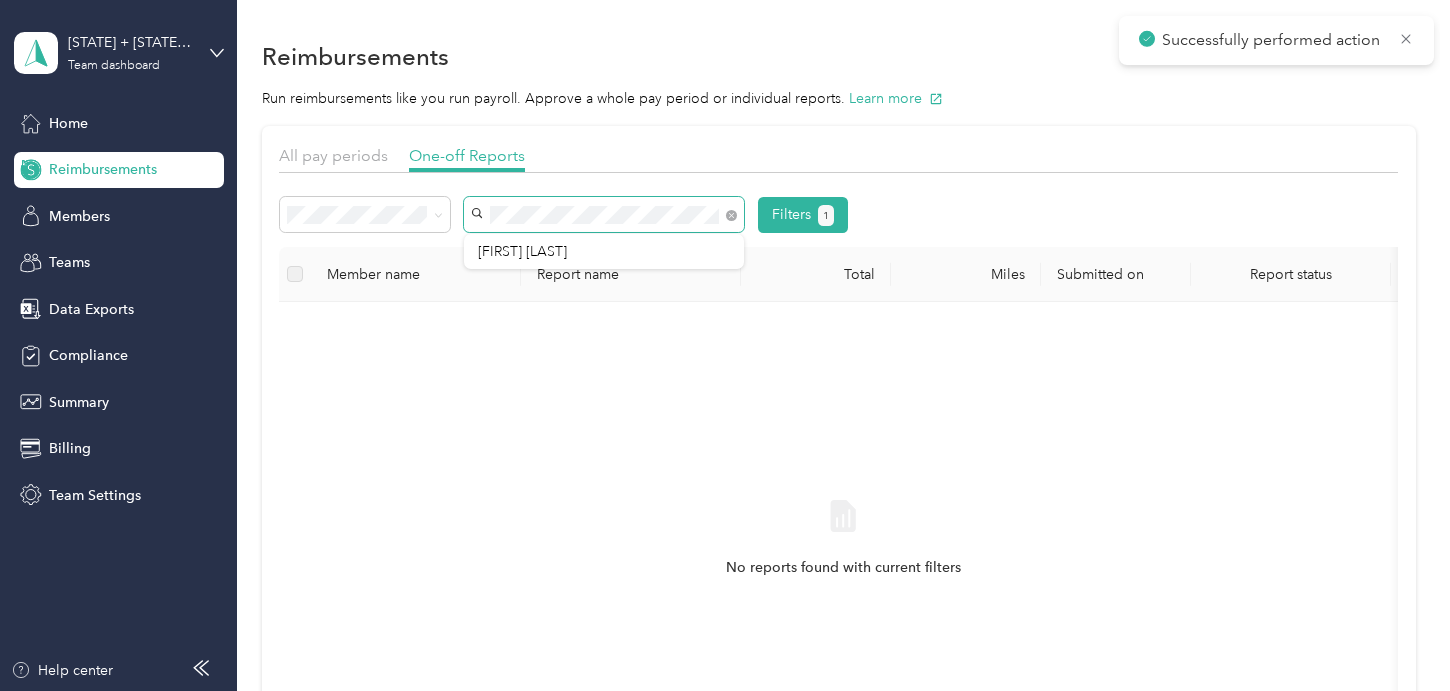 click at bounding box center (604, 214) 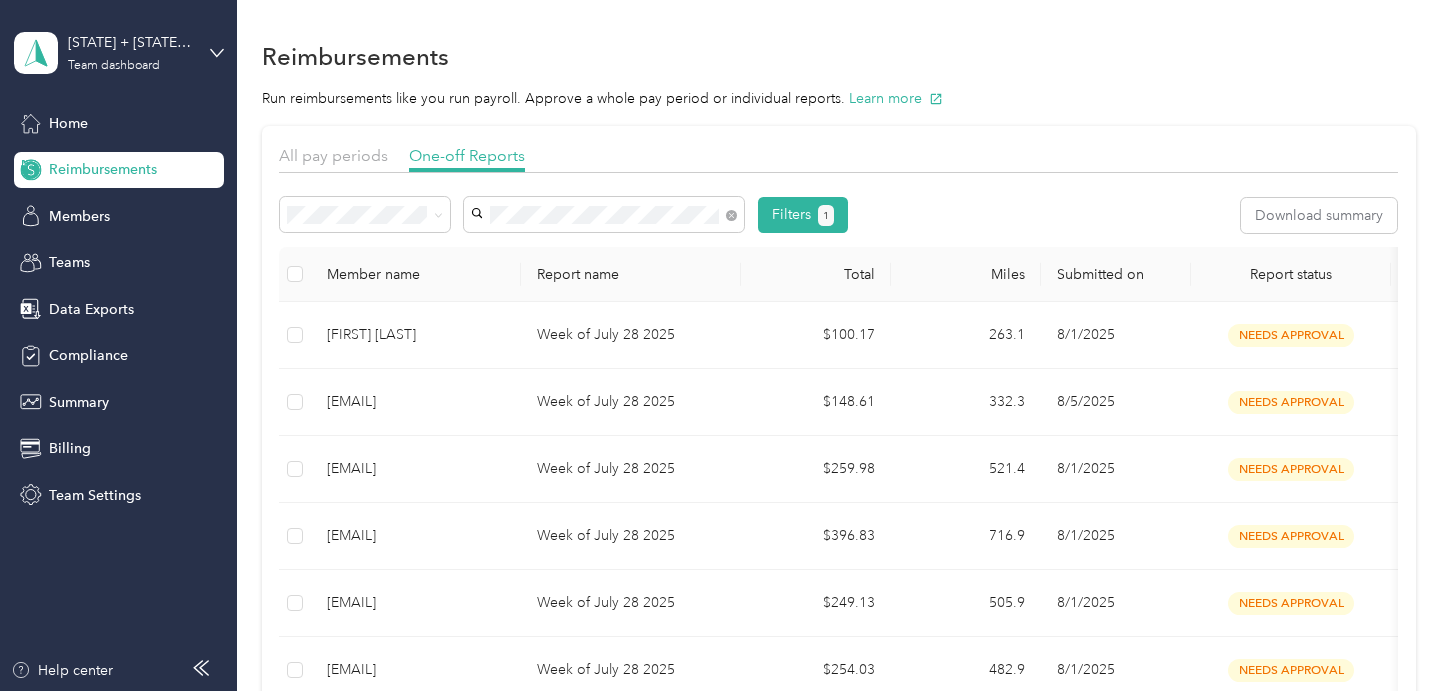 click on "[EMAIL]" at bounding box center [502, 461] 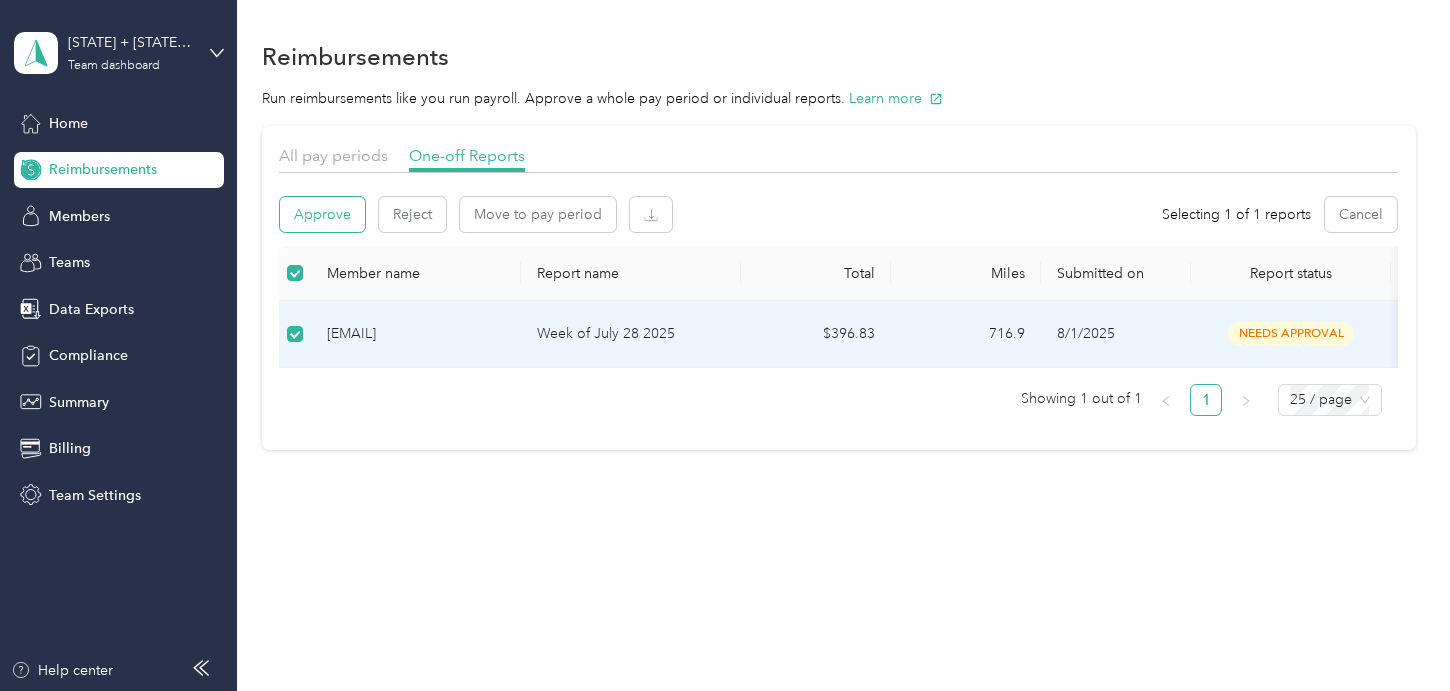 click on "Approve" at bounding box center [322, 214] 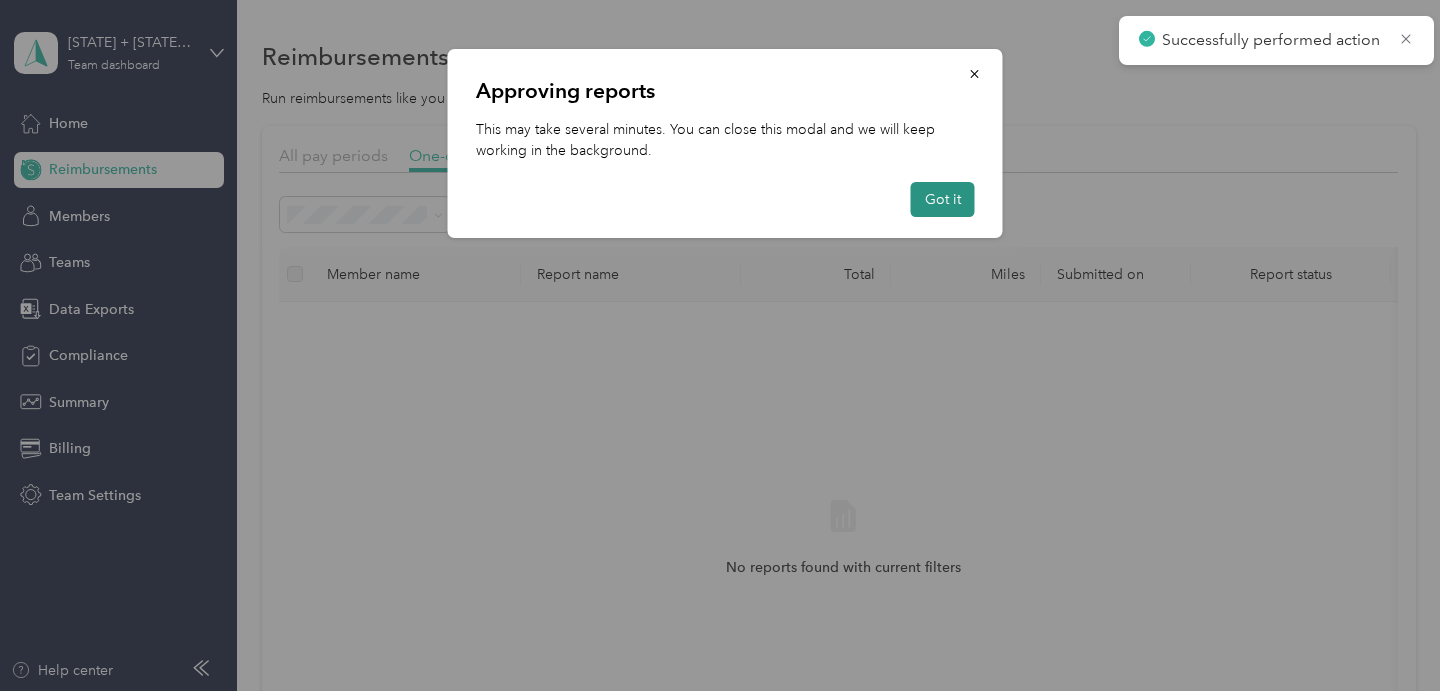 click on "Got it" at bounding box center (943, 199) 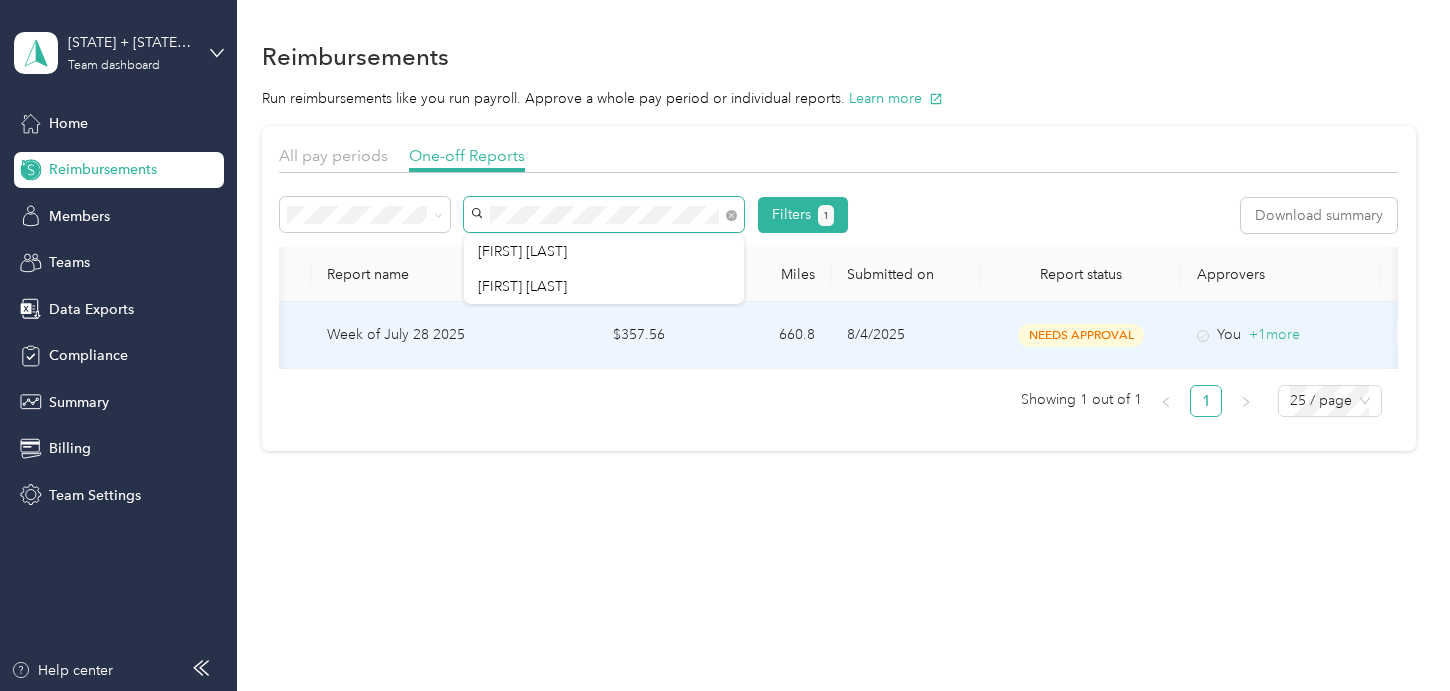 scroll, scrollTop: 0, scrollLeft: 272, axis: horizontal 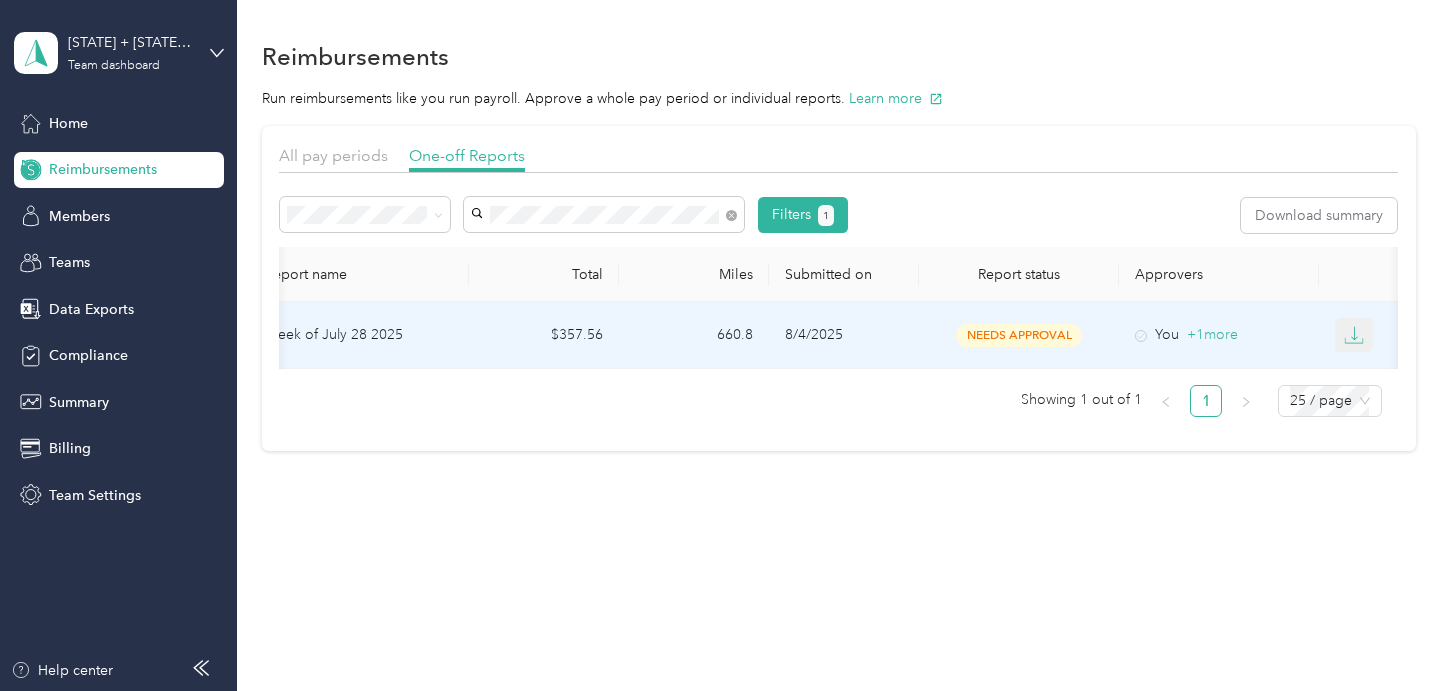 click at bounding box center [1354, 335] 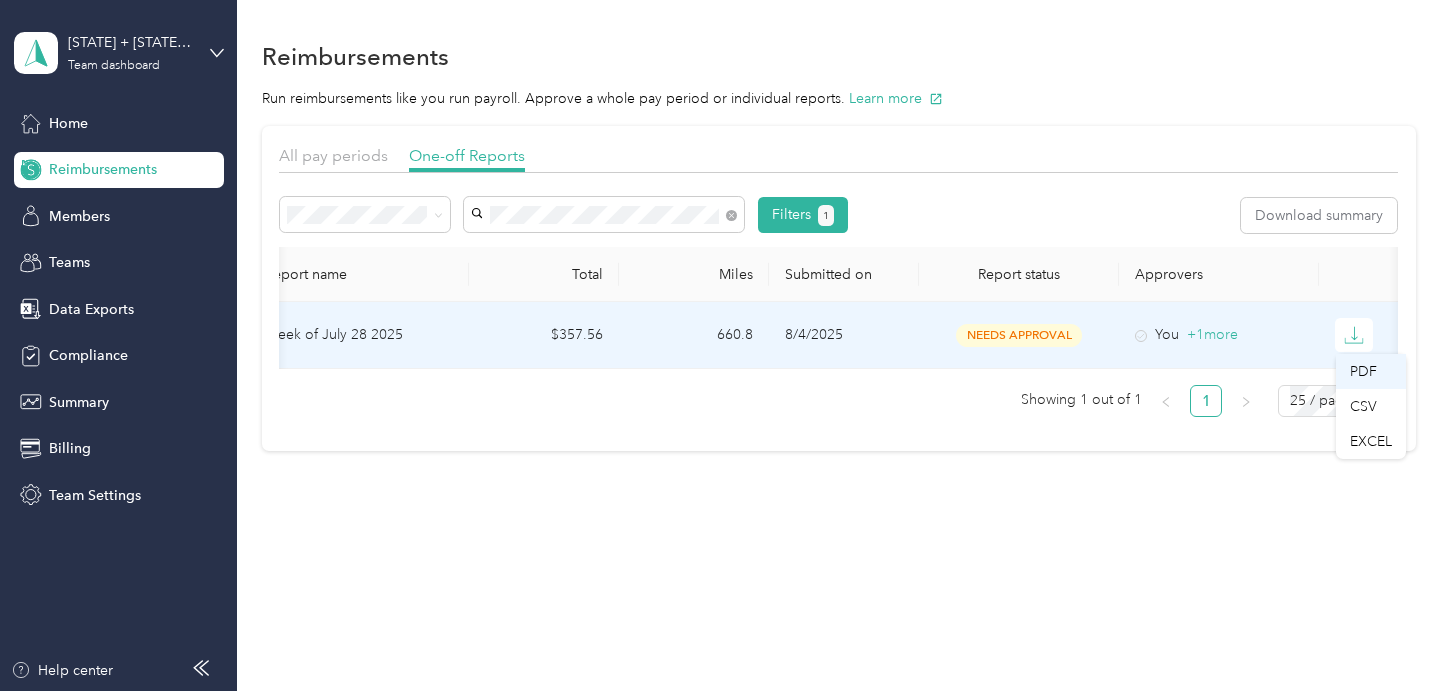 click on "PDF" at bounding box center (1371, 371) 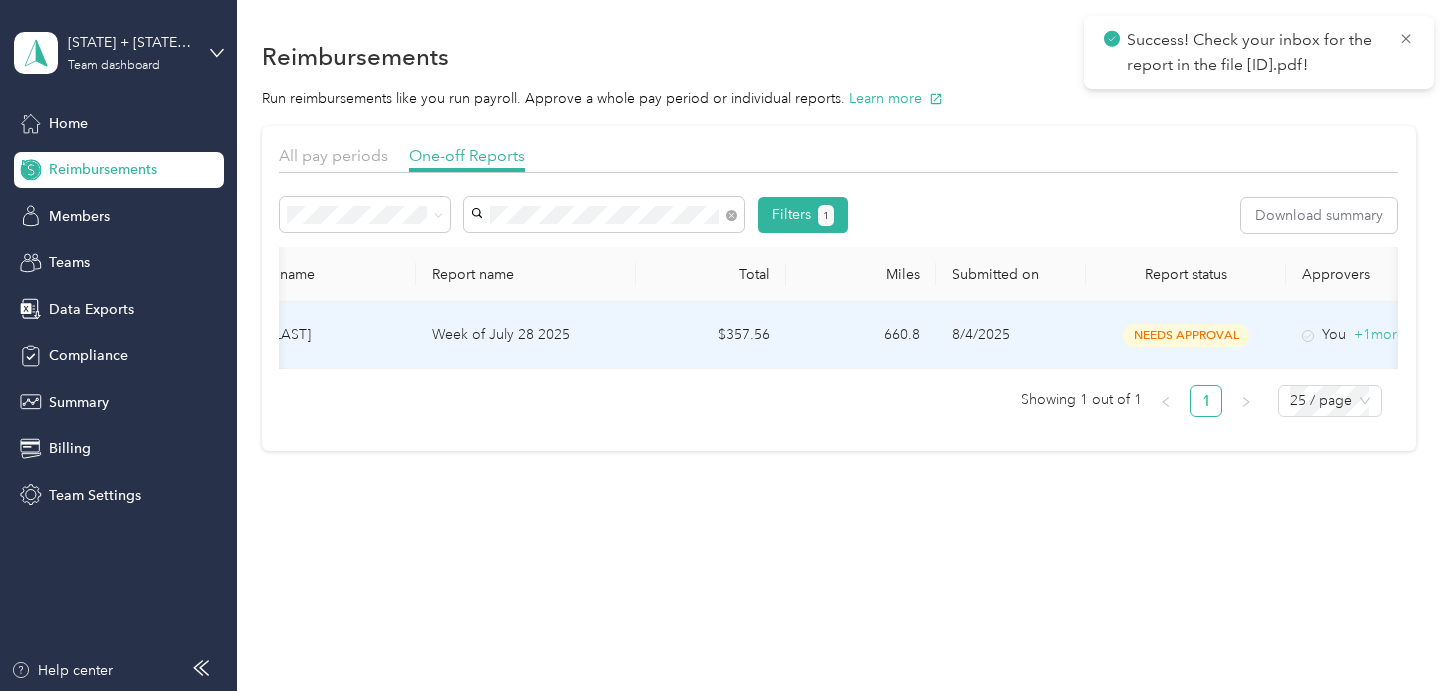 scroll, scrollTop: 0, scrollLeft: 0, axis: both 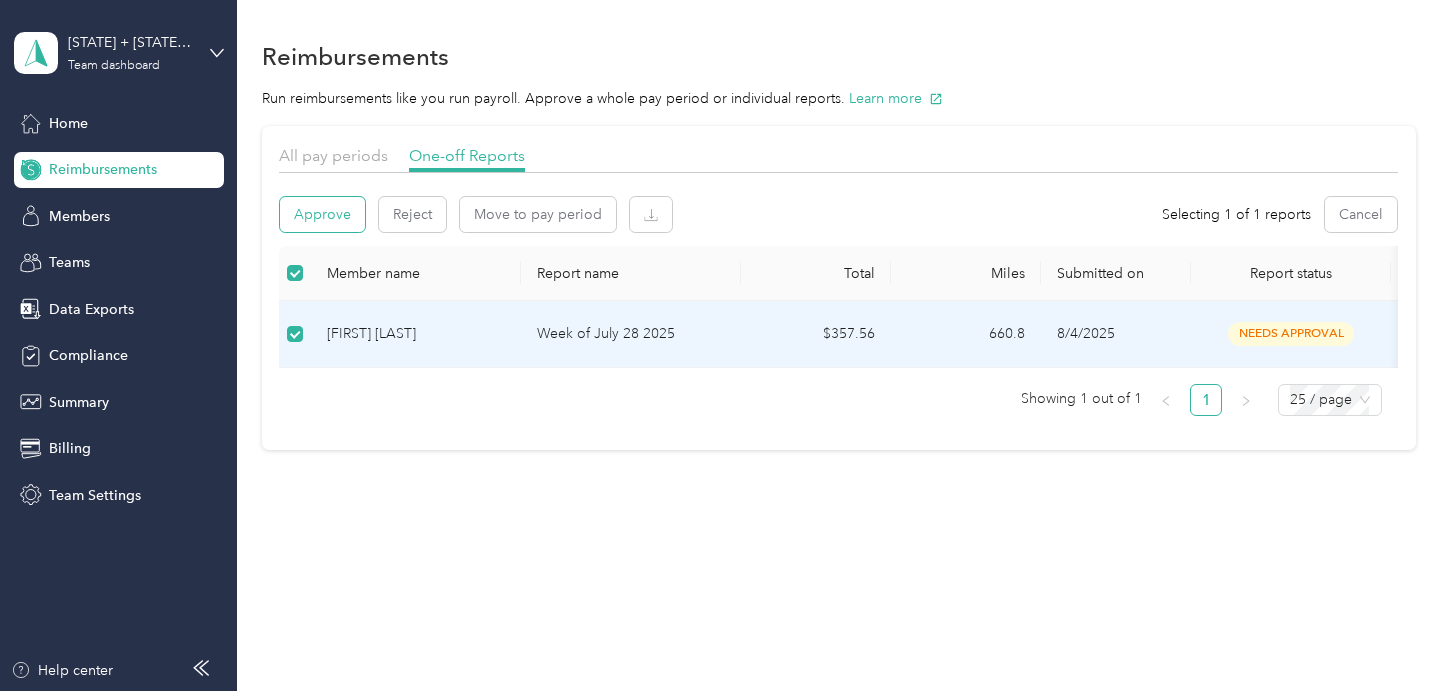 click on "Approve" at bounding box center (322, 214) 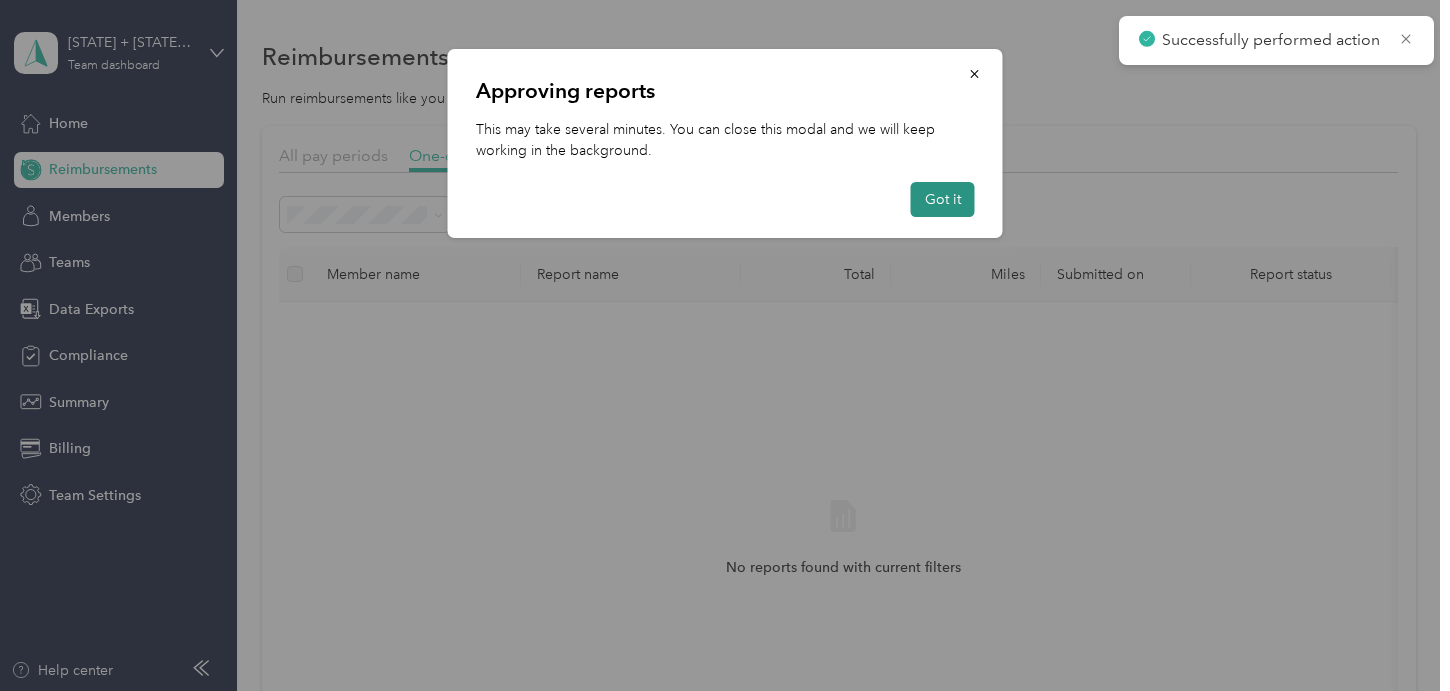 click on "Got it" at bounding box center (943, 199) 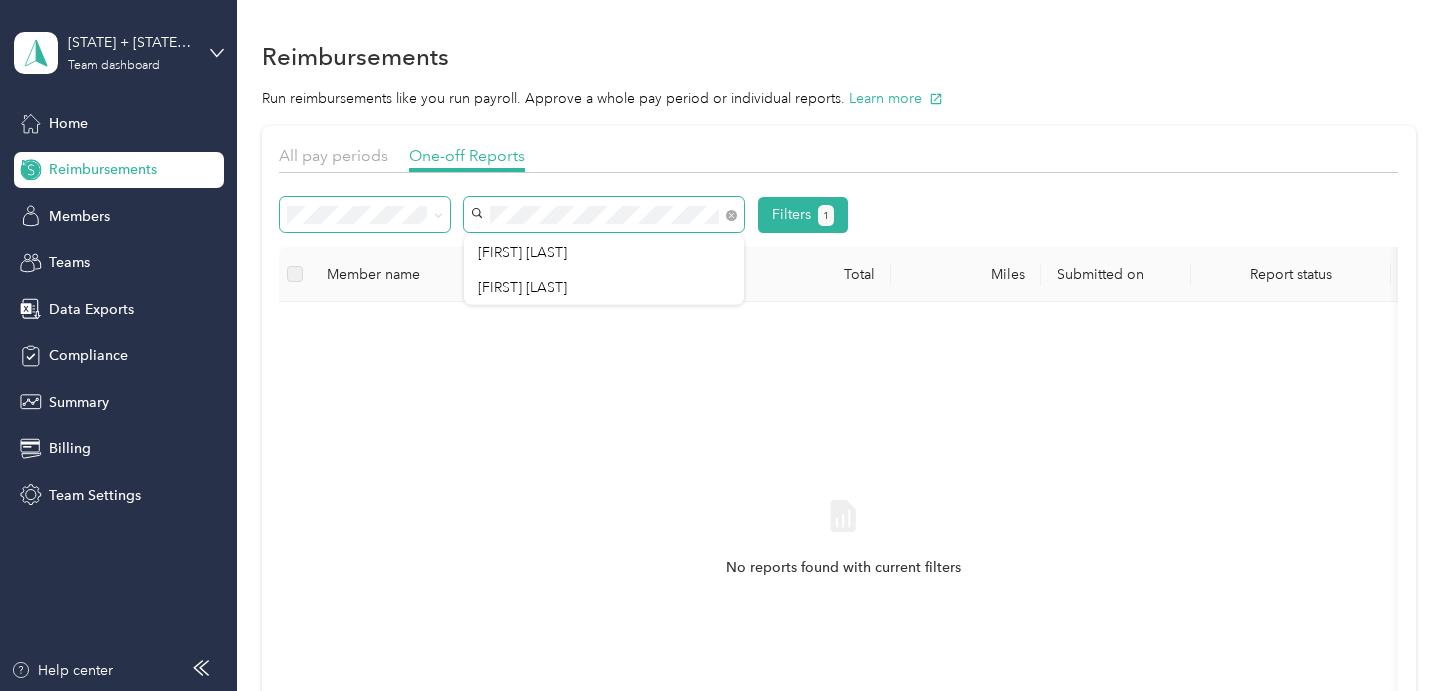 click on "Filters 1" at bounding box center [564, 215] 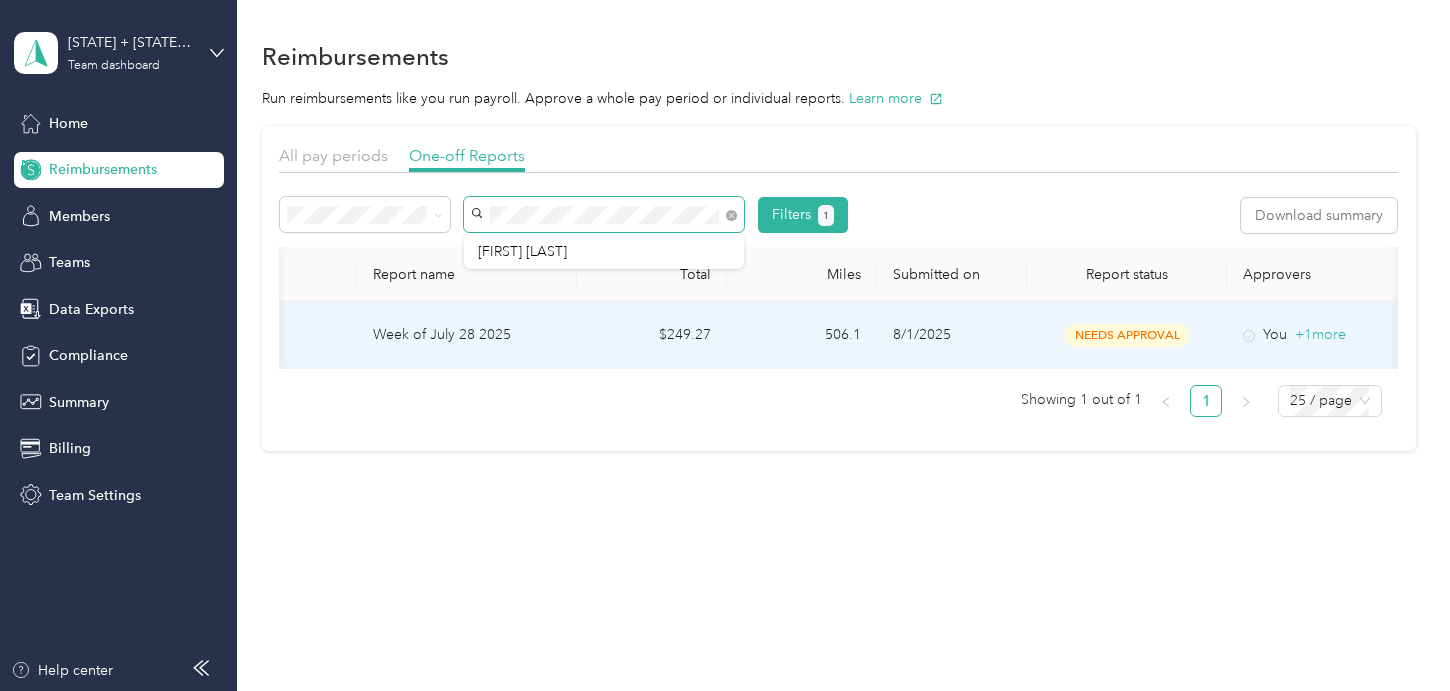 scroll, scrollTop: 0, scrollLeft: 283, axis: horizontal 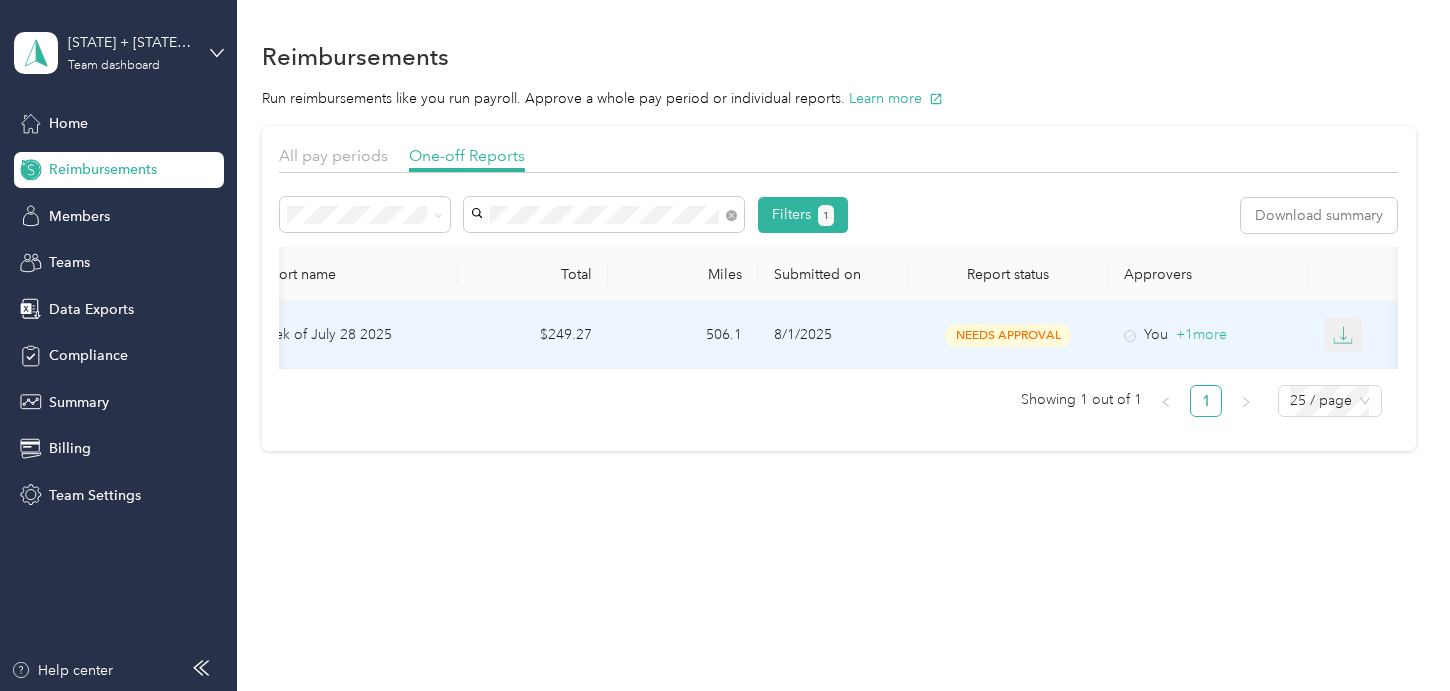click 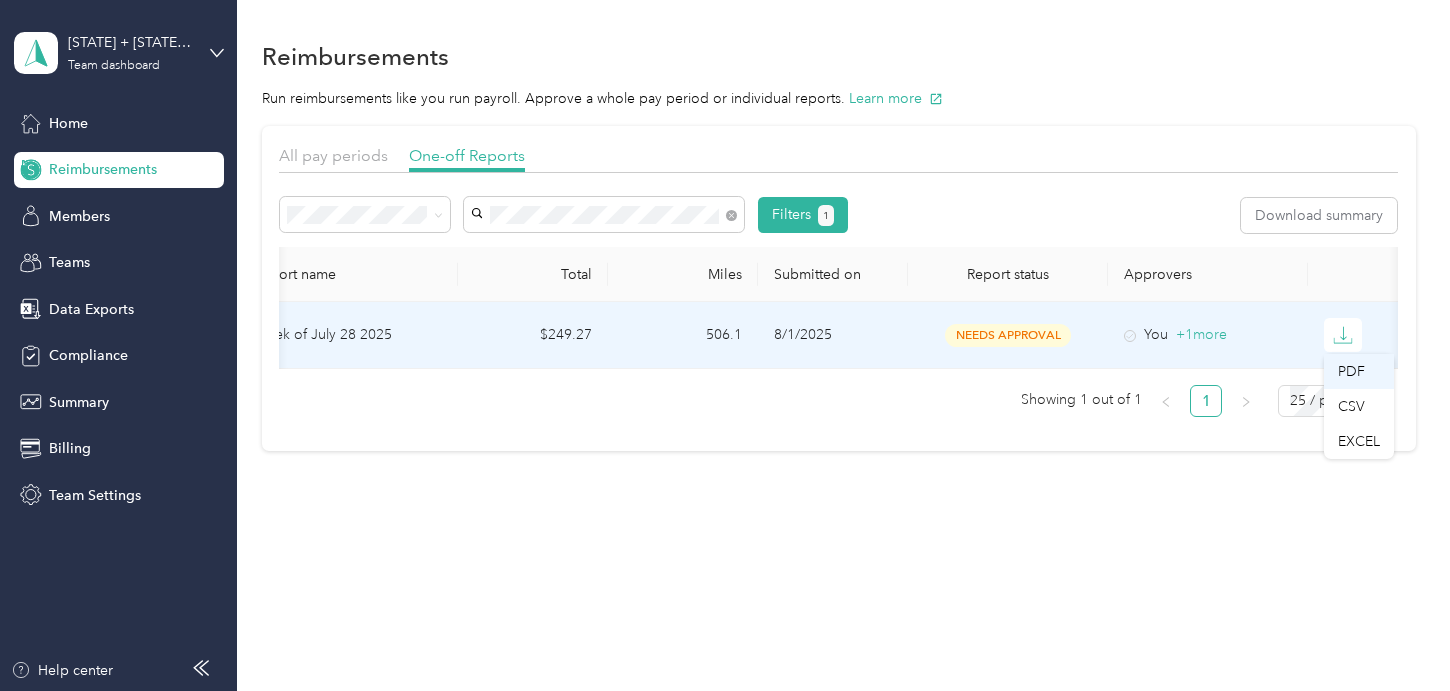 click on "PDF" at bounding box center [1359, 371] 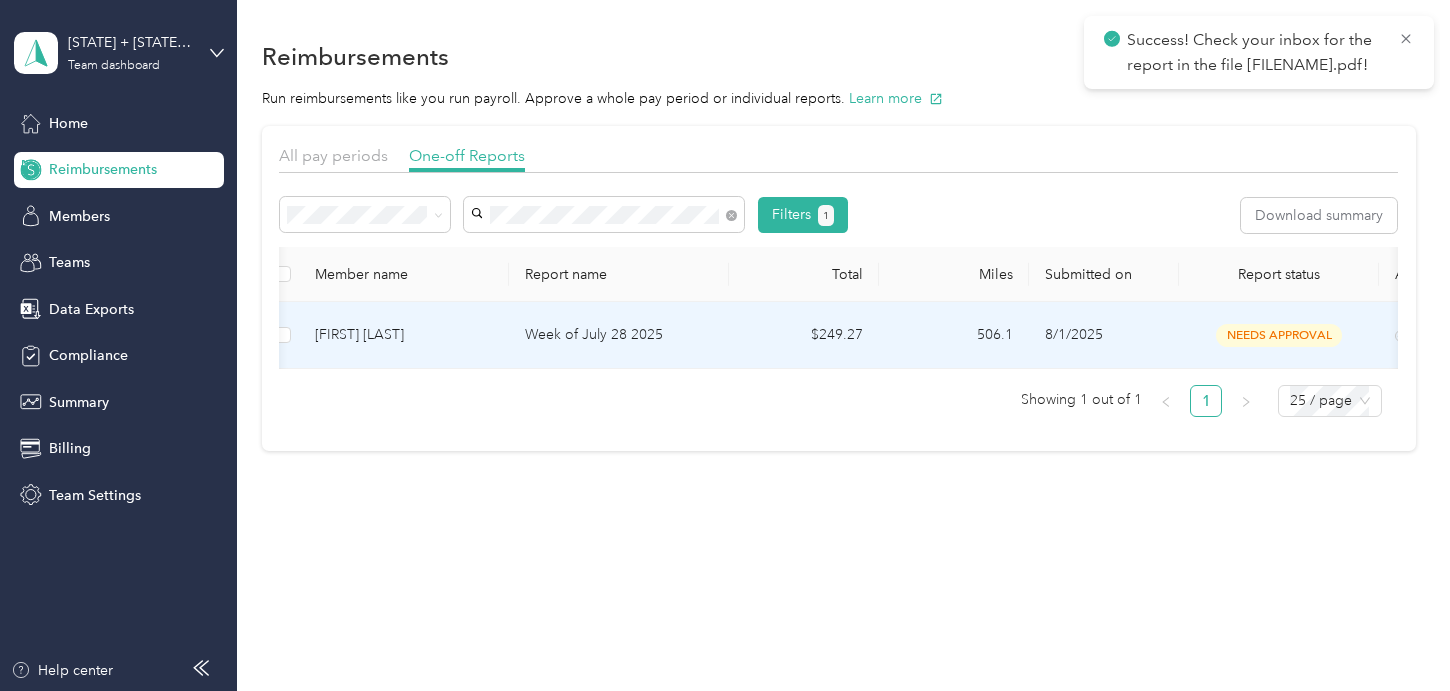 scroll, scrollTop: 0, scrollLeft: 0, axis: both 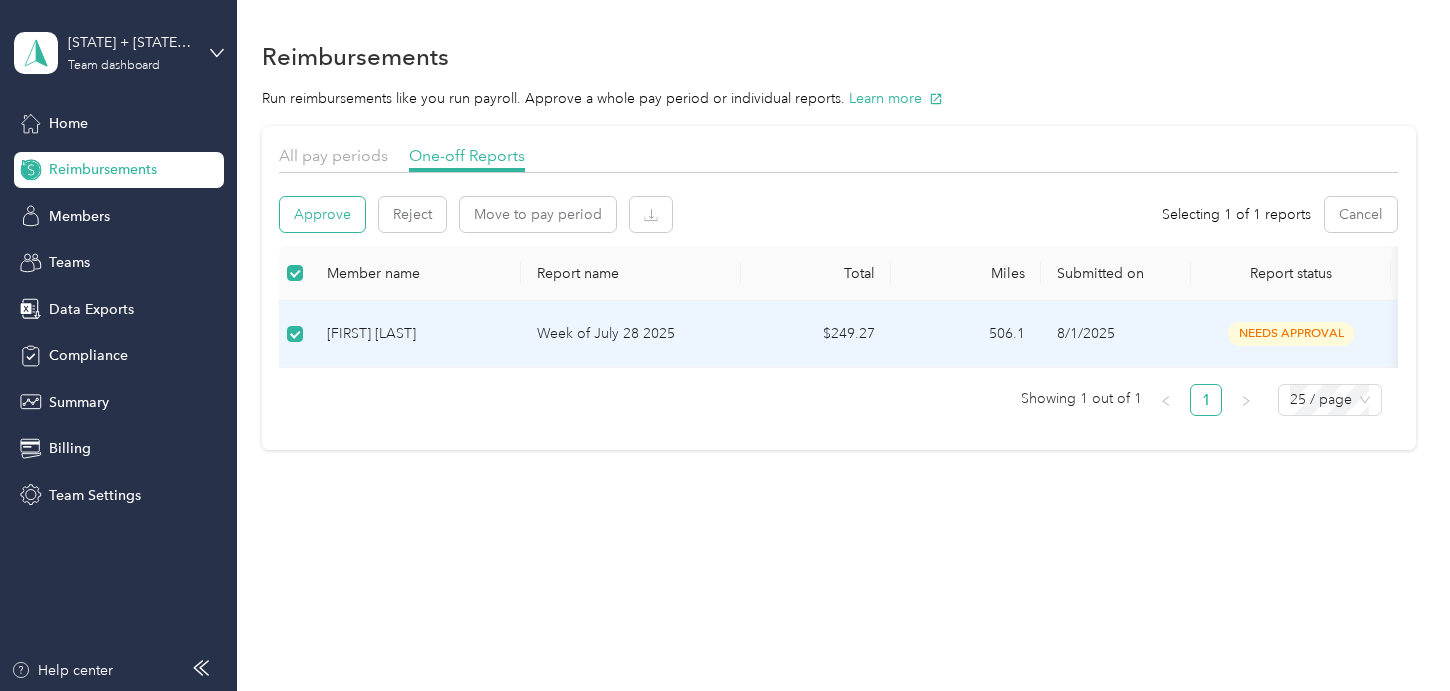 click on "Approve" at bounding box center (322, 214) 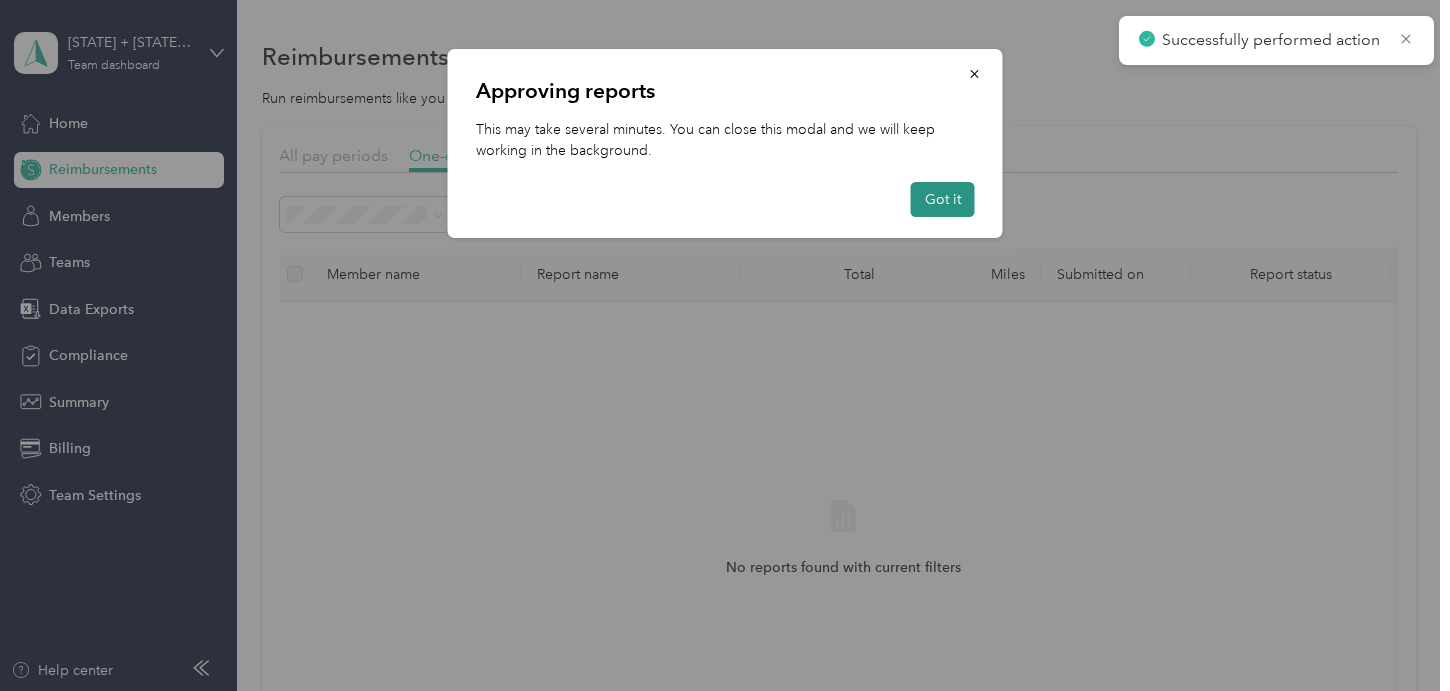 click on "Got it" at bounding box center [943, 199] 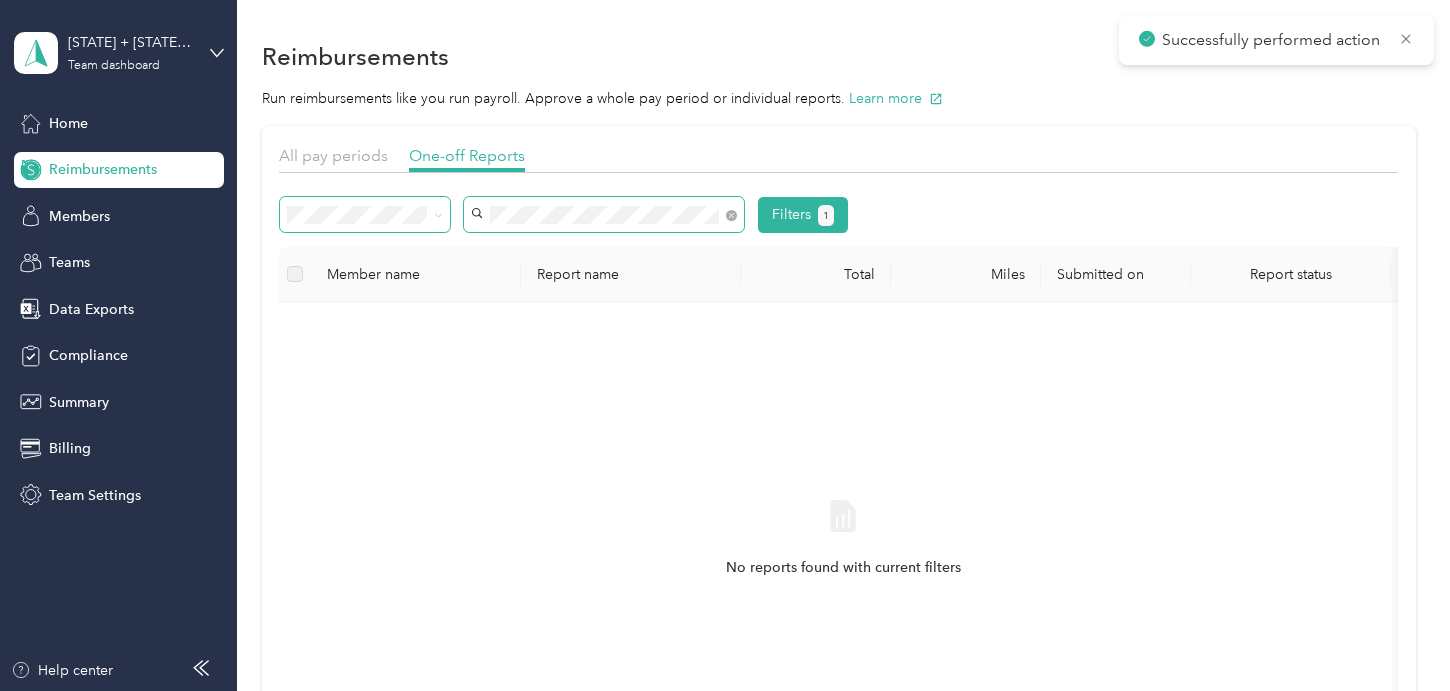 click on "Filters 1" at bounding box center (564, 215) 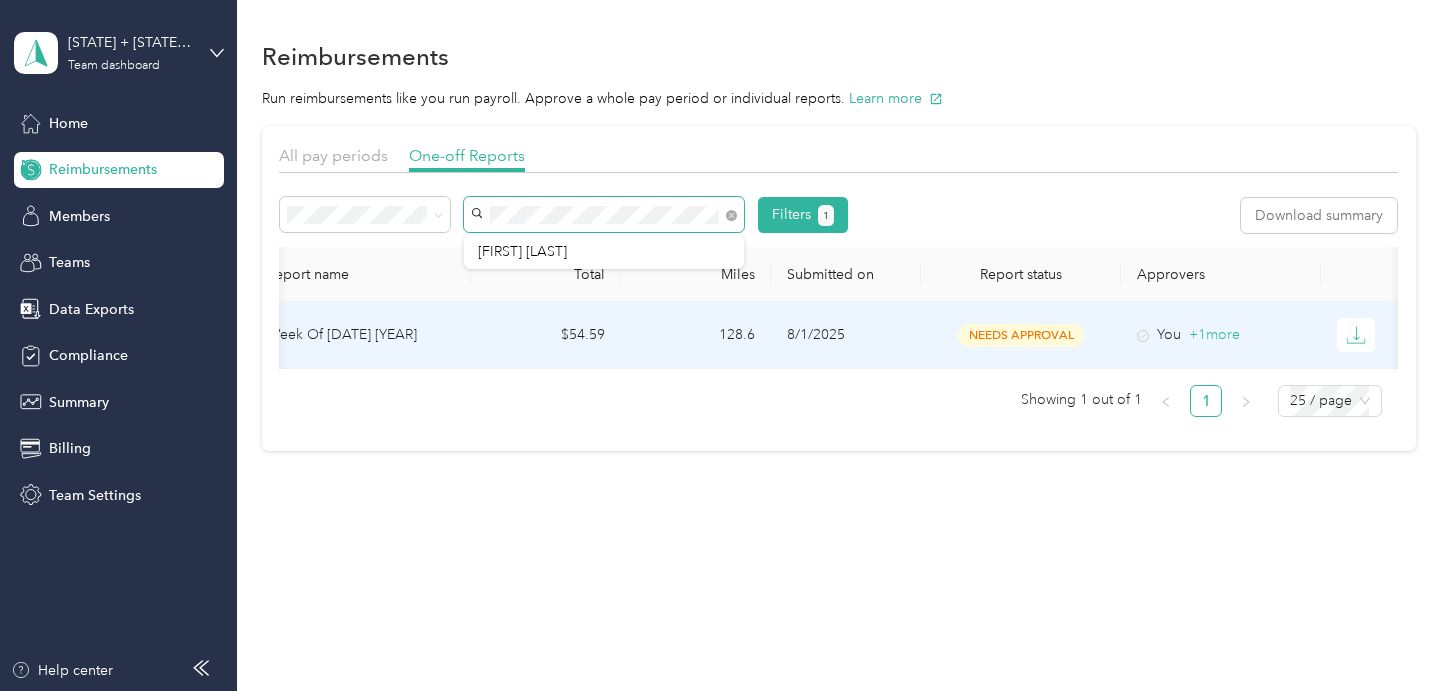scroll, scrollTop: 0, scrollLeft: 283, axis: horizontal 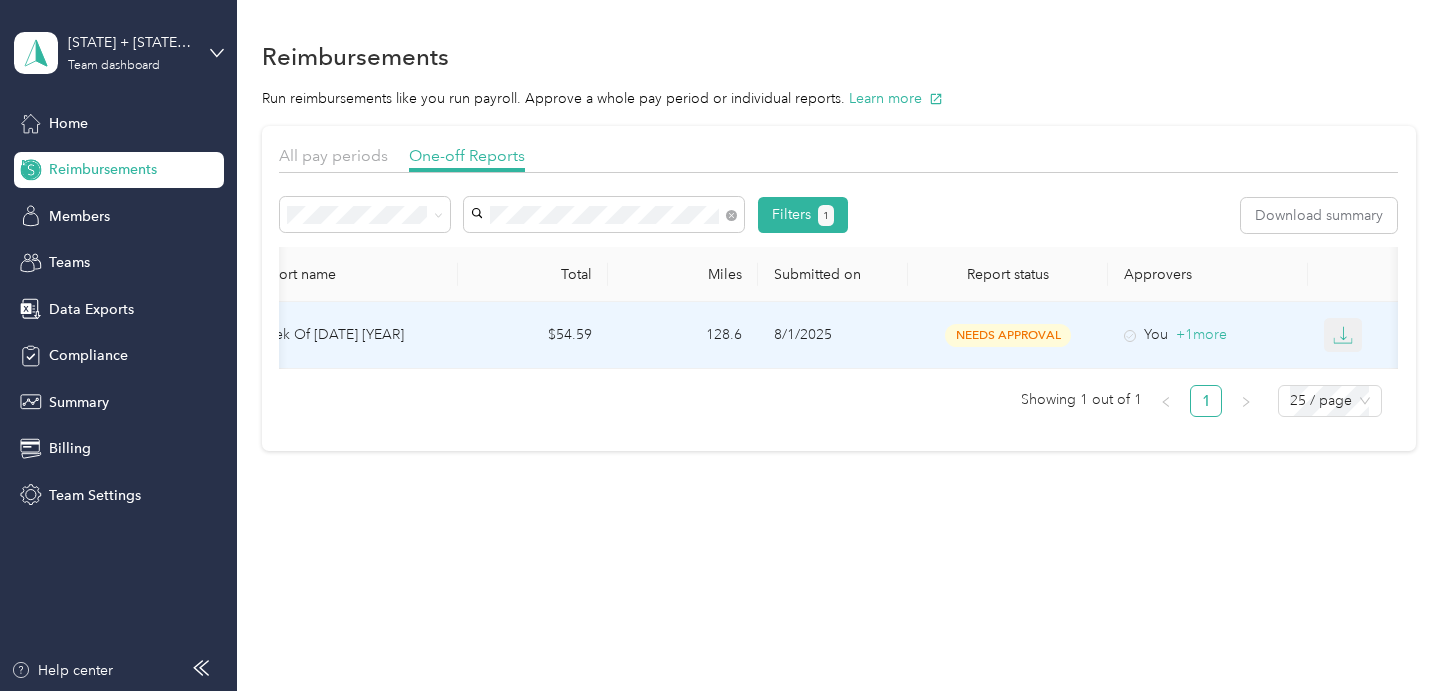 click 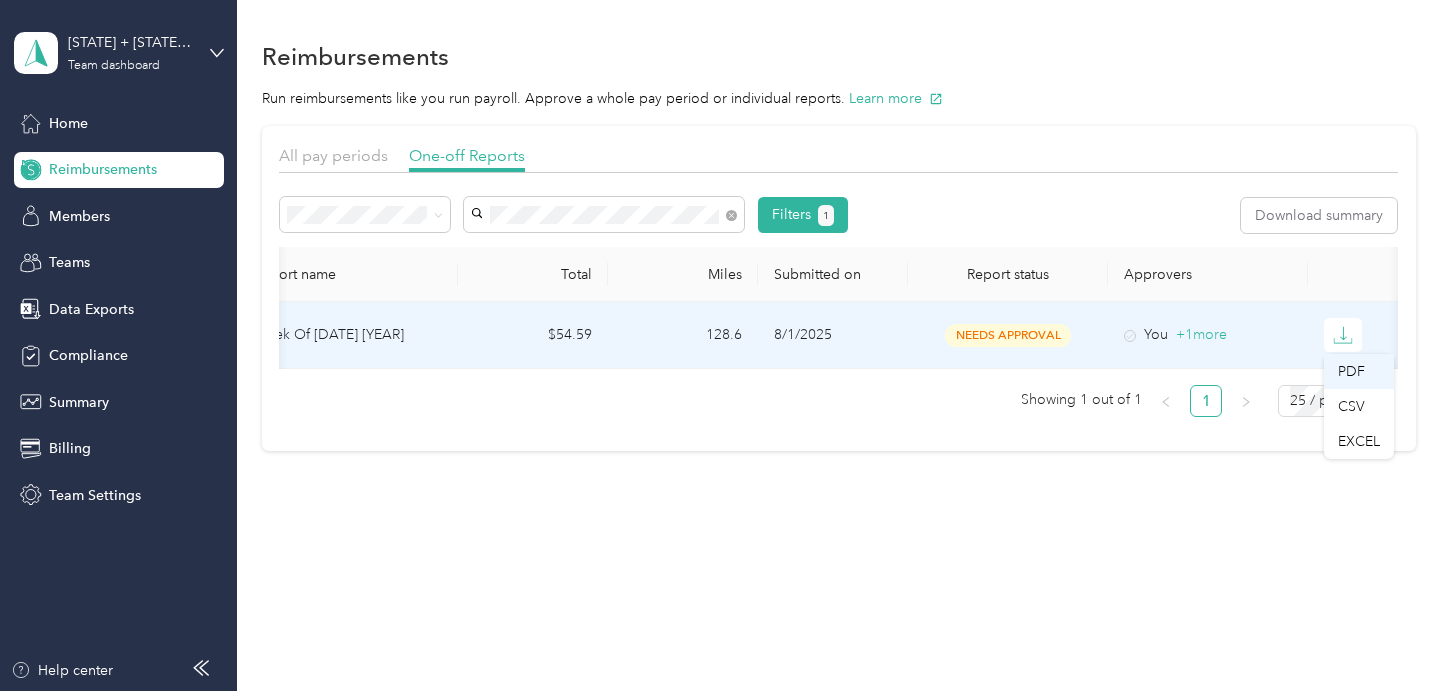 click on "PDF" at bounding box center [1359, 371] 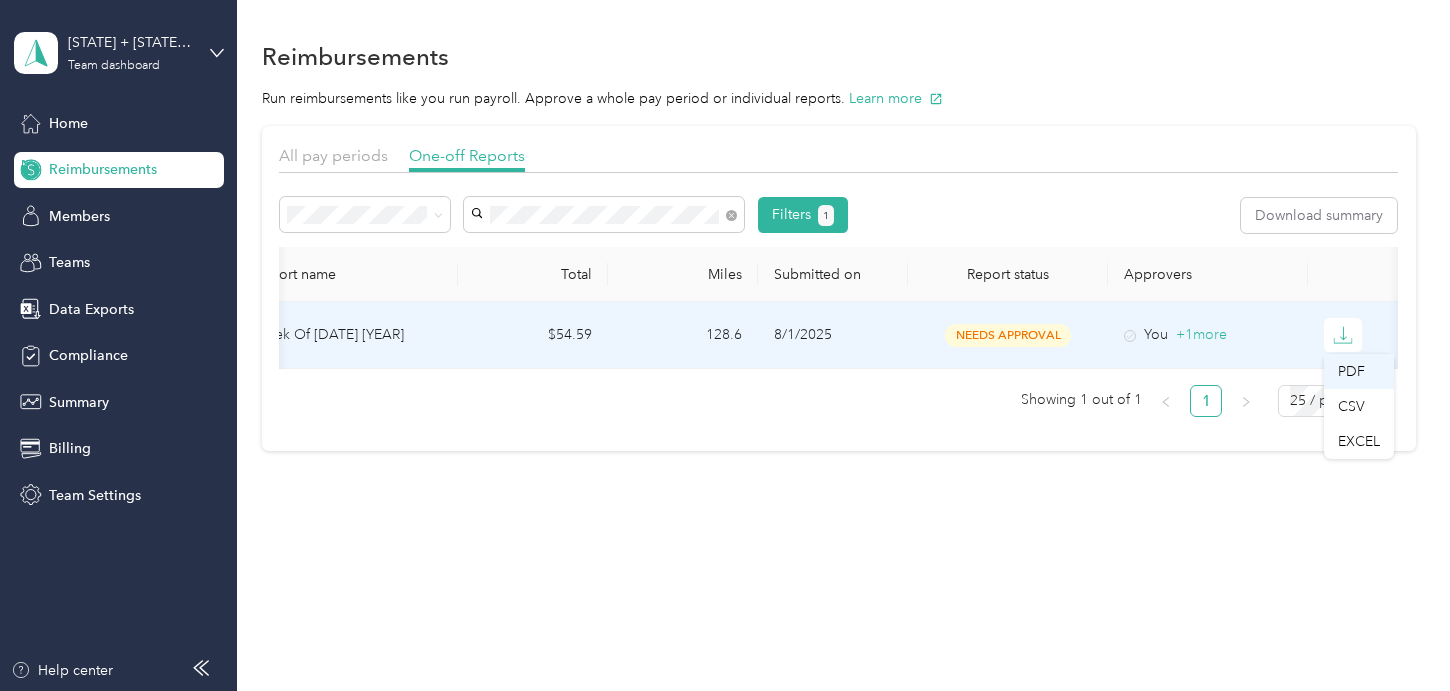 click on "PDF" at bounding box center (1359, 371) 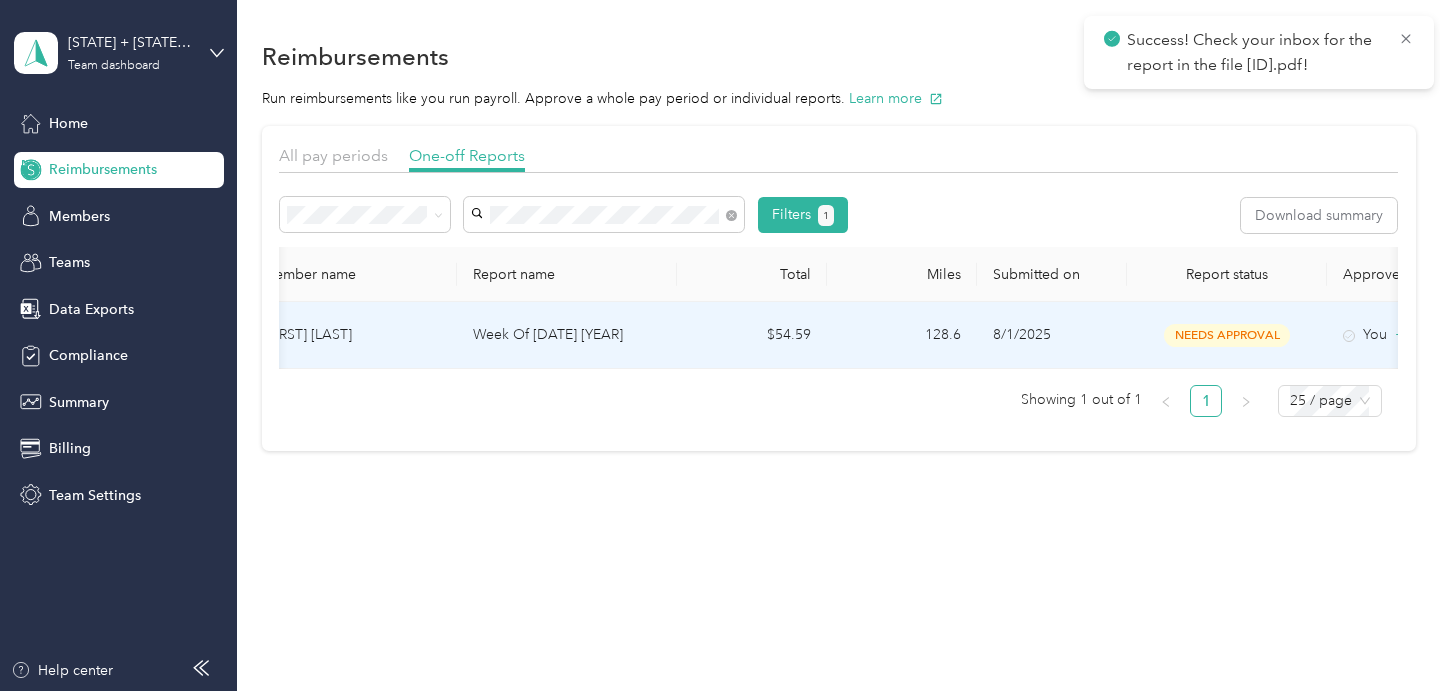scroll, scrollTop: 0, scrollLeft: 0, axis: both 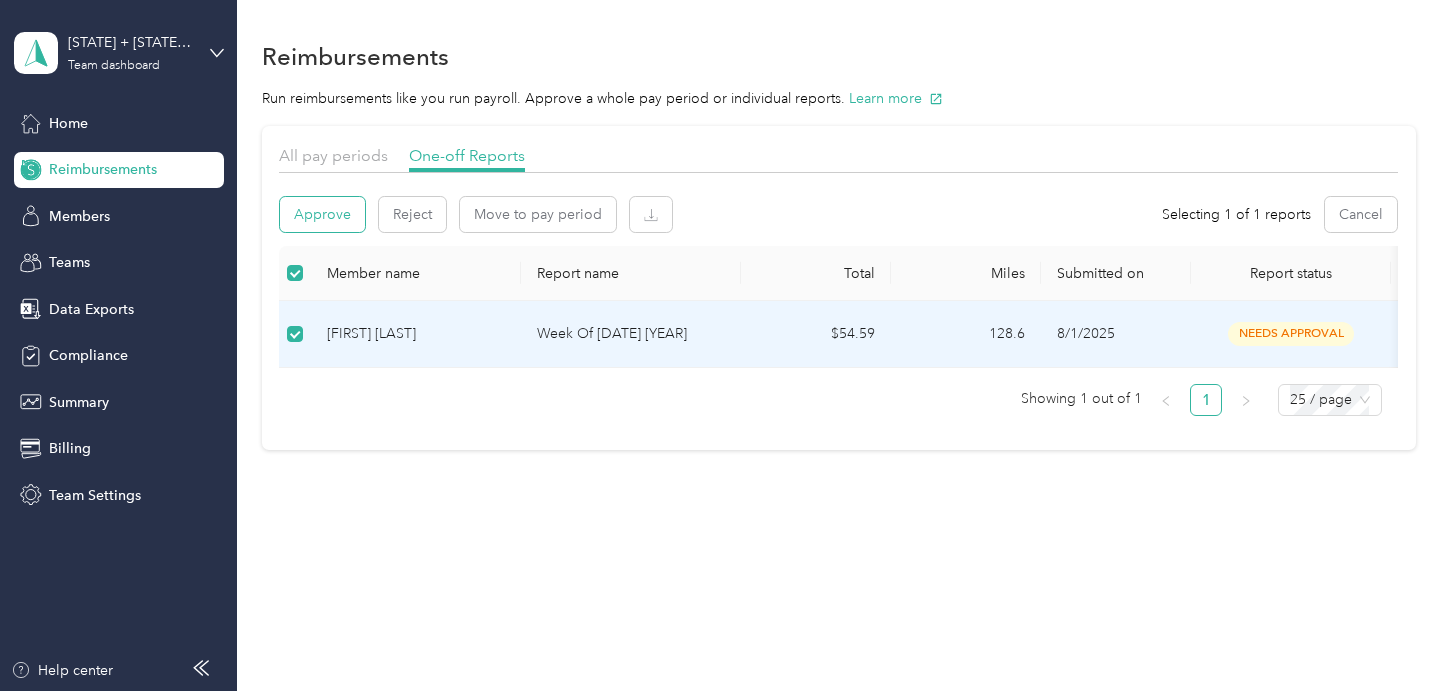 click on "Approve" at bounding box center [322, 214] 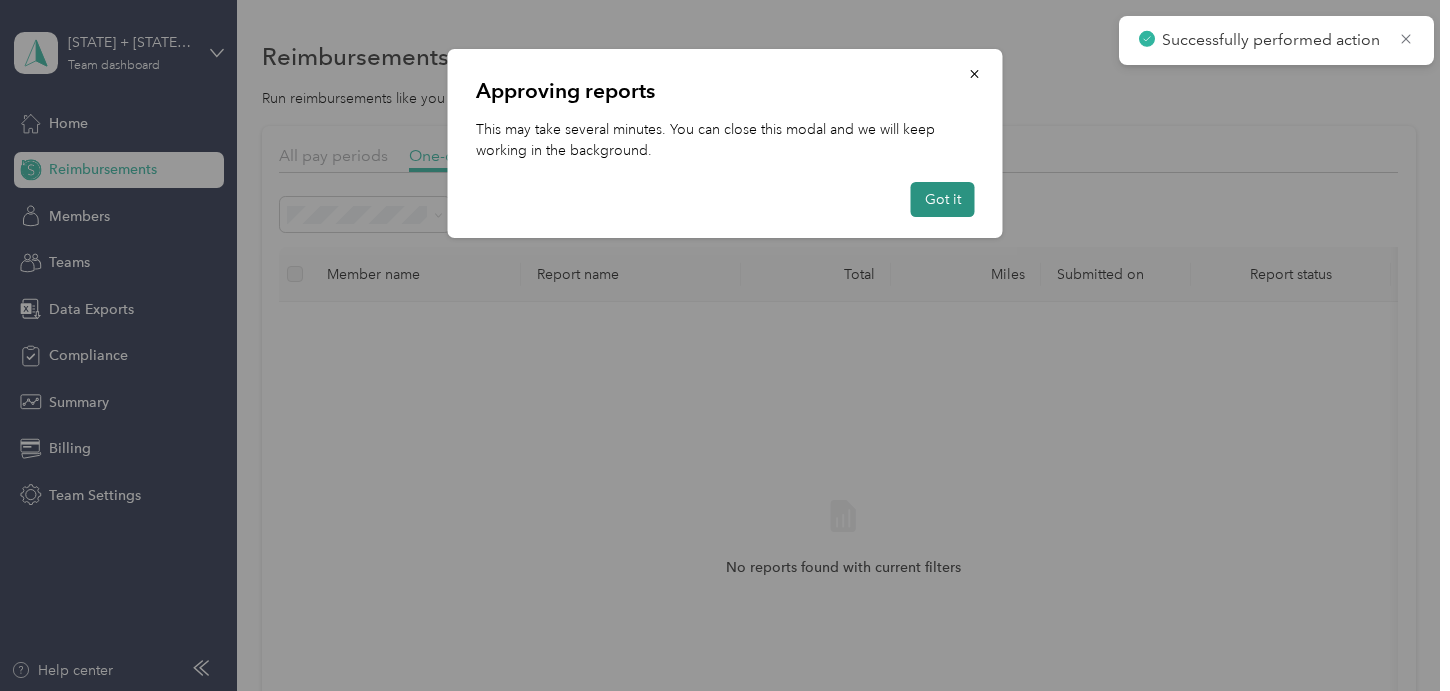 click on "Got it" at bounding box center [943, 199] 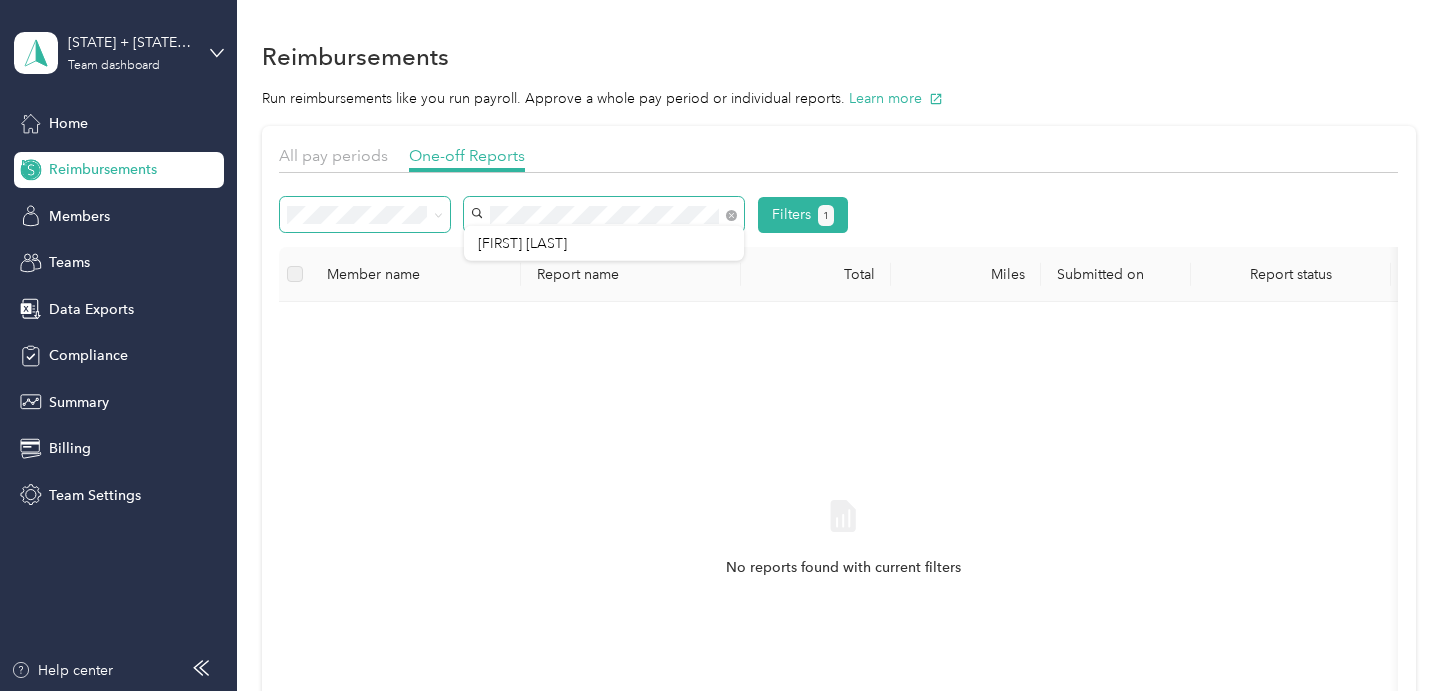 click on "Filters 1" at bounding box center [564, 215] 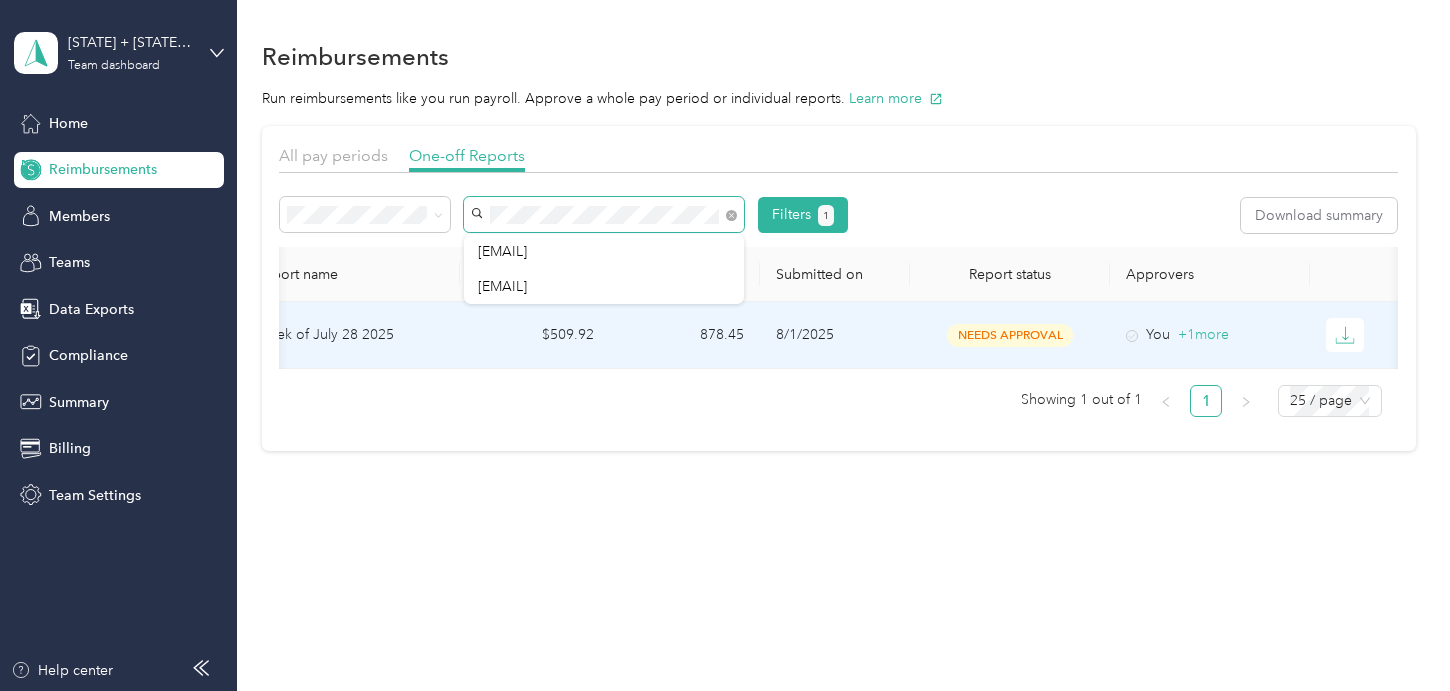 scroll, scrollTop: 0, scrollLeft: 283, axis: horizontal 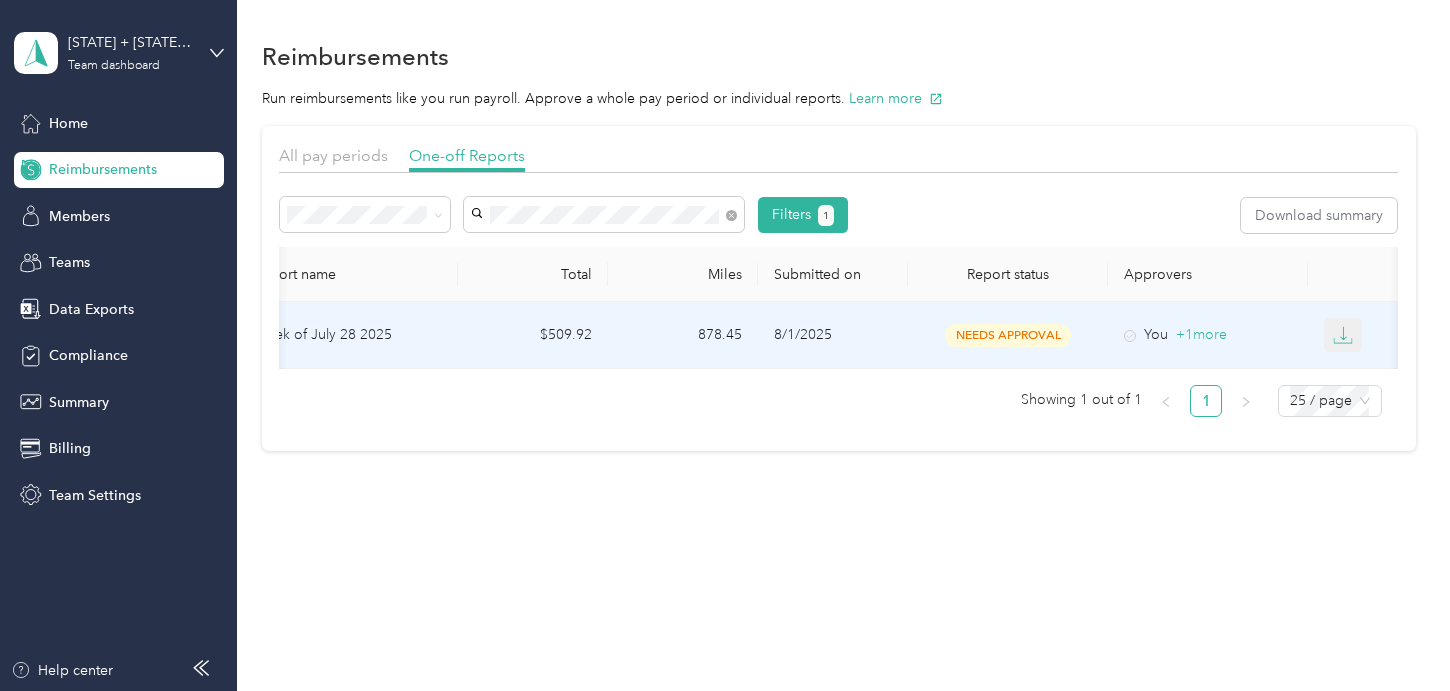 click at bounding box center [1343, 335] 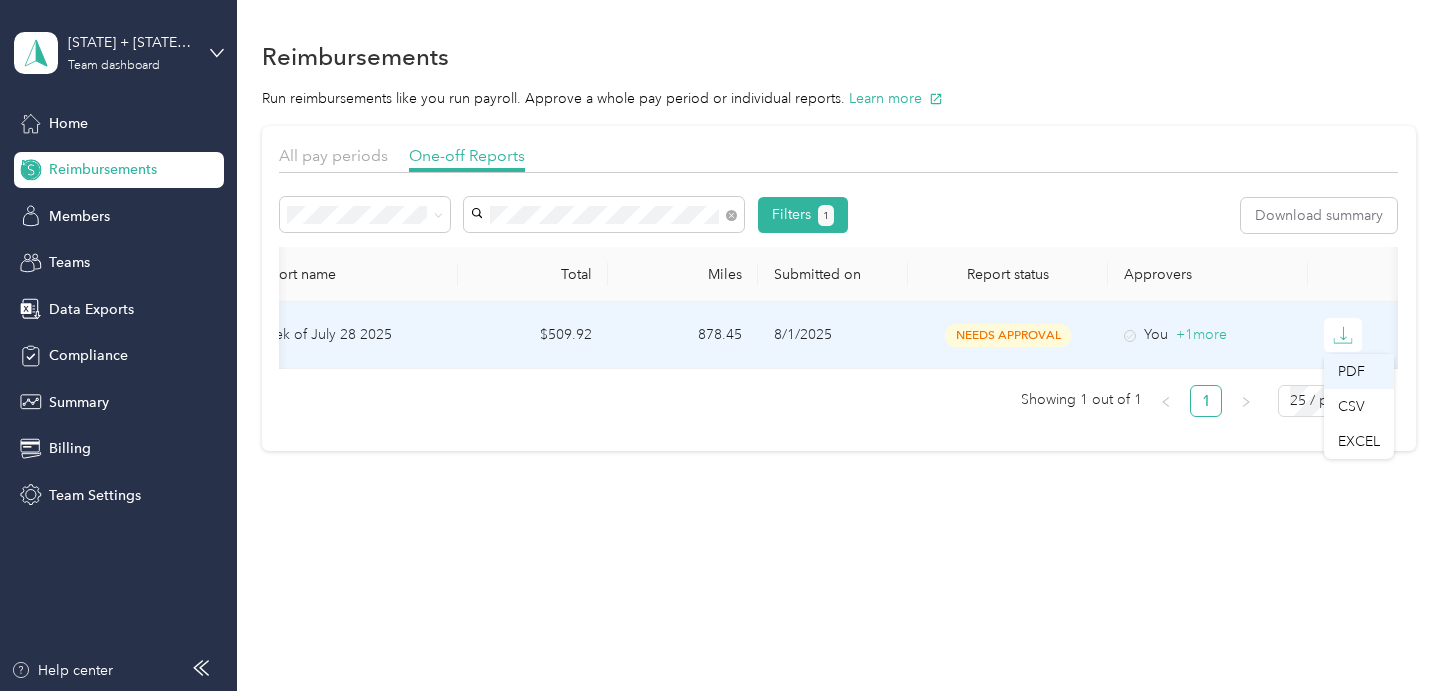 click on "PDF" at bounding box center (1359, 371) 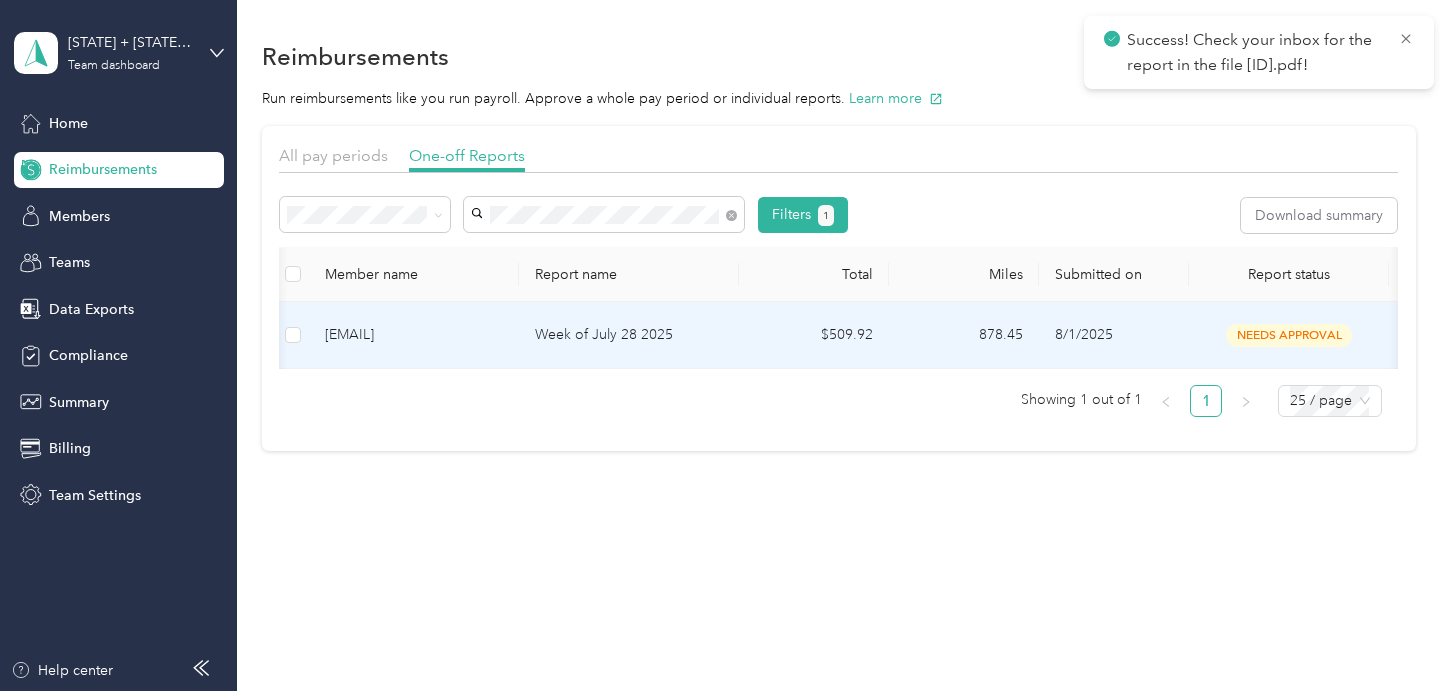 scroll, scrollTop: 0, scrollLeft: 0, axis: both 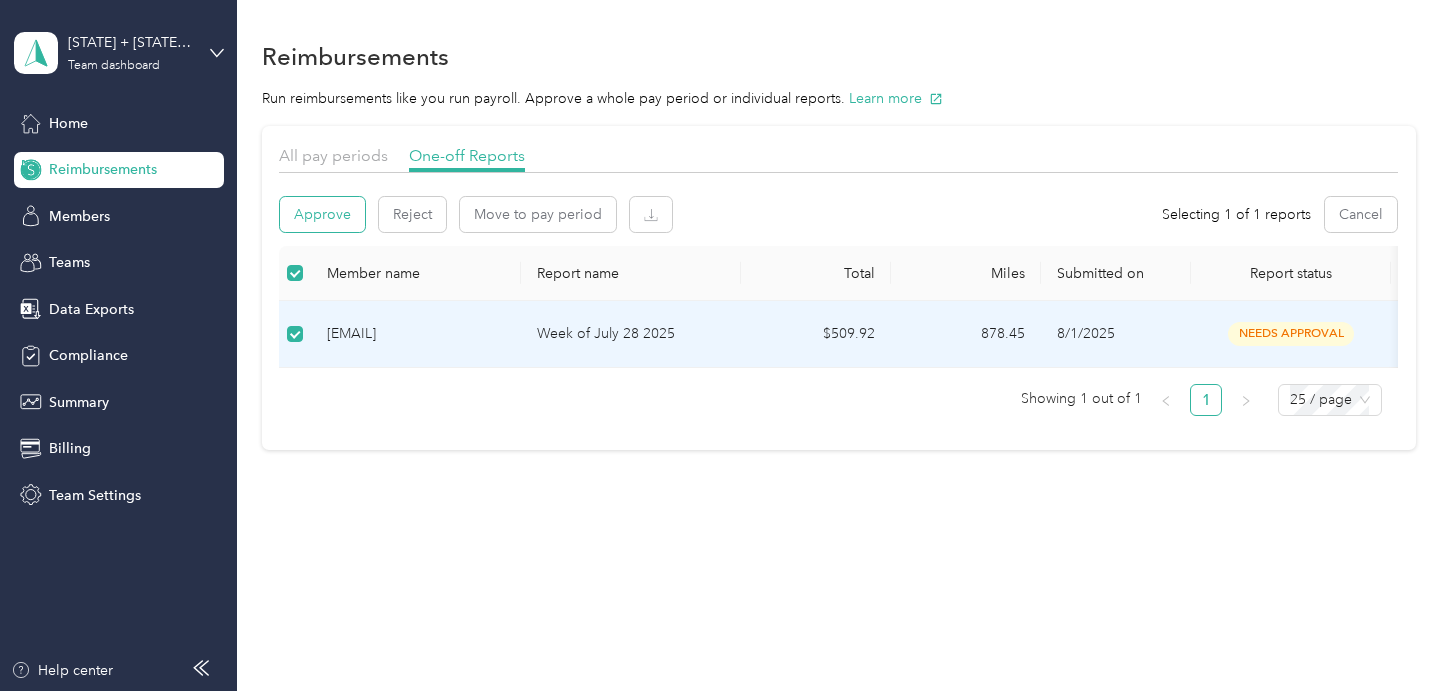 click on "Approve" at bounding box center [322, 214] 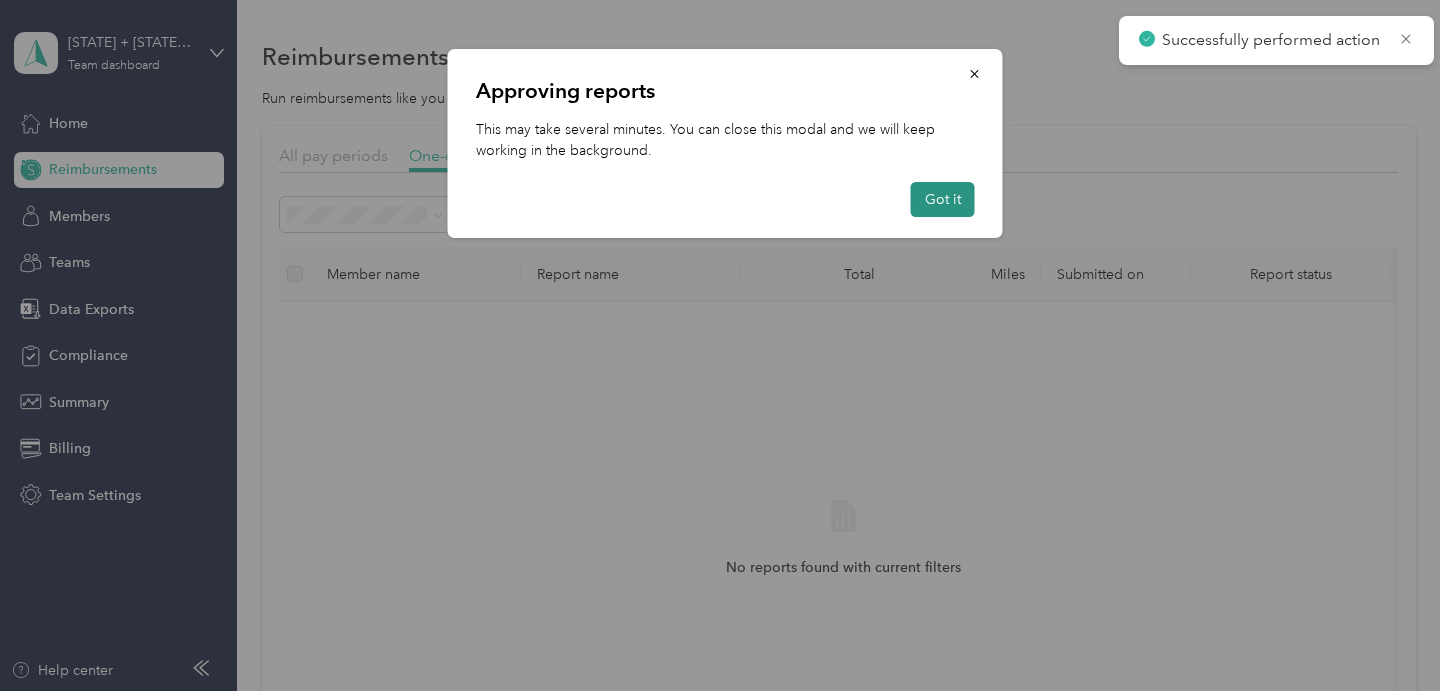 click on "Got it" at bounding box center [943, 199] 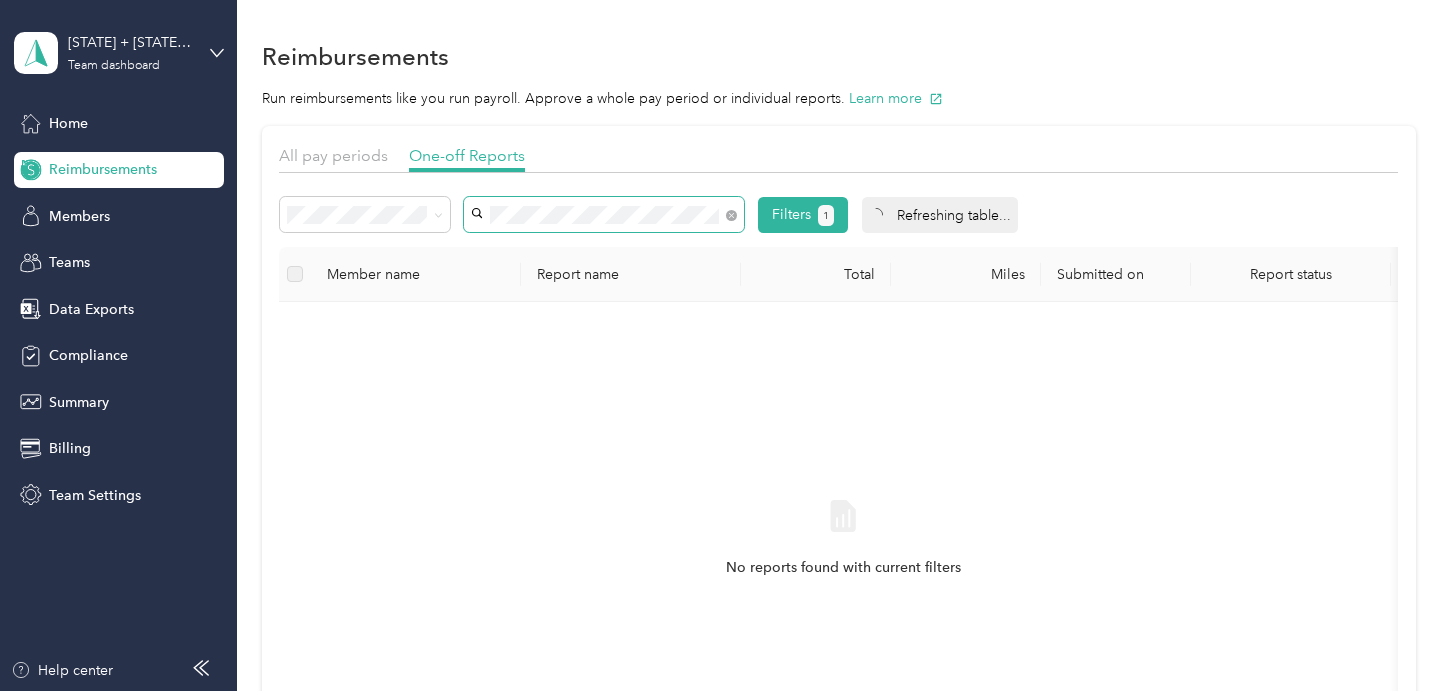 click at bounding box center [604, 214] 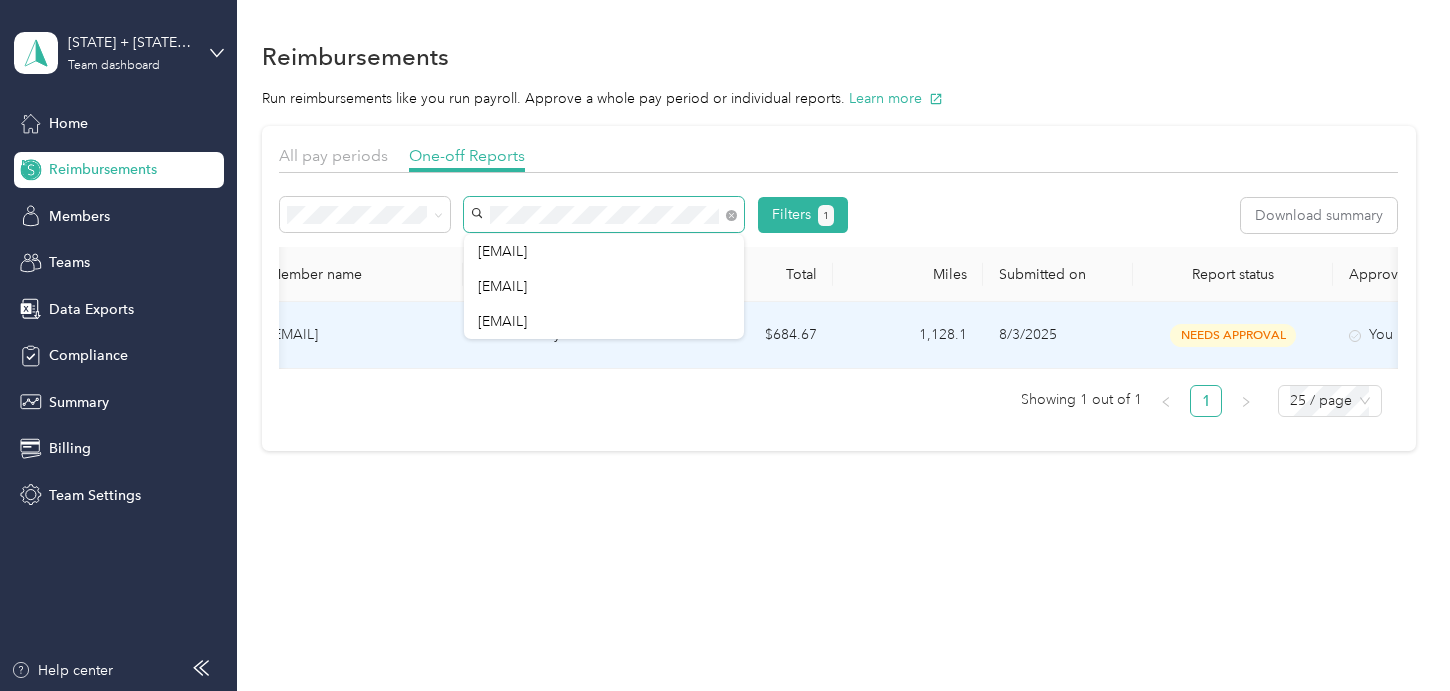 scroll, scrollTop: 0, scrollLeft: 0, axis: both 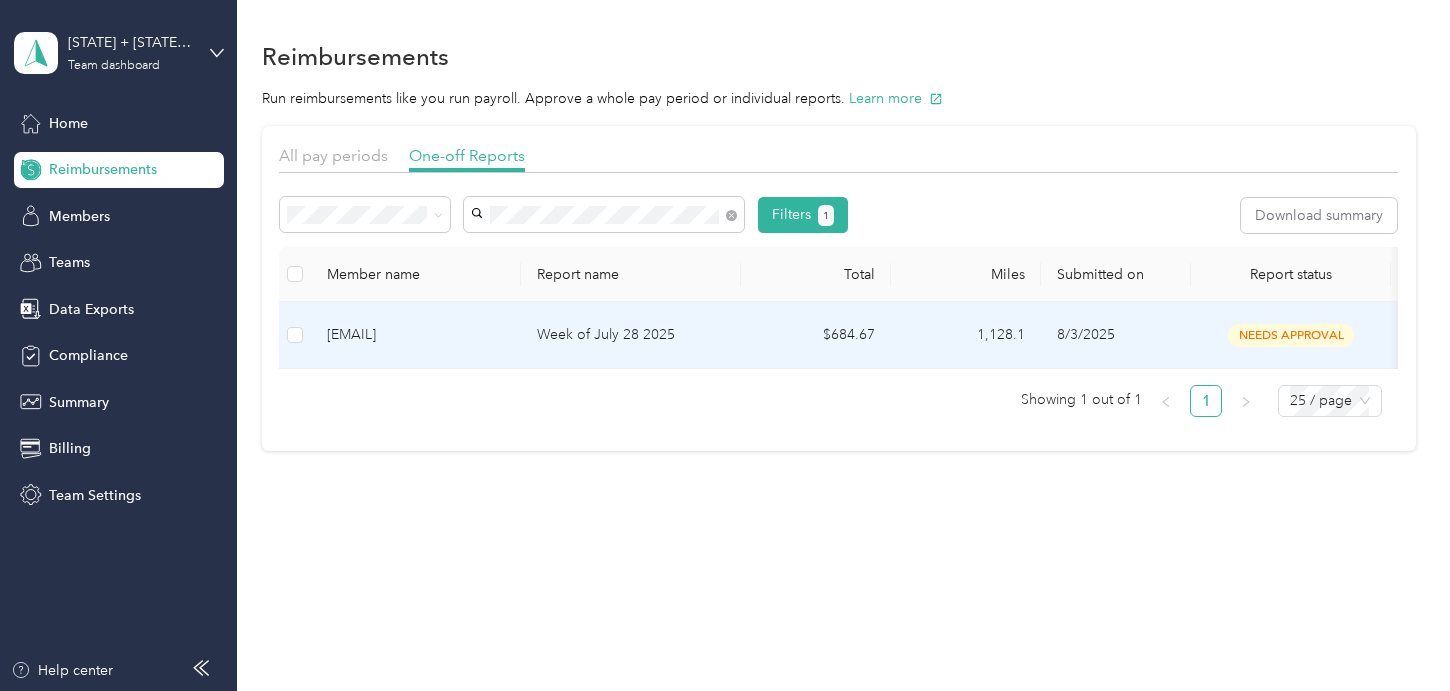click on "needs approval" at bounding box center (1291, 335) 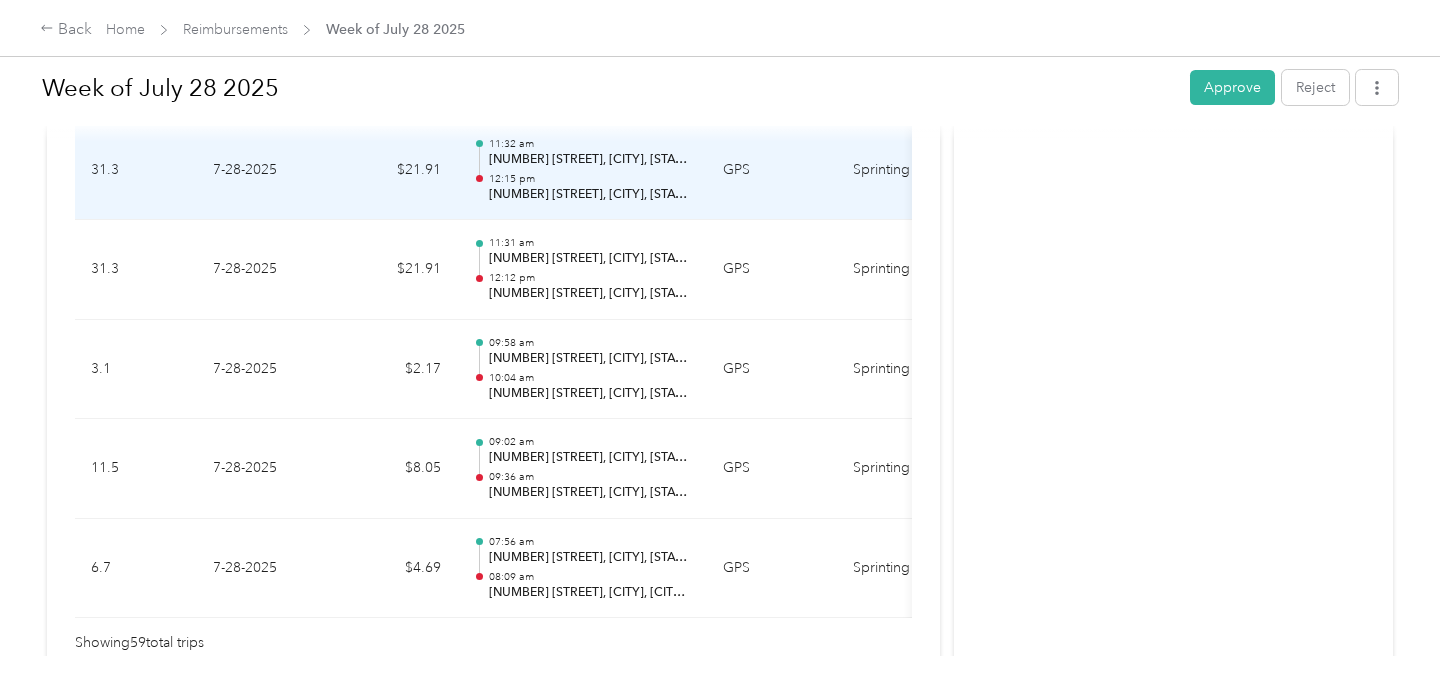 scroll, scrollTop: 6052, scrollLeft: 0, axis: vertical 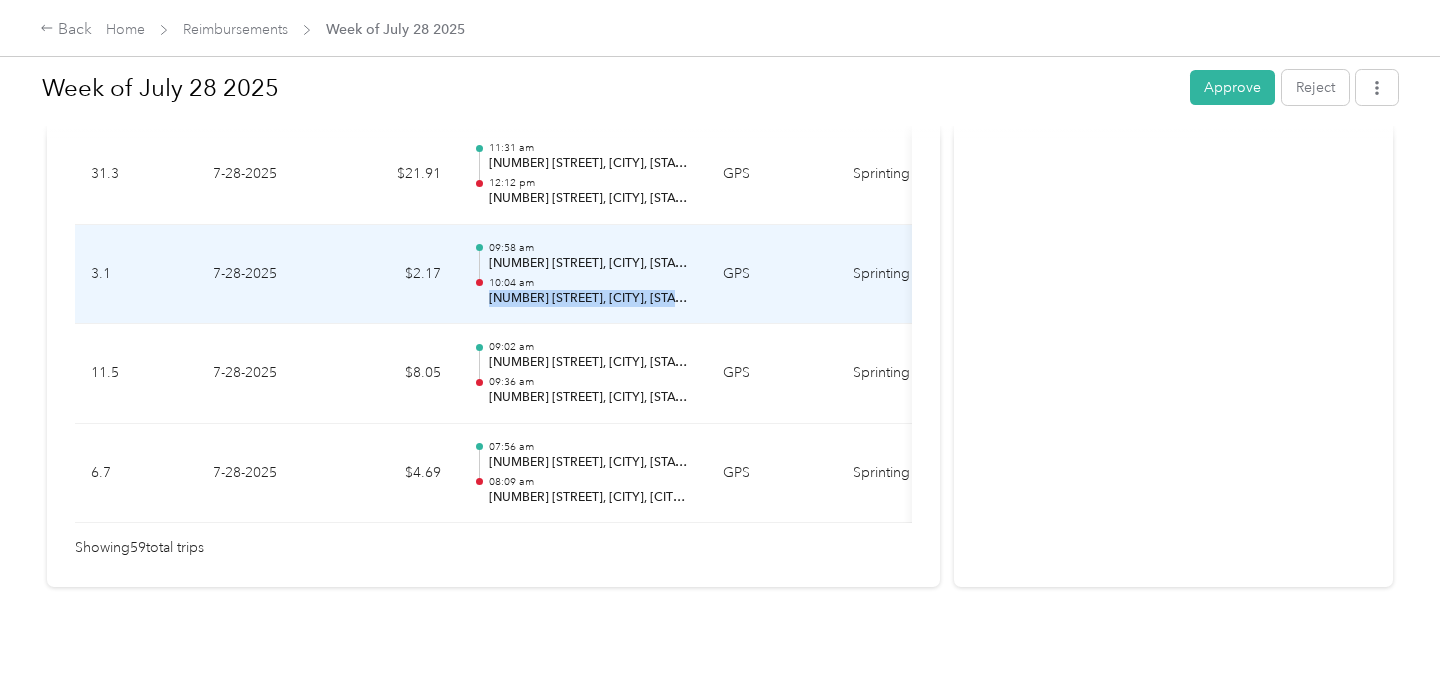 drag, startPoint x: 690, startPoint y: 297, endPoint x: 492, endPoint y: 292, distance: 198.06313 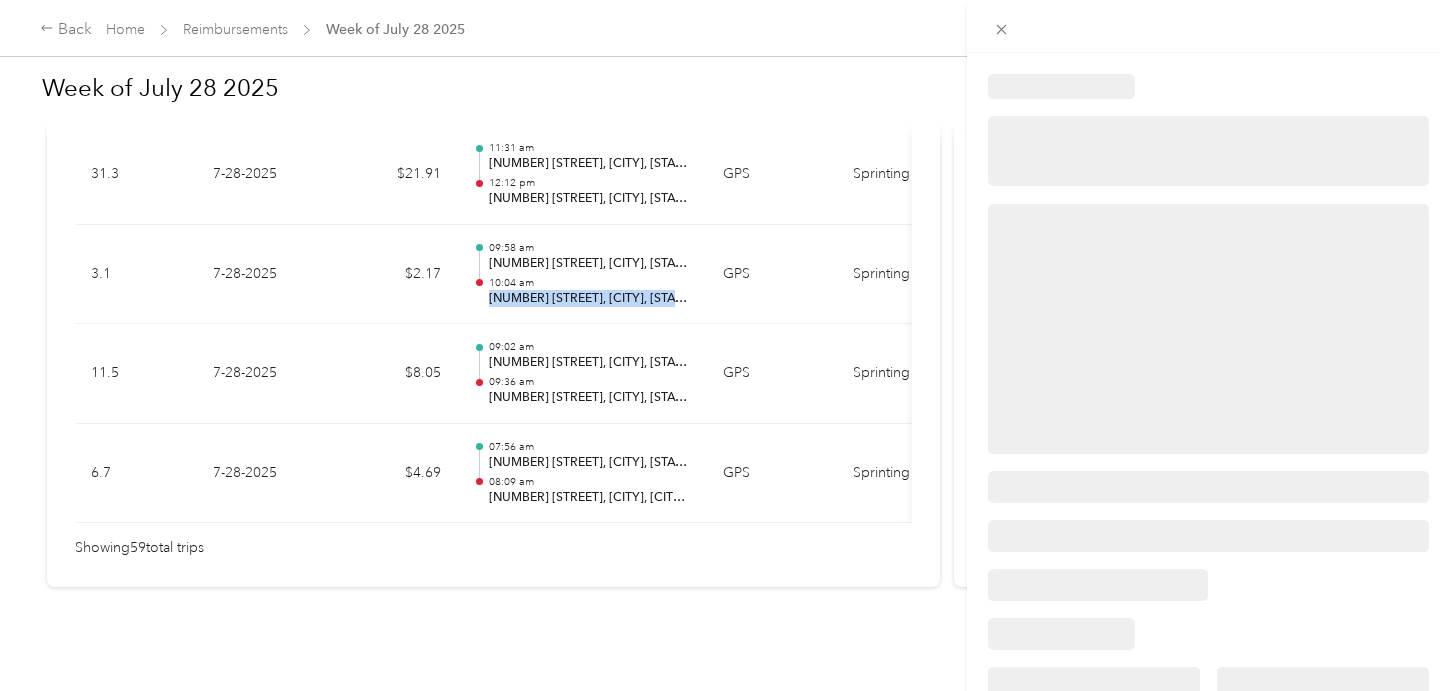 copy on "[NUMBER] [STREET], [CITY], [STATE]" 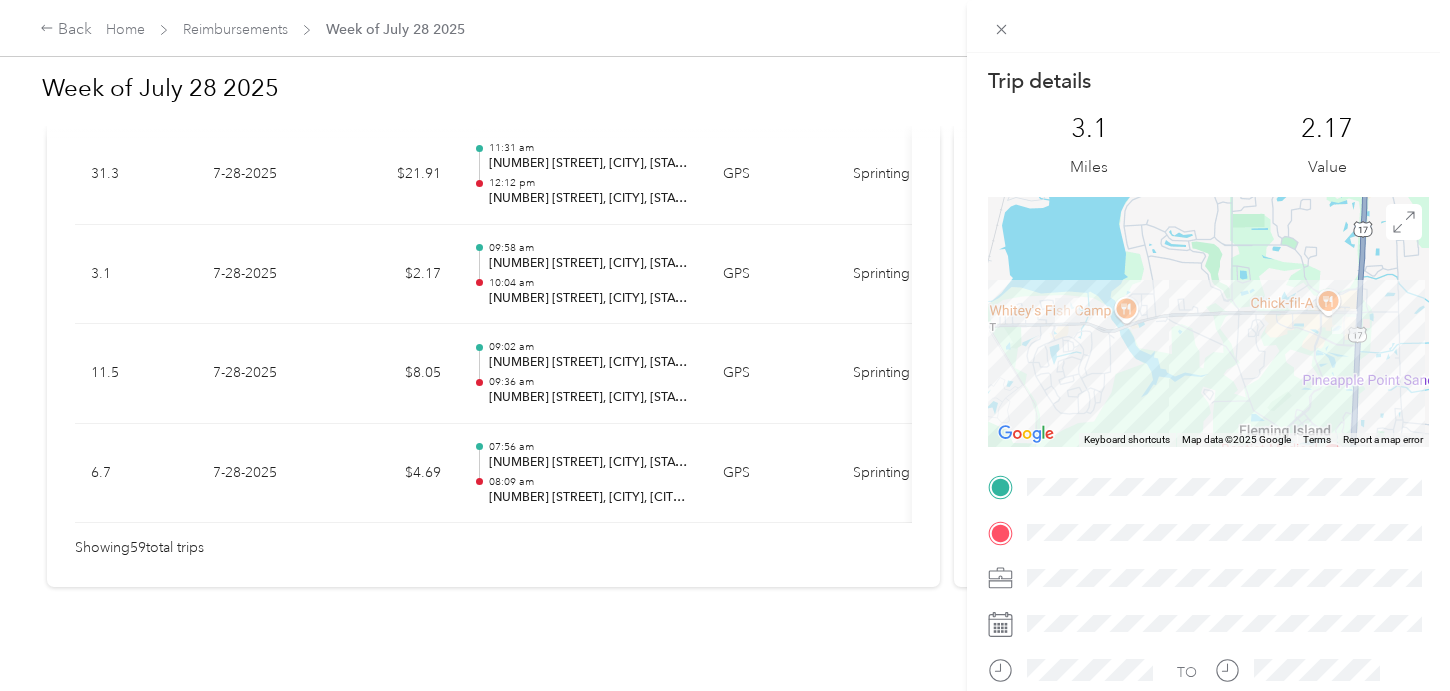 click on "Trip details This trip cannot be edited because it is either under review, approved, or paid. Contact your Team Manager to edit it. [DISTANCE] Miles [DISTANCE] Value ← Move left → Move right ↑ Move up ↓ Move down + Zoom in - Zoom out Home Jump left by 75% End Jump right by 75% Page Up Jump up by 75% Page Down Jump down by 75% Keyboard shortcuts Map Data Map data ©[YEAR] Google Map data ©[YEAR] Google [DISTANCE] km Click to toggle between metric and imperial units Terms Report a map error TO" at bounding box center (725, 345) 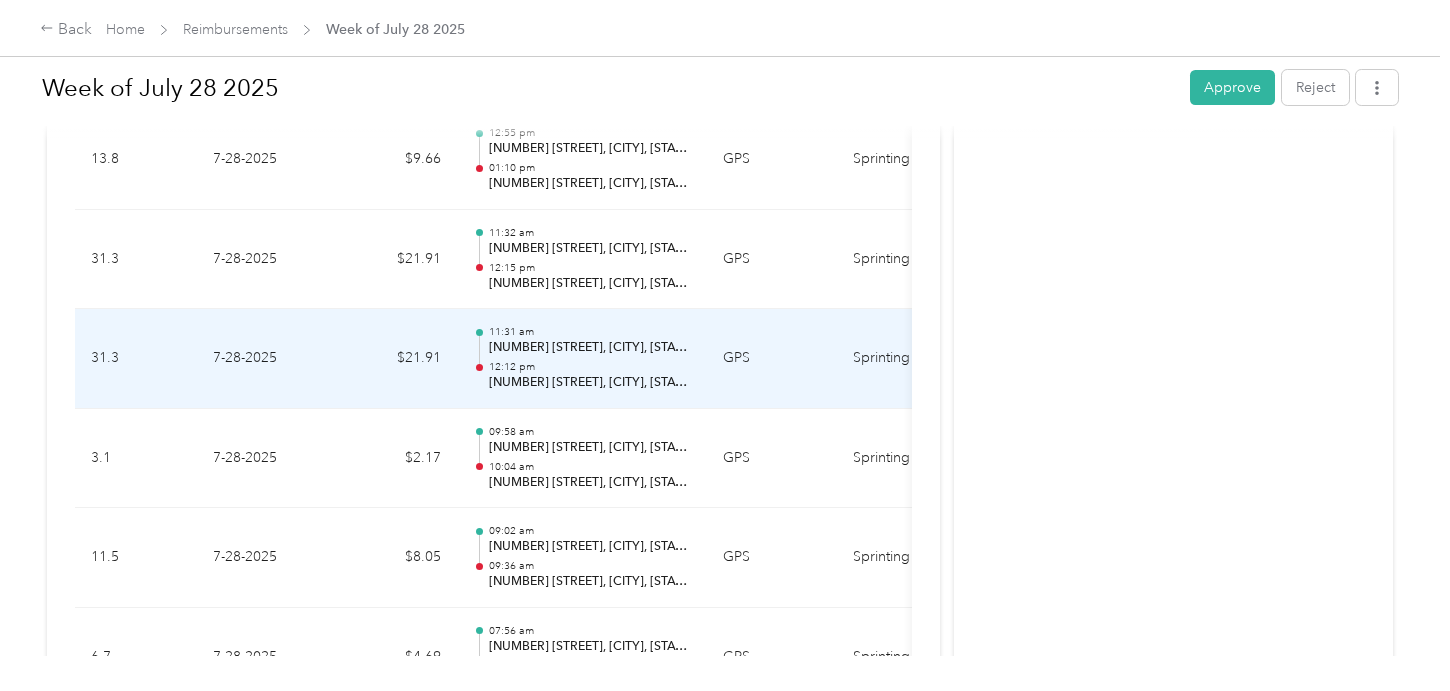 scroll, scrollTop: 5857, scrollLeft: 0, axis: vertical 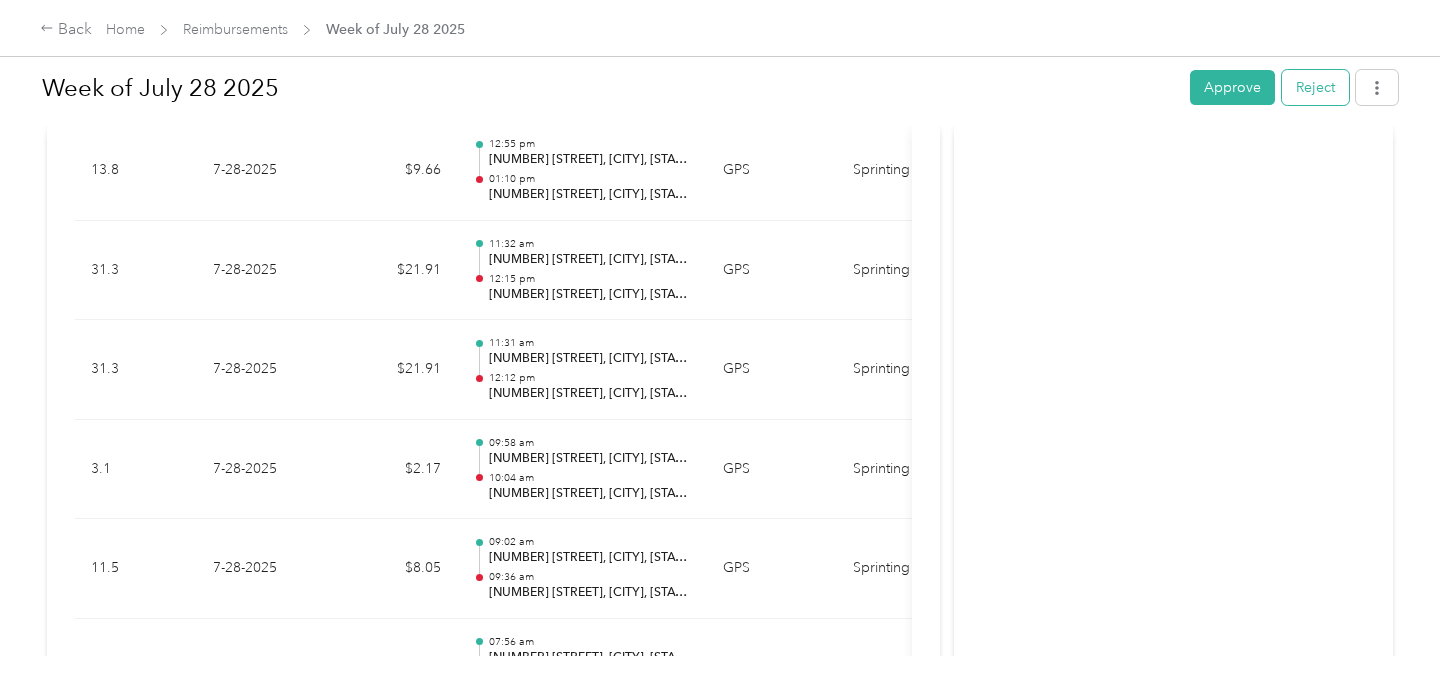 click on "Reject" at bounding box center (1315, 87) 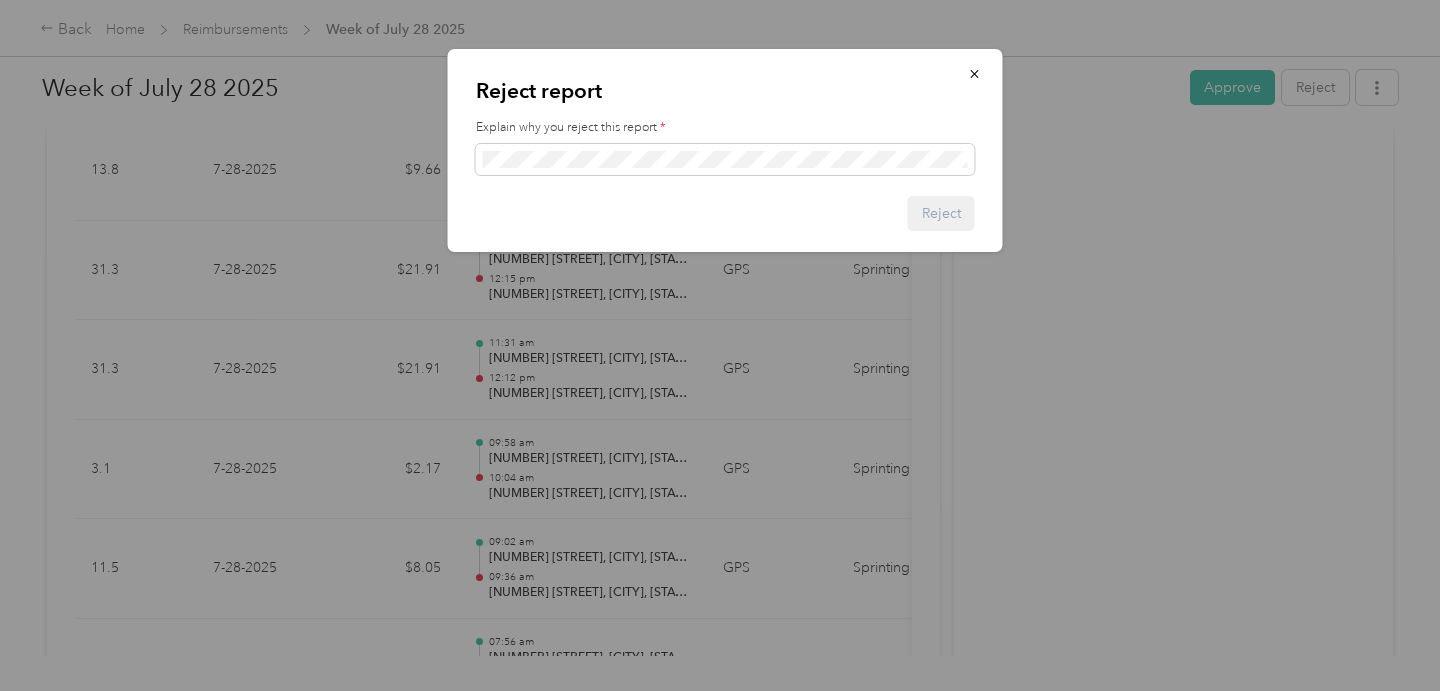 click on "Reject report Explain why you reject this report   * Reject" at bounding box center [725, 150] 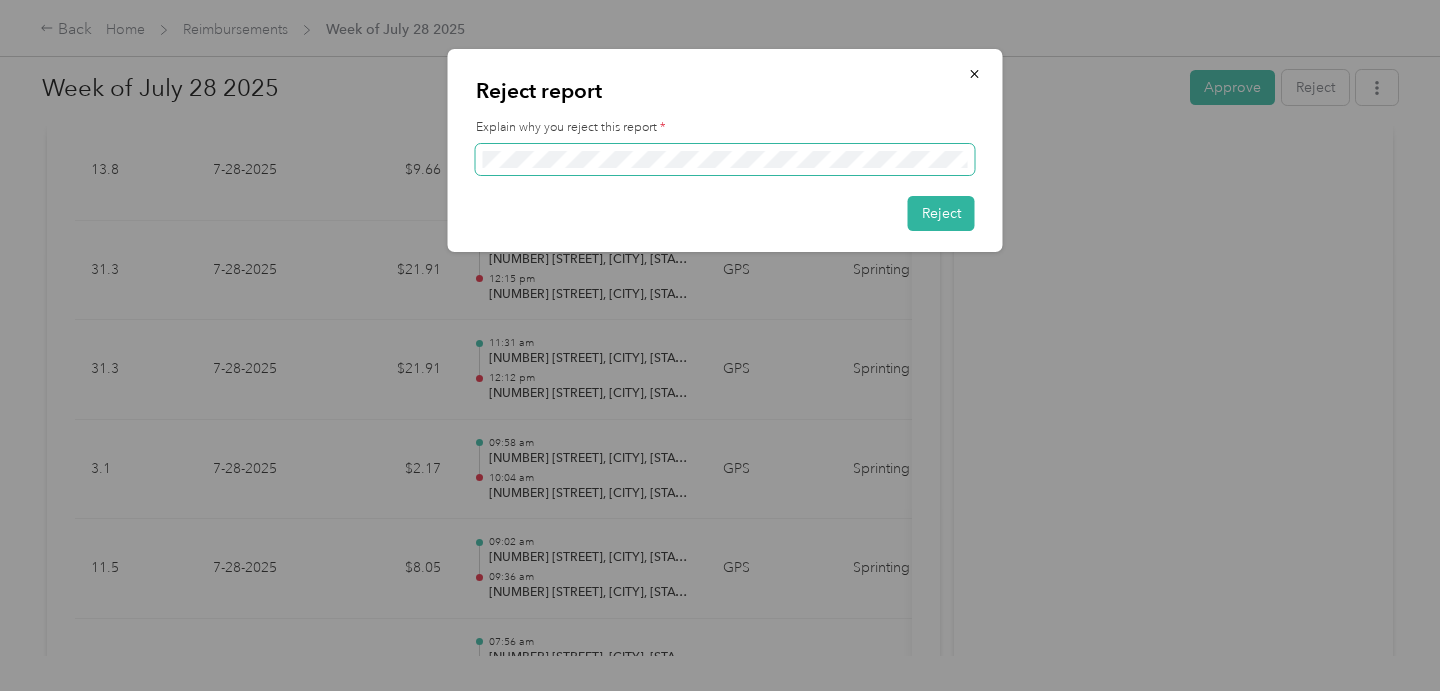 scroll, scrollTop: 0, scrollLeft: 466, axis: horizontal 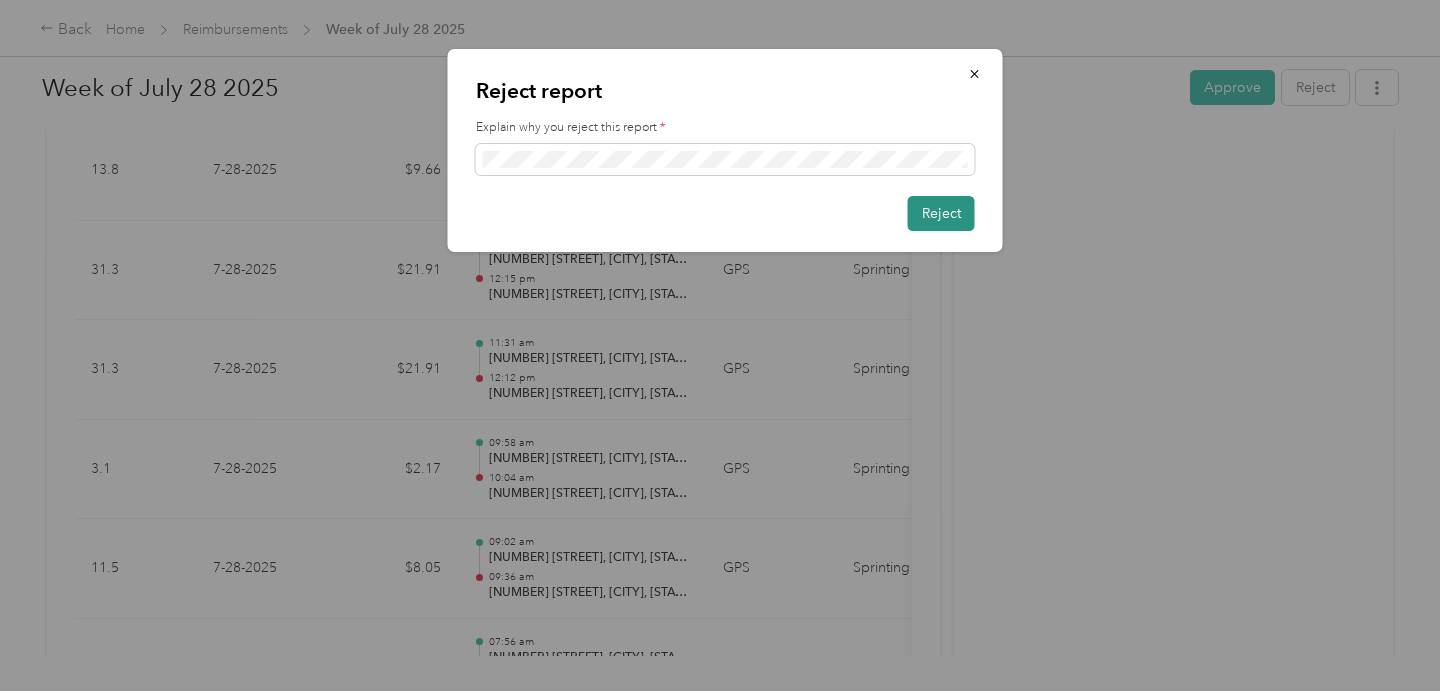 click on "Reject" at bounding box center [941, 213] 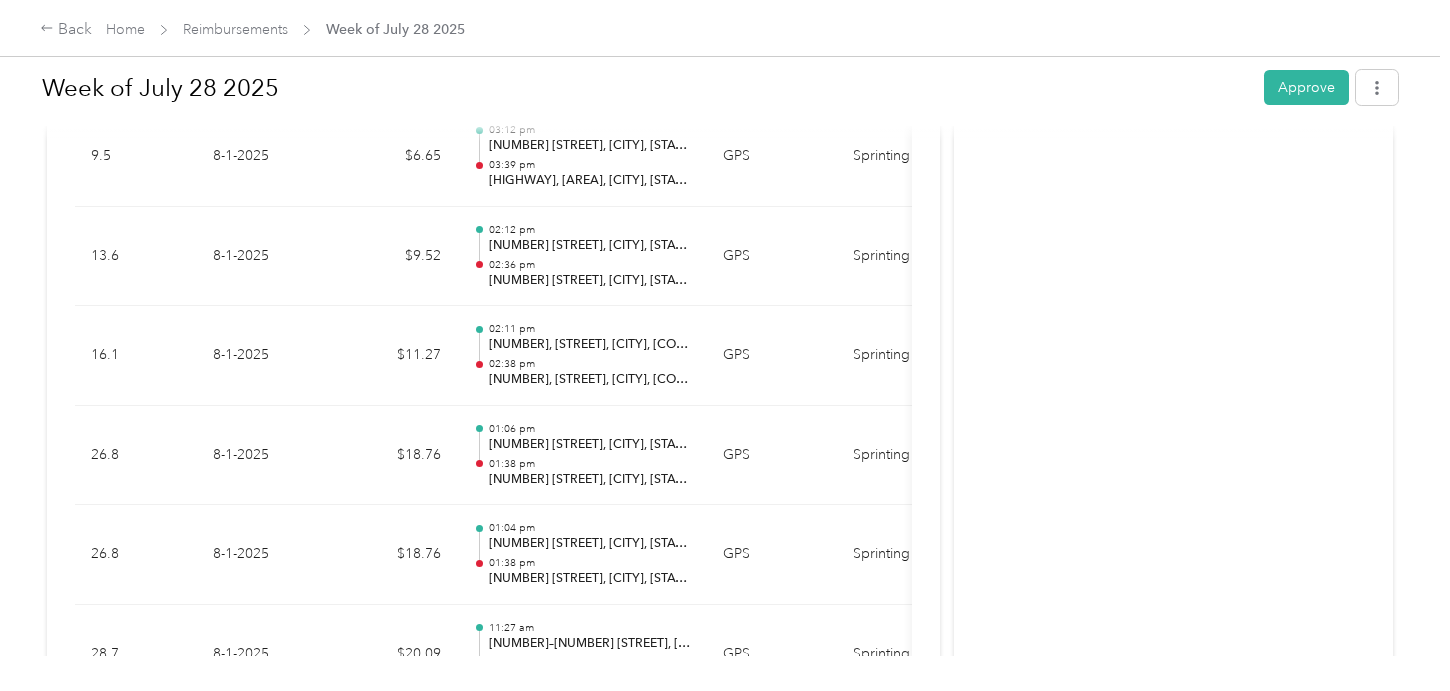 scroll, scrollTop: 0, scrollLeft: 0, axis: both 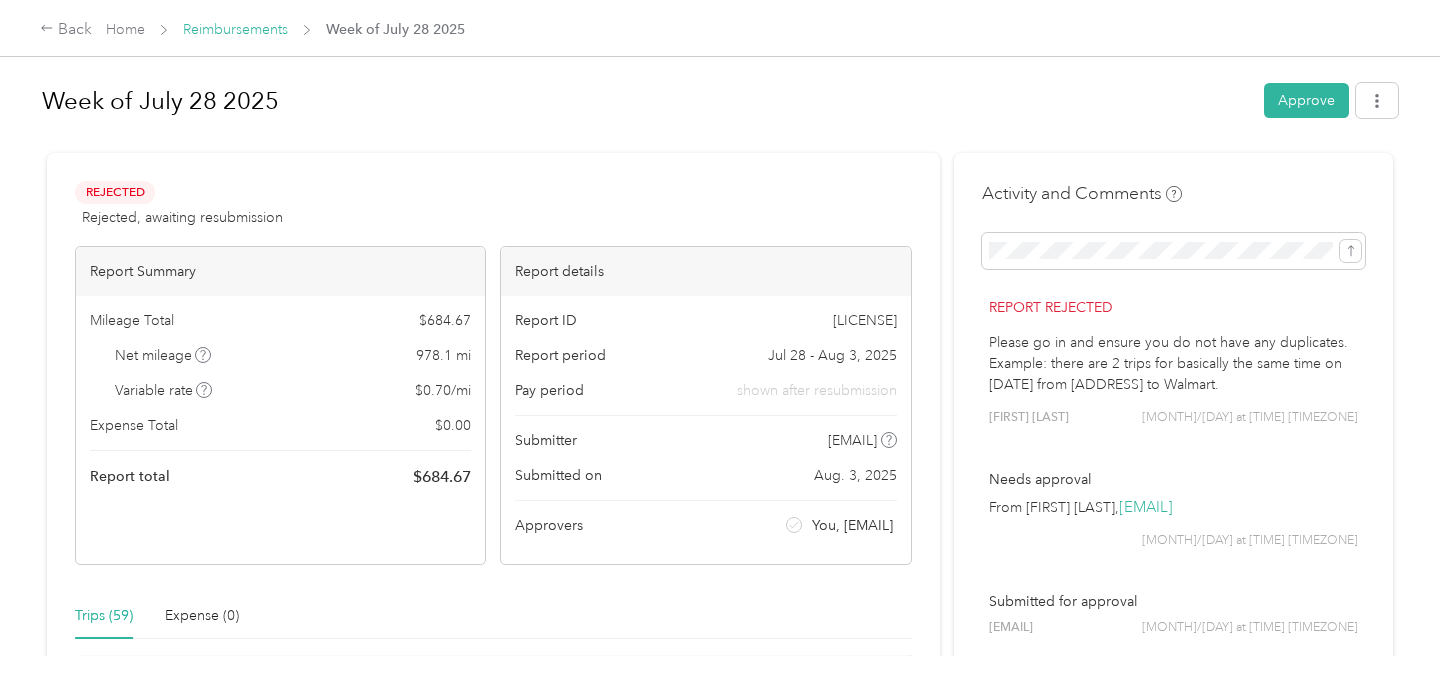 click on "Reimbursements" at bounding box center (235, 29) 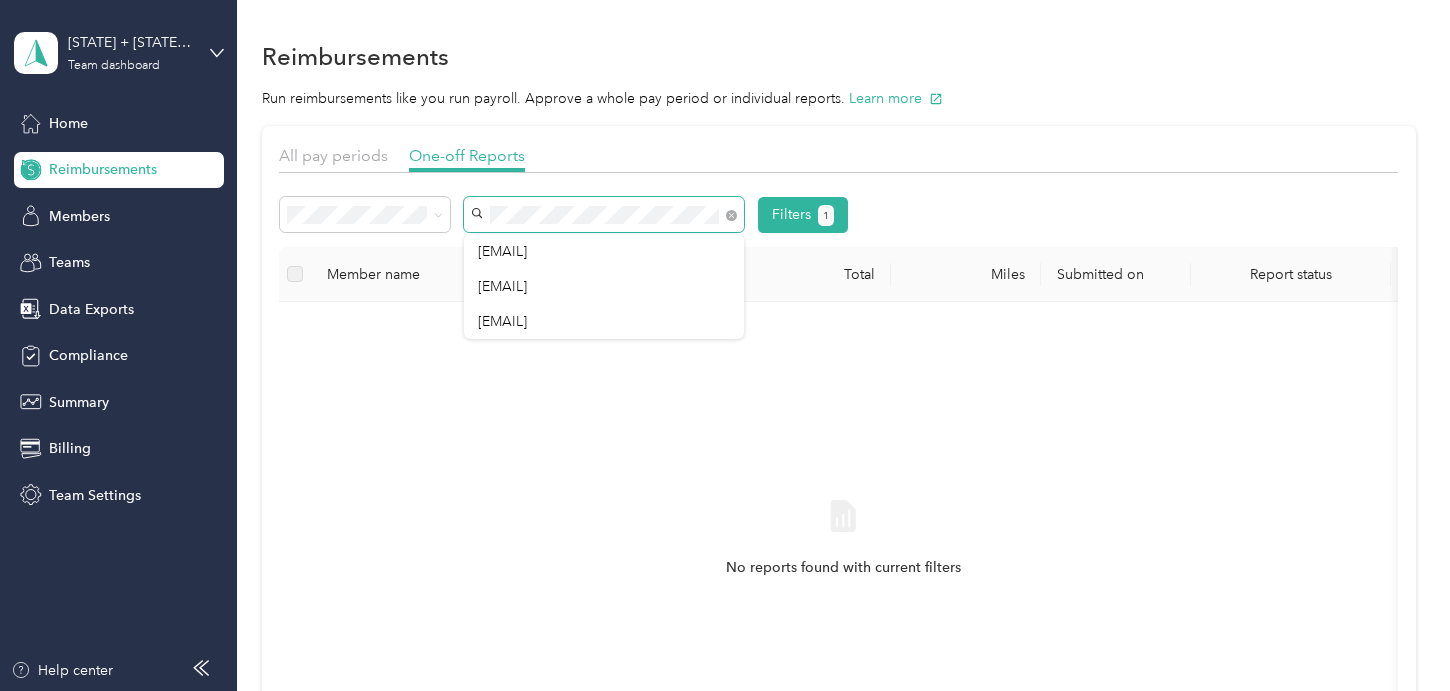 click at bounding box center (604, 214) 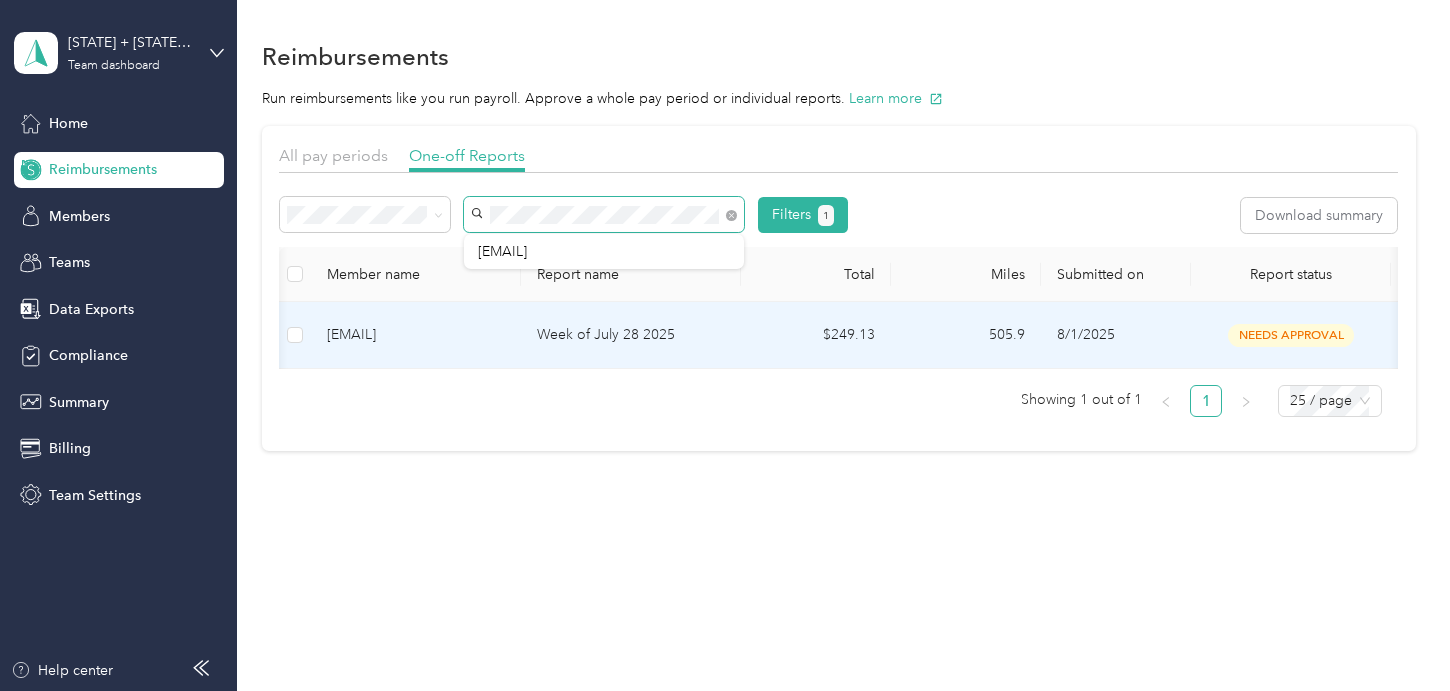 scroll, scrollTop: 0, scrollLeft: 283, axis: horizontal 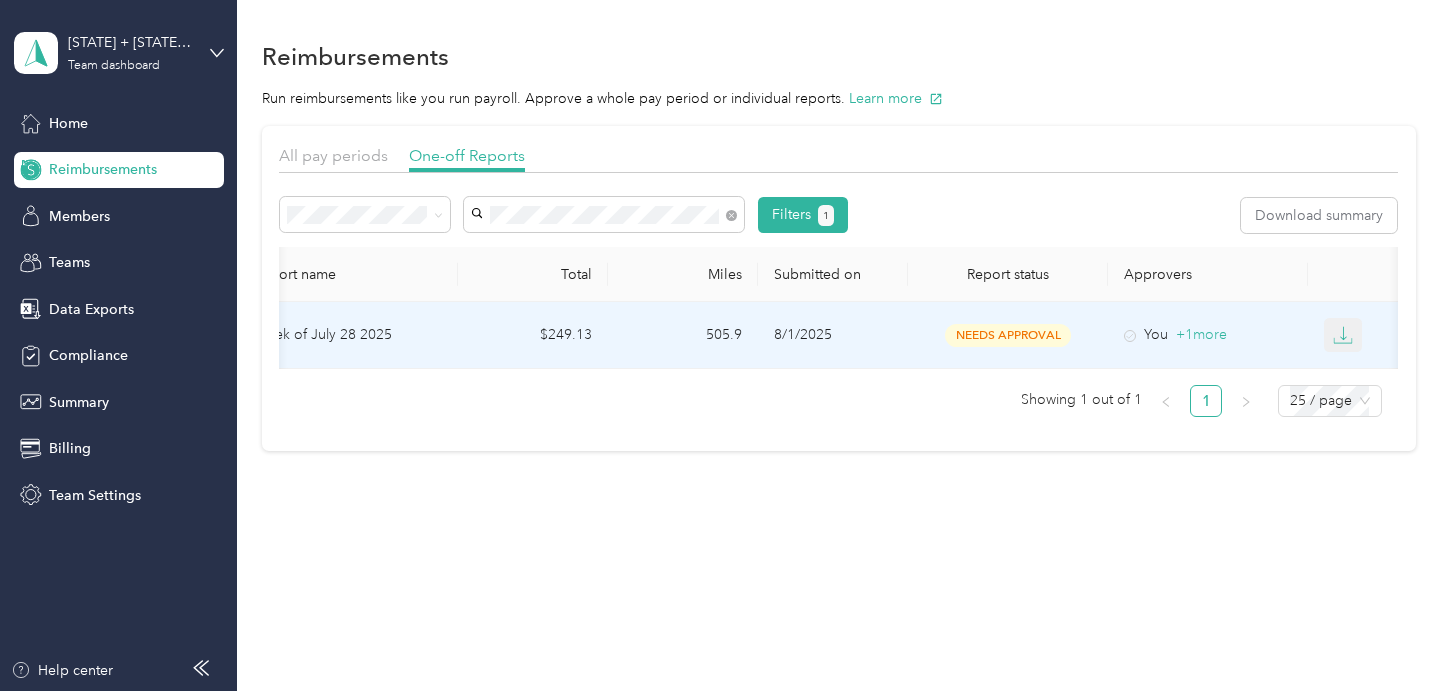 click 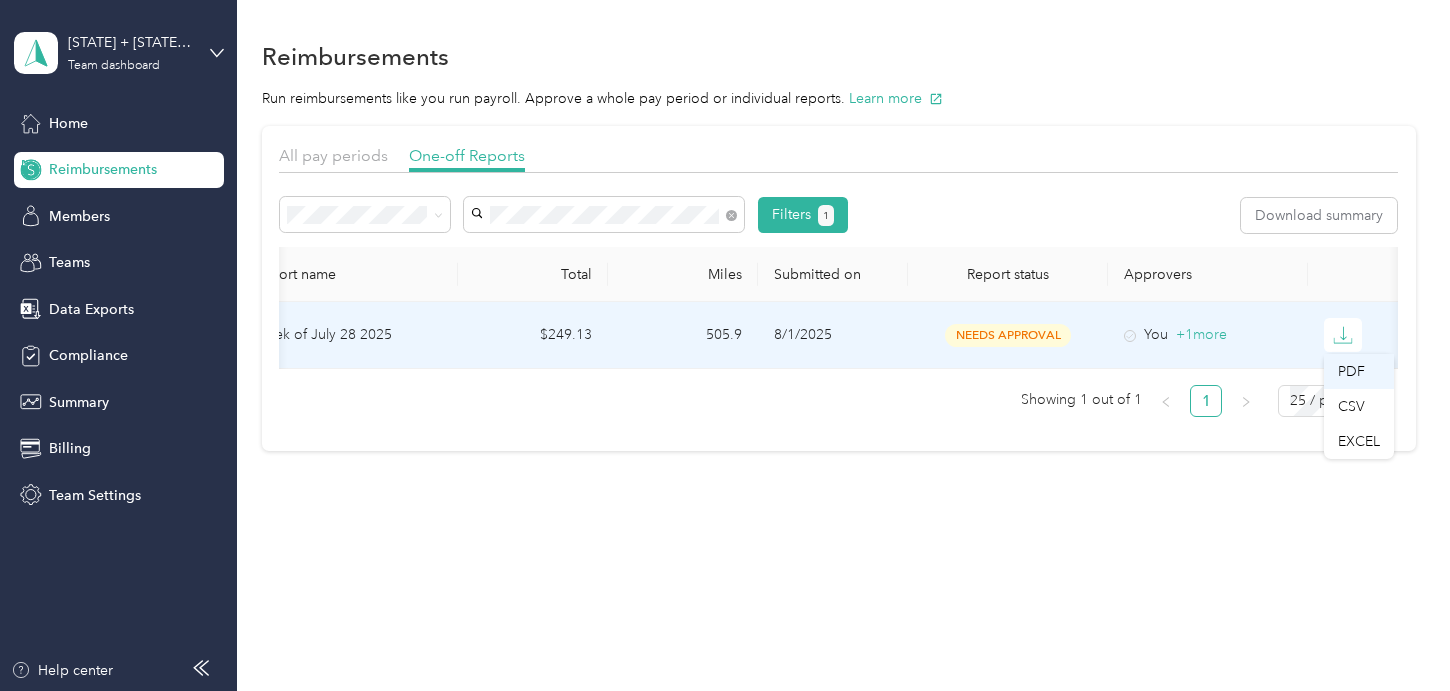 click on "PDF" at bounding box center (1359, 371) 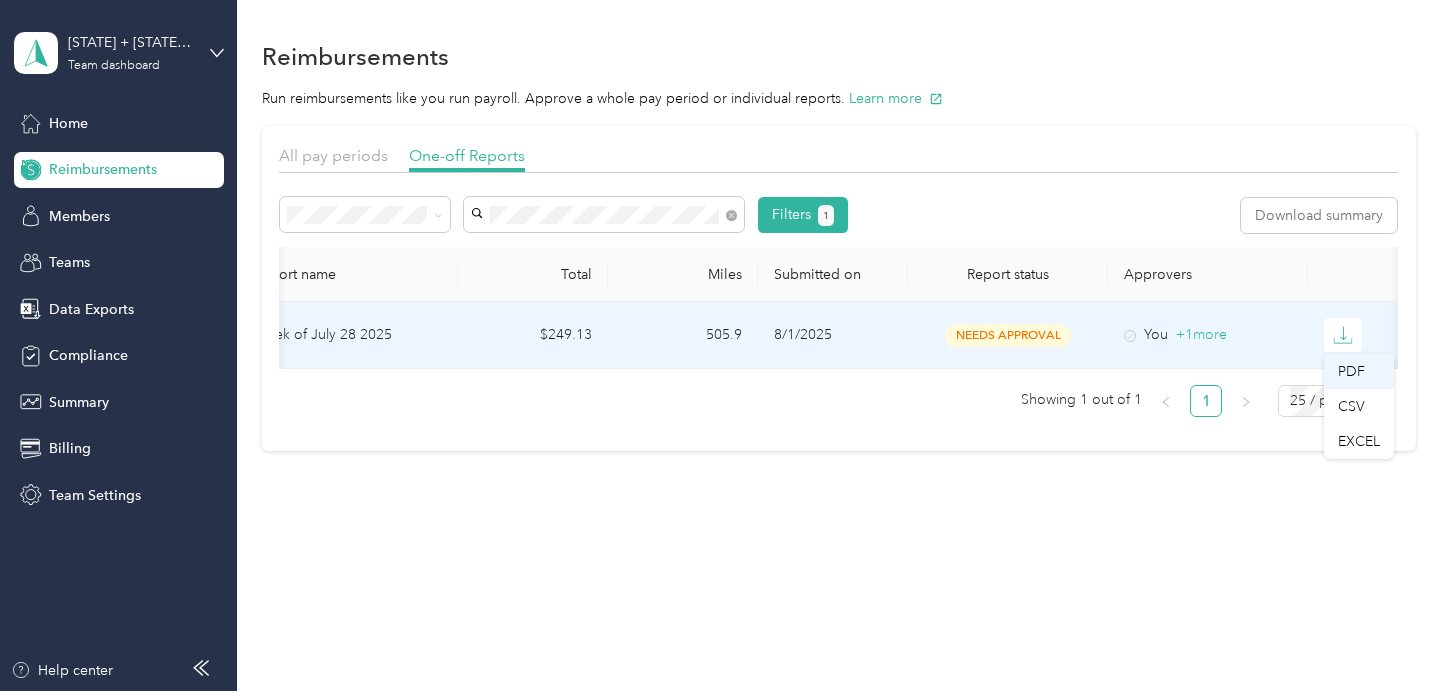 click on "PDF" at bounding box center [1359, 371] 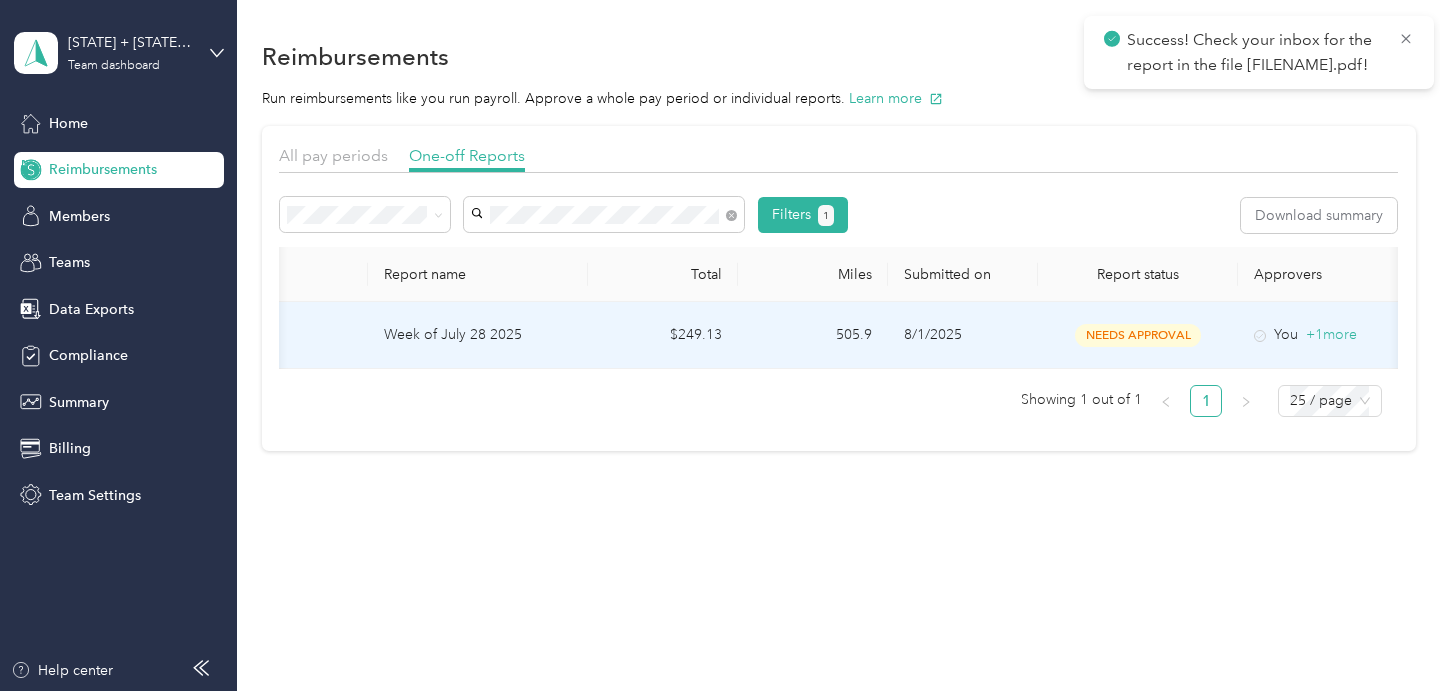 scroll, scrollTop: 0, scrollLeft: 0, axis: both 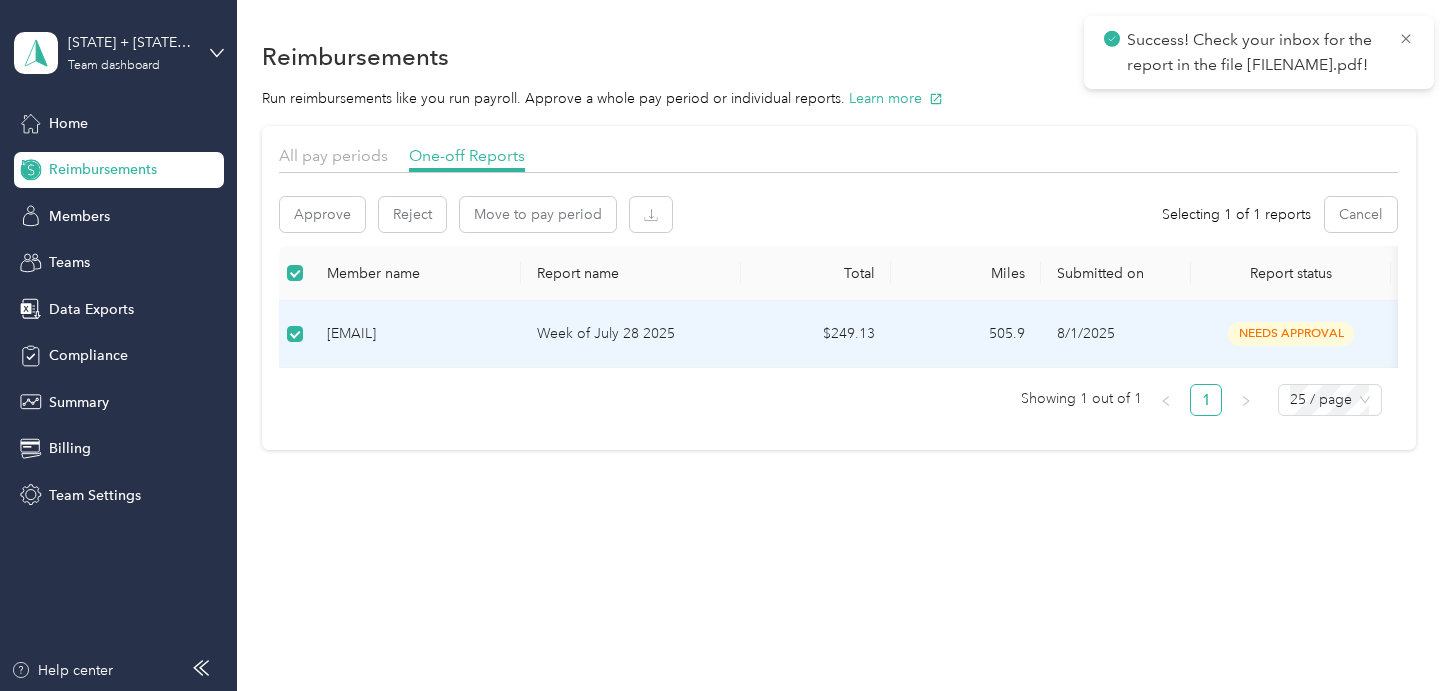 click on "Approve Reject Move to pay period Selecting 1 of 1
reports Cancel" at bounding box center [838, 221] 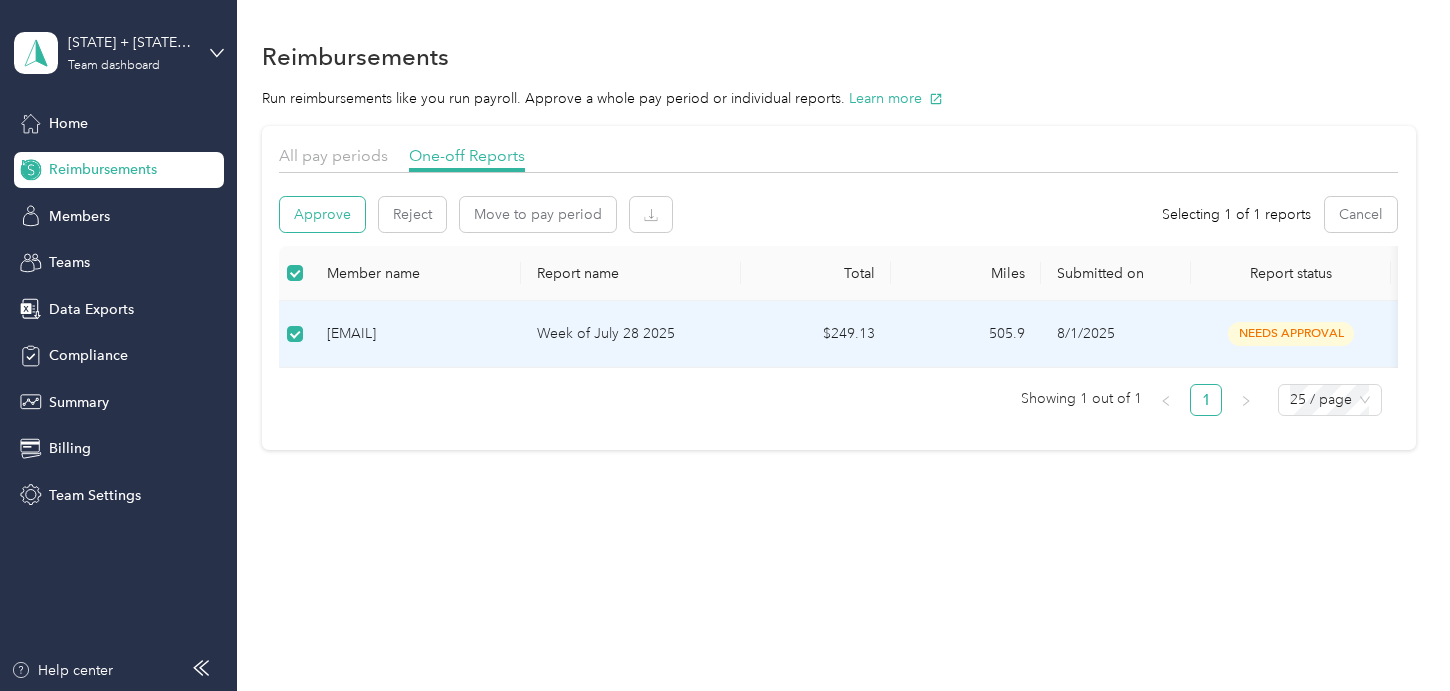 click on "Approve" at bounding box center [322, 214] 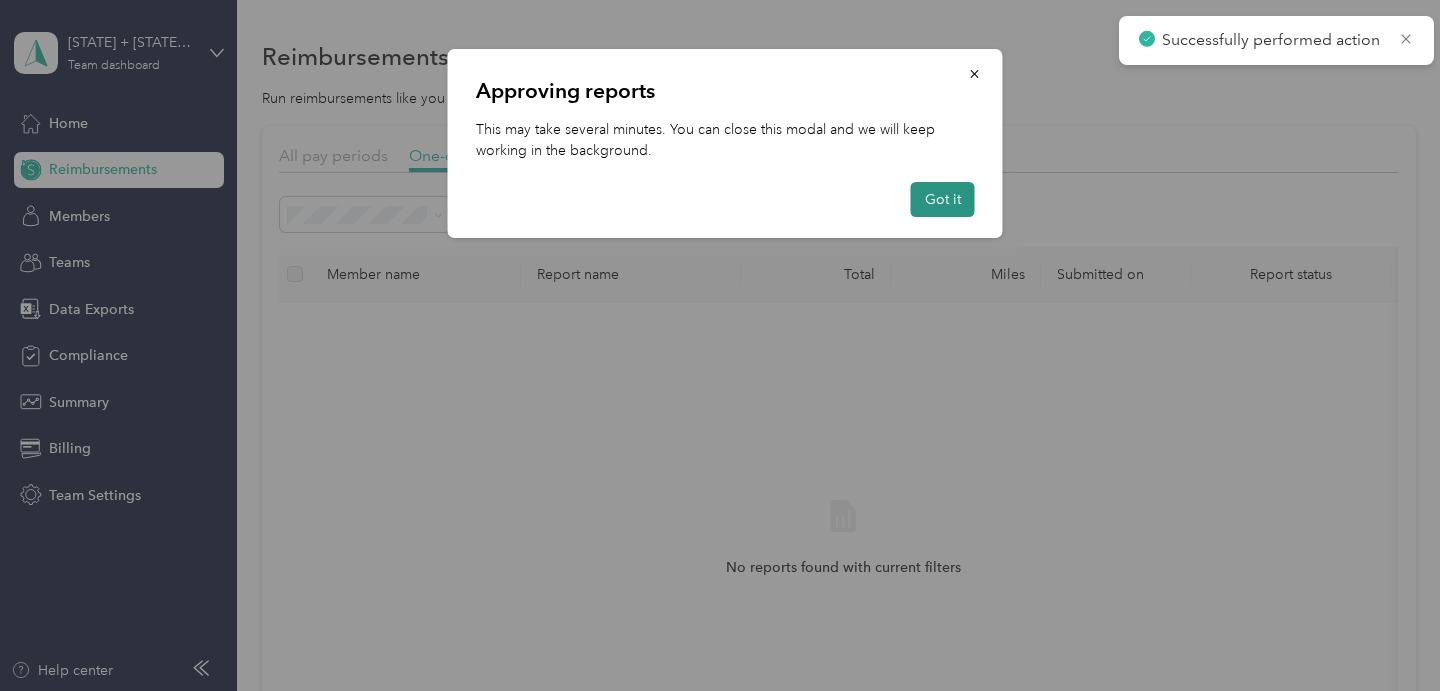 click on "Got it" at bounding box center [943, 199] 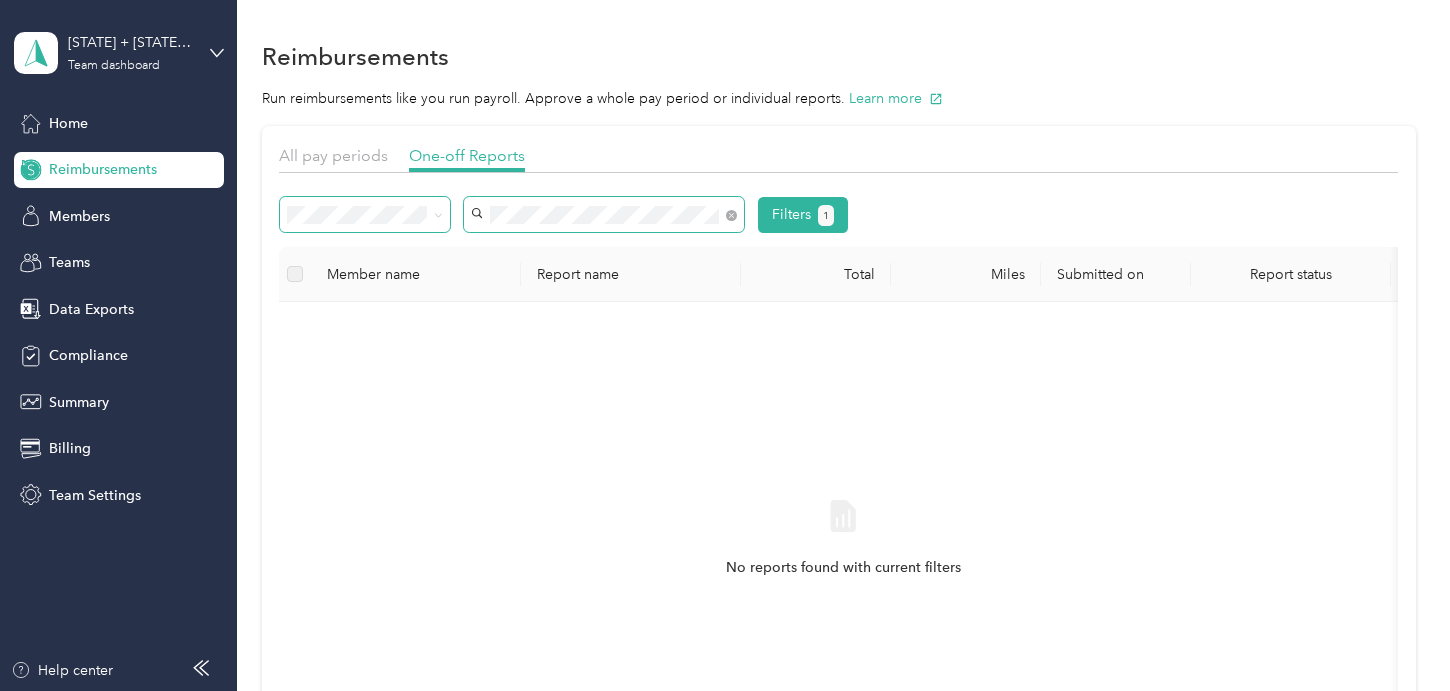 click on "Filters 1" at bounding box center [564, 215] 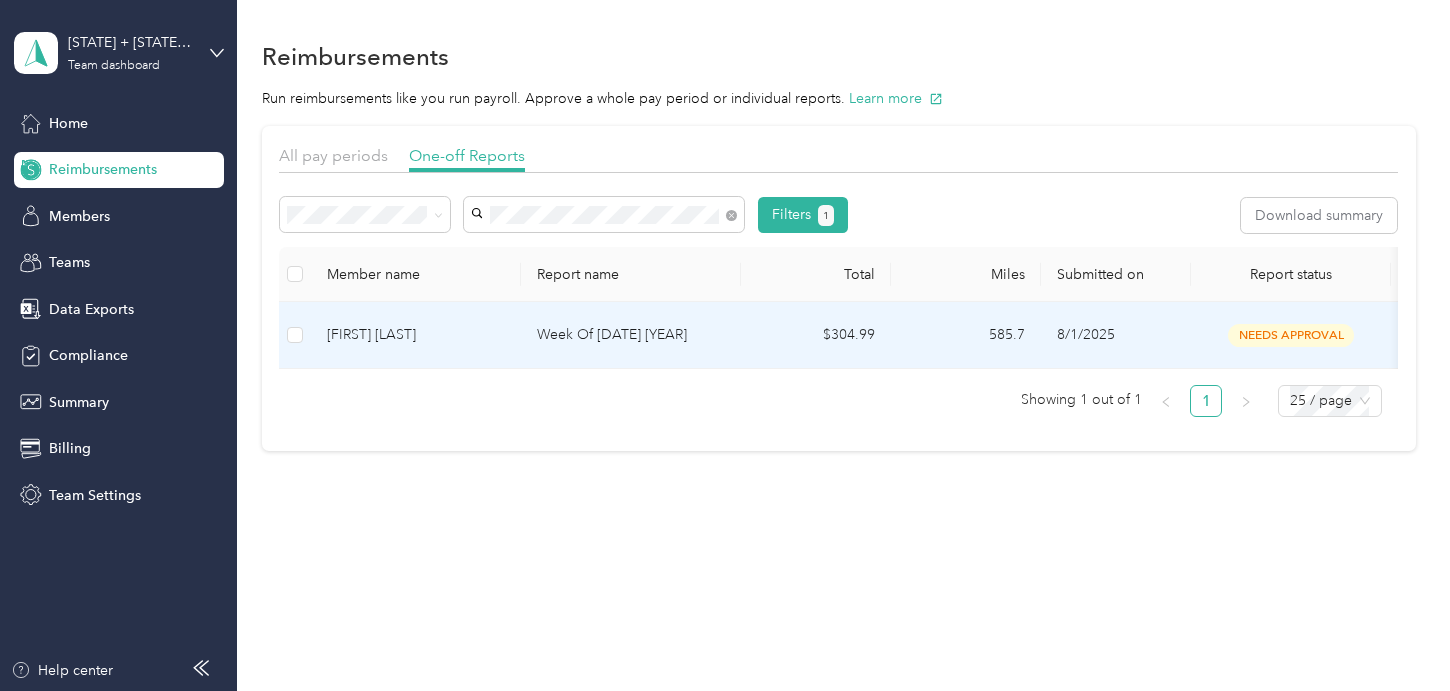 click on "585.7" at bounding box center (966, 335) 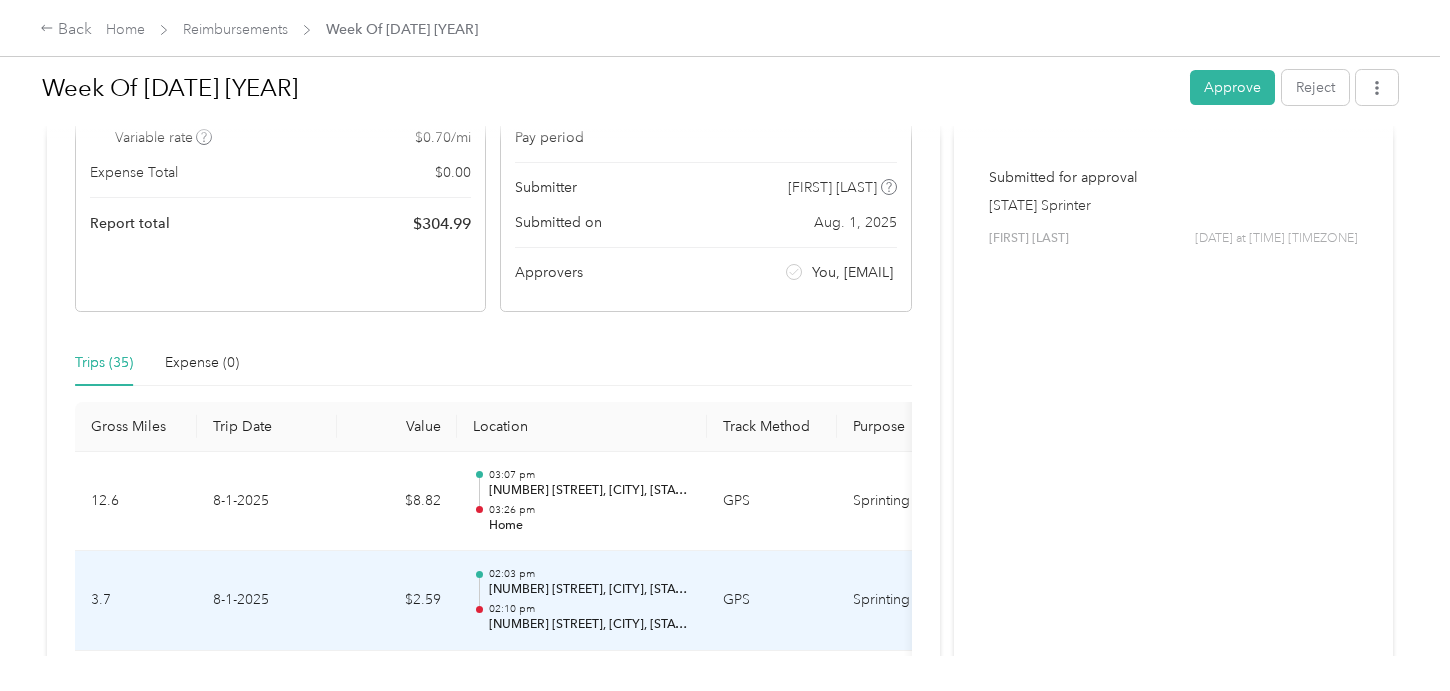 scroll, scrollTop: 74, scrollLeft: 0, axis: vertical 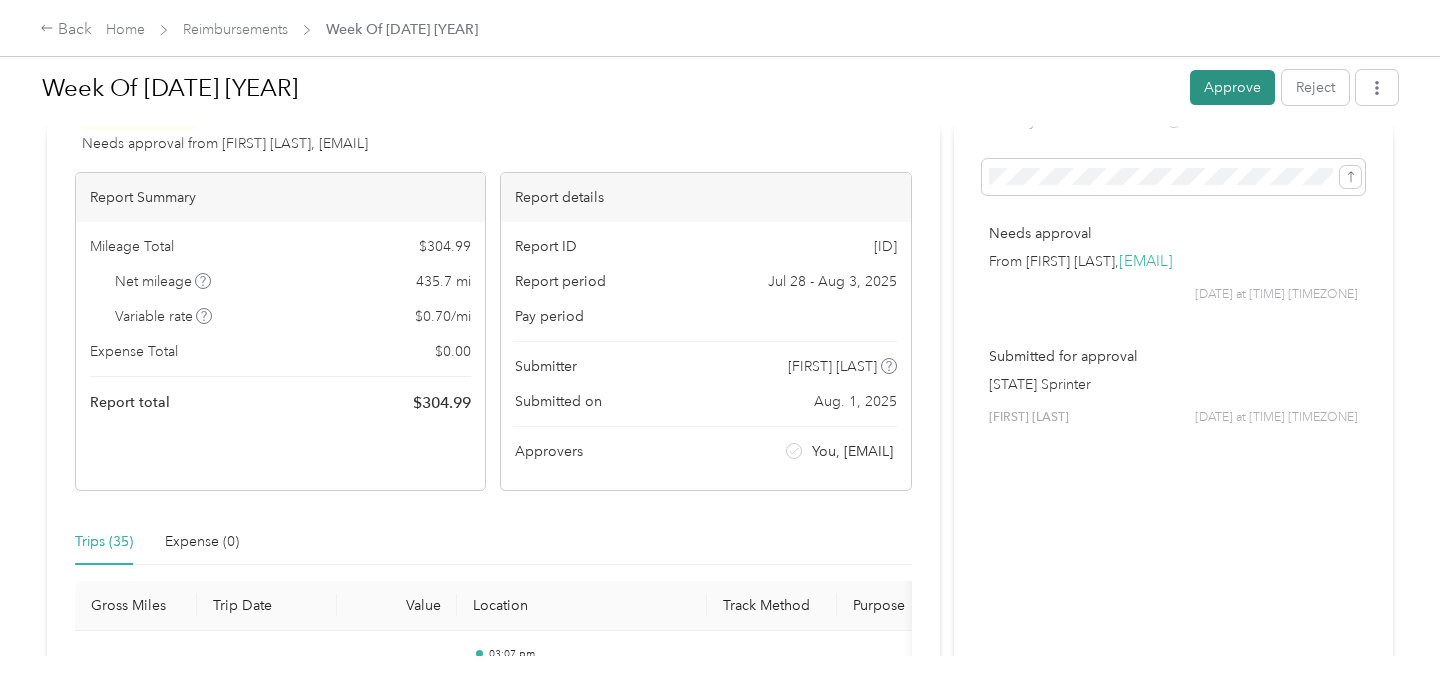 click on "Approve" at bounding box center [1232, 87] 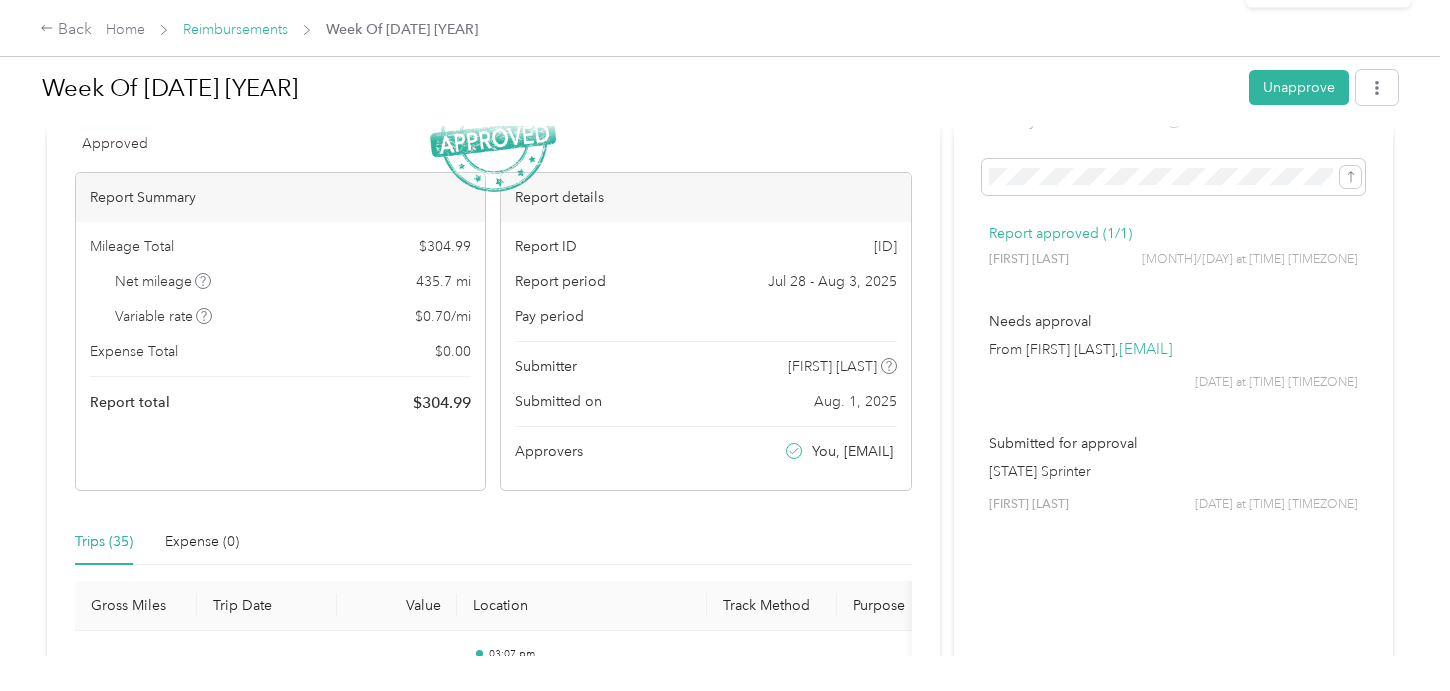 click on "Reimbursements" at bounding box center (235, 29) 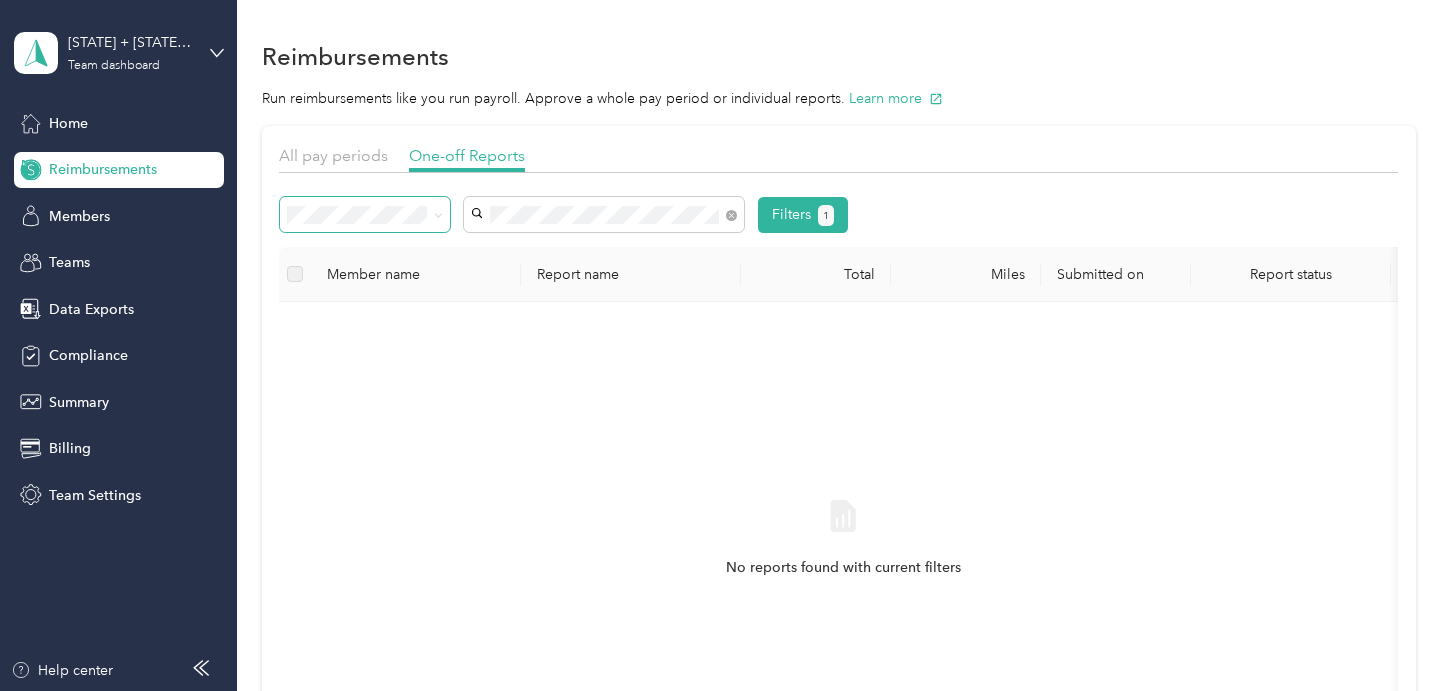 click at bounding box center (438, 214) 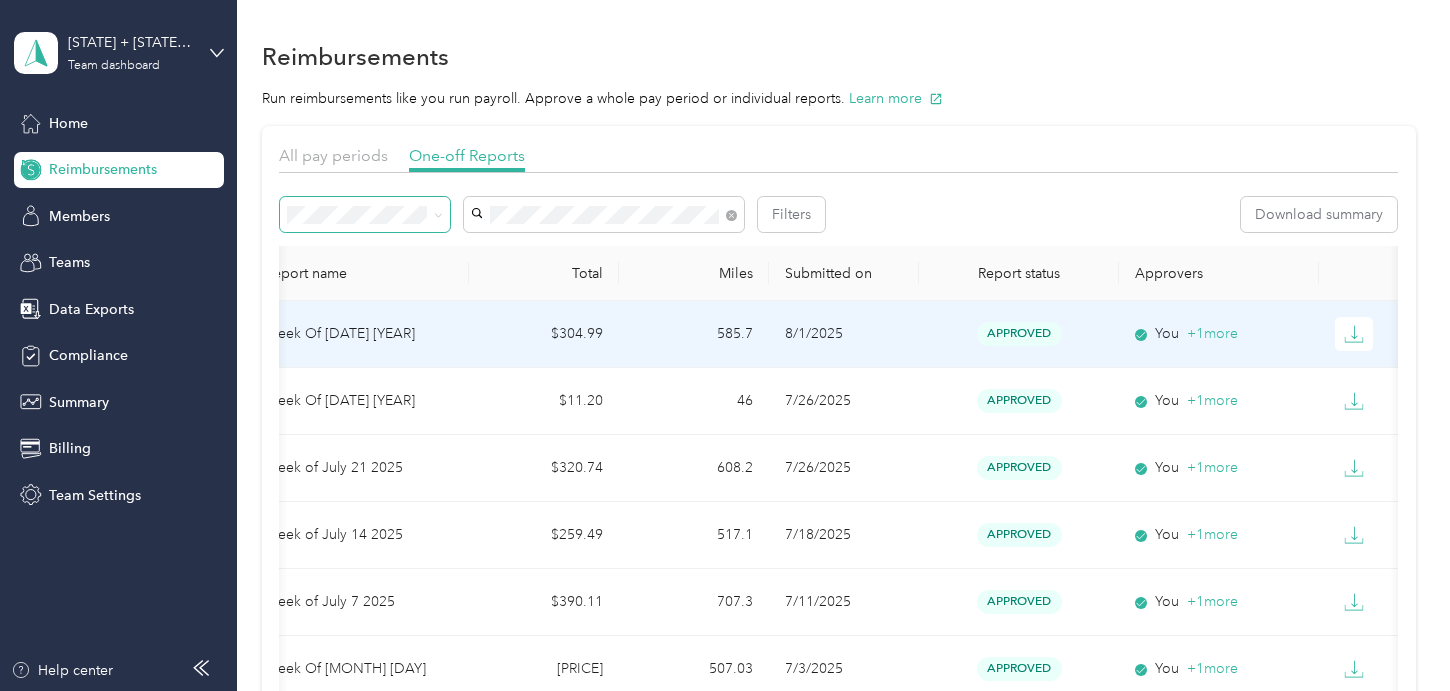 scroll, scrollTop: 0, scrollLeft: 283, axis: horizontal 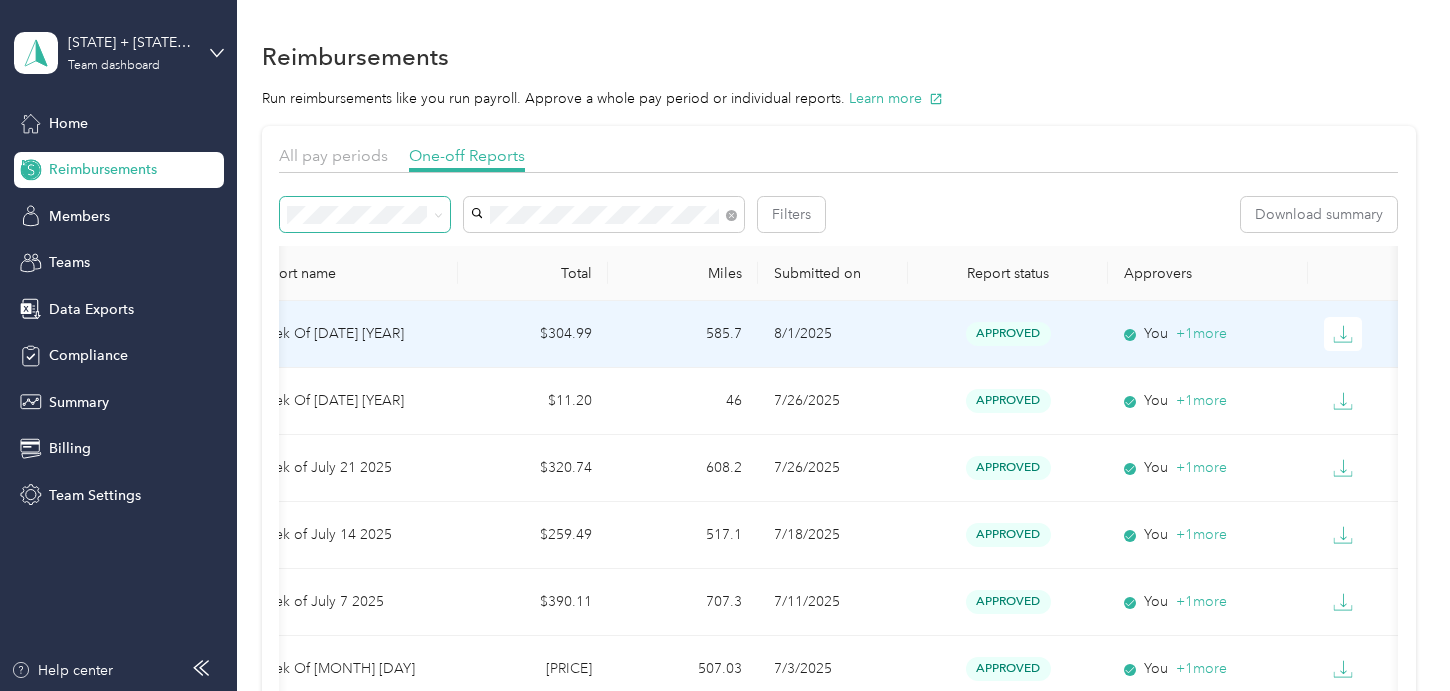 click 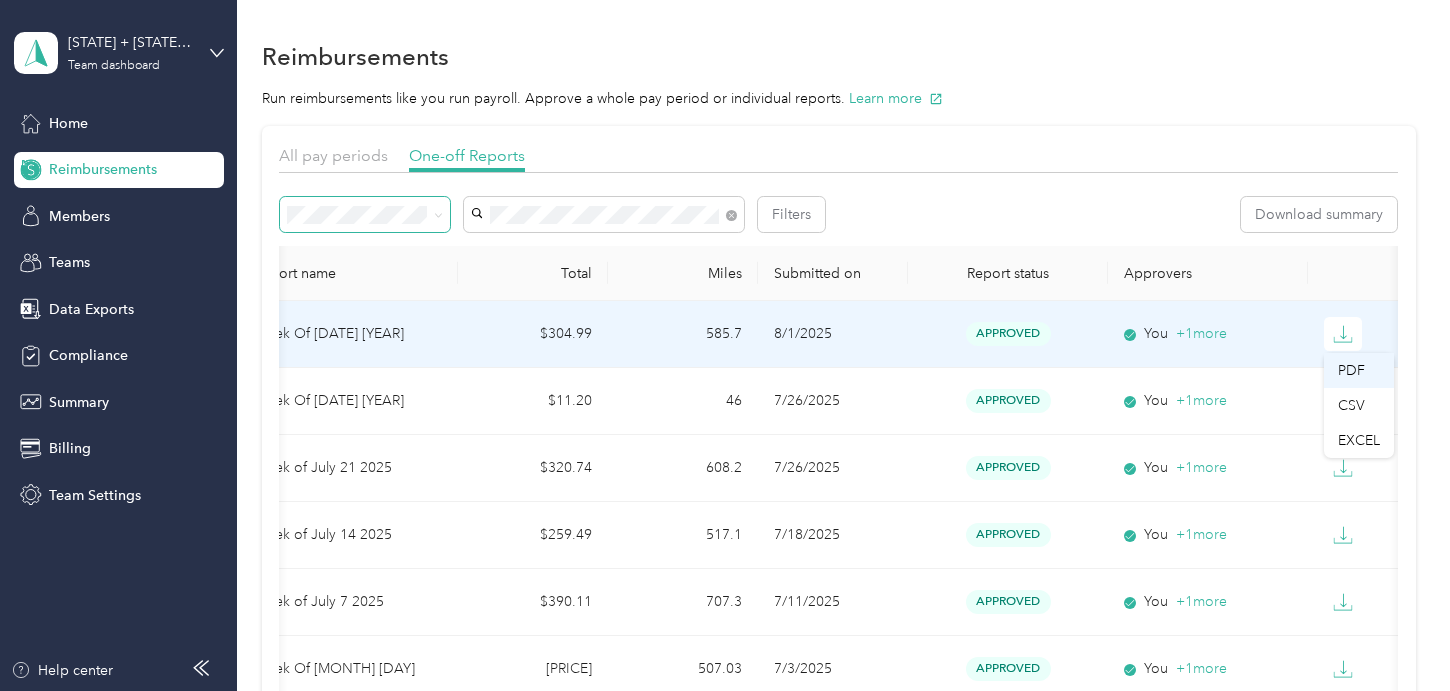 click on "PDF" at bounding box center [1359, 370] 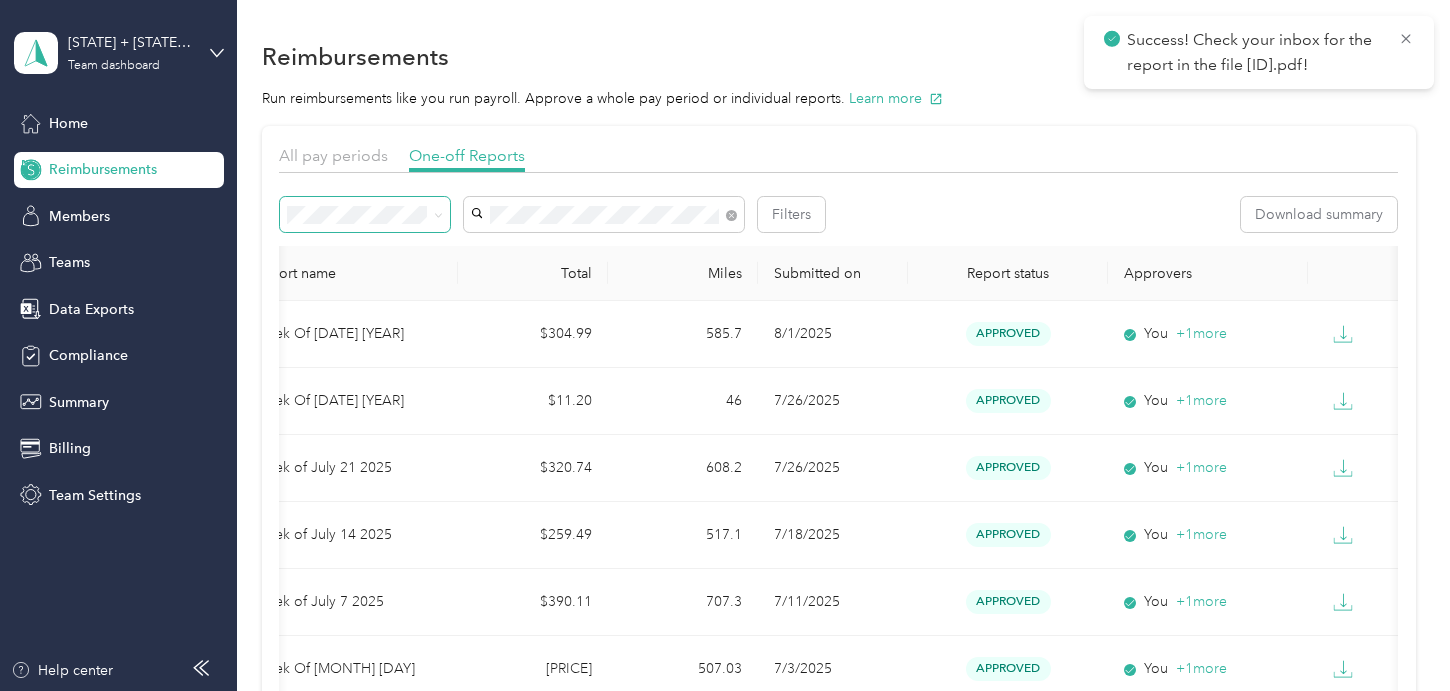 click 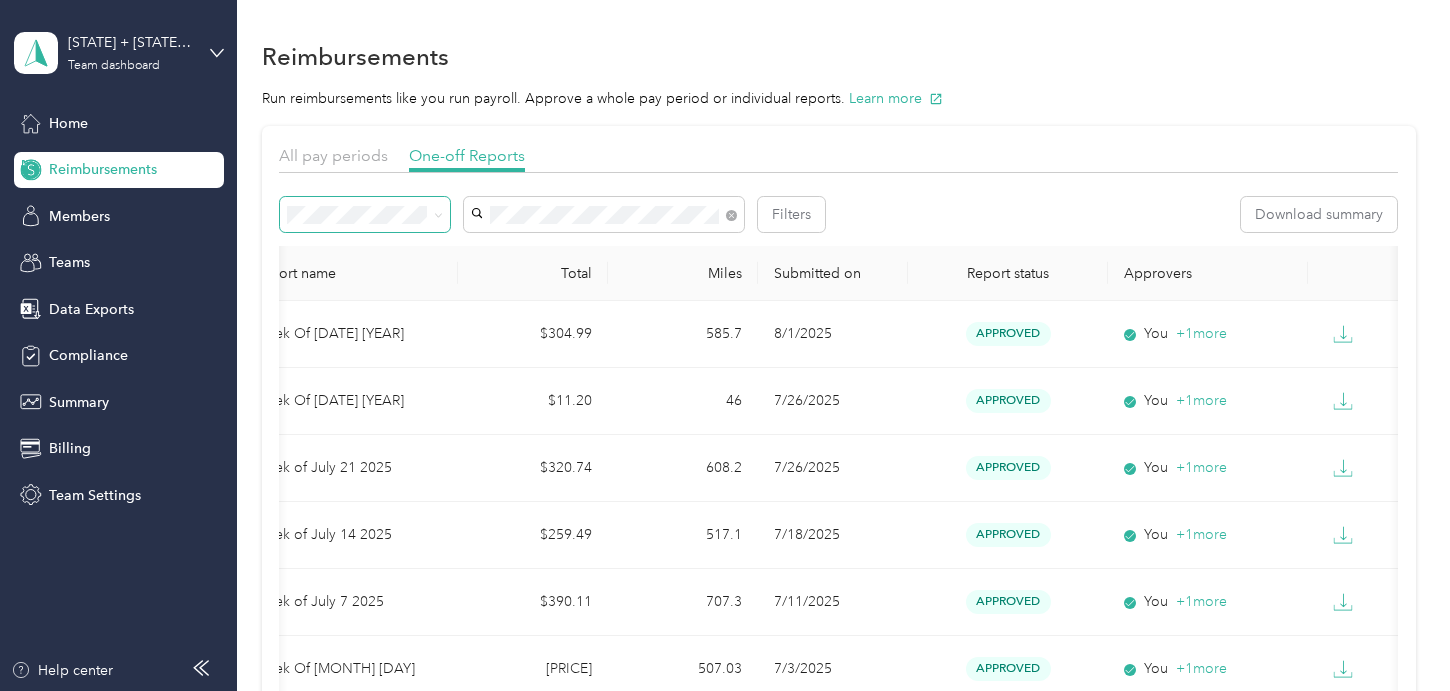 click on "Needs approval" at bounding box center (346, 284) 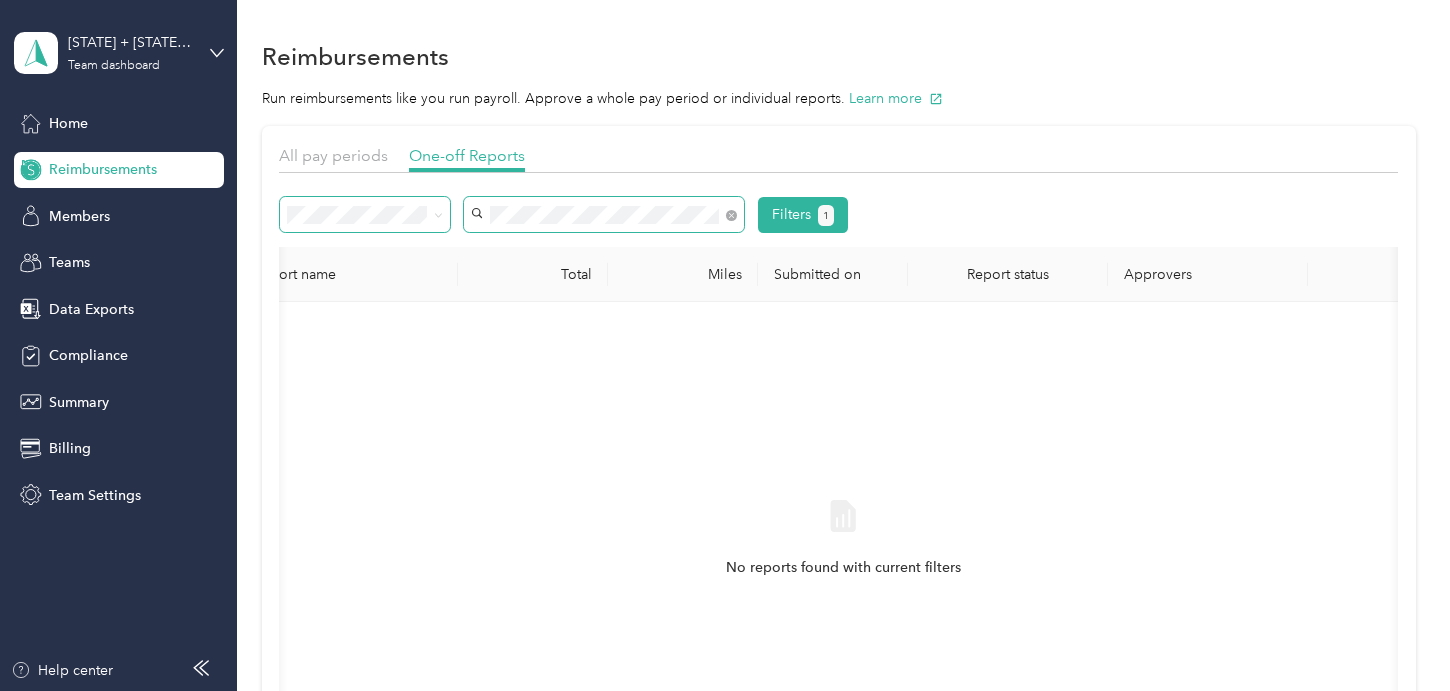 click on "All pay periods One-off Reports Filters 1 Member name Report name Total Miles Submitted on Report status Approvers No reports found with current filters" at bounding box center [838, 478] 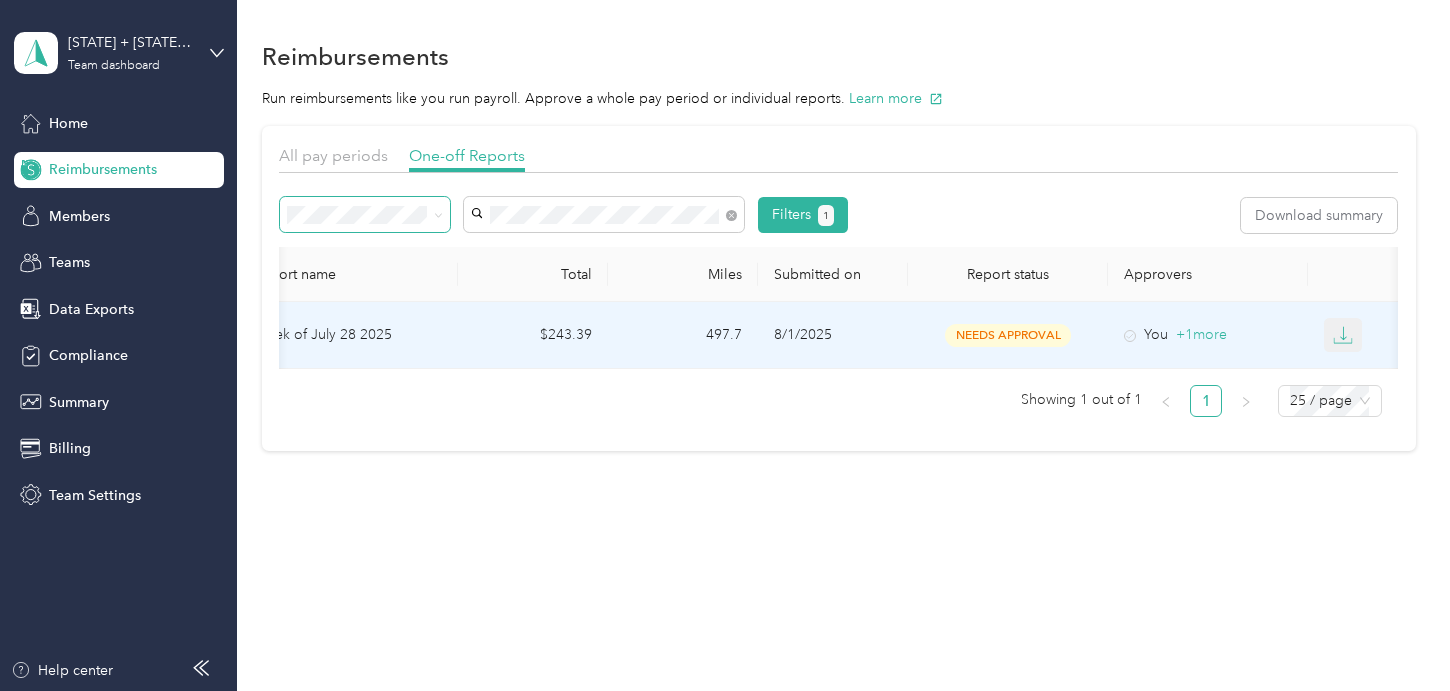 click 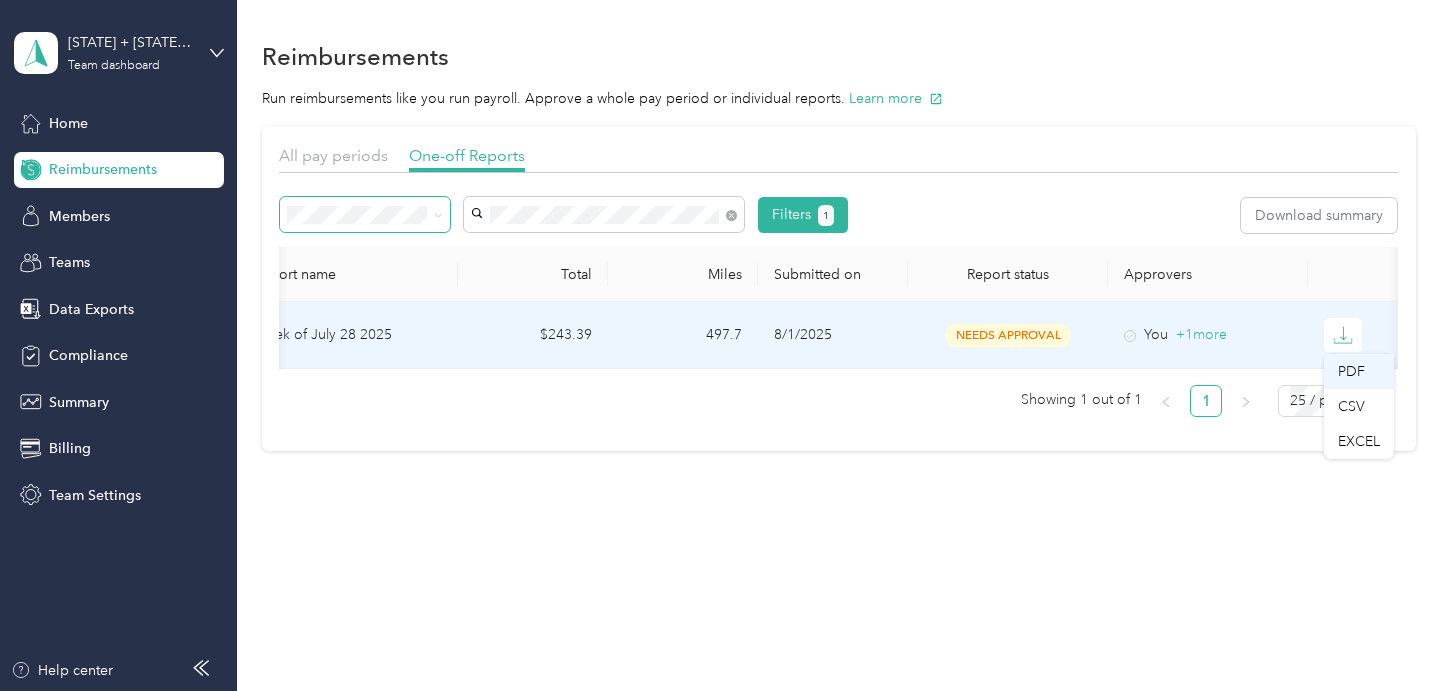 click on "PDF" at bounding box center (1359, 371) 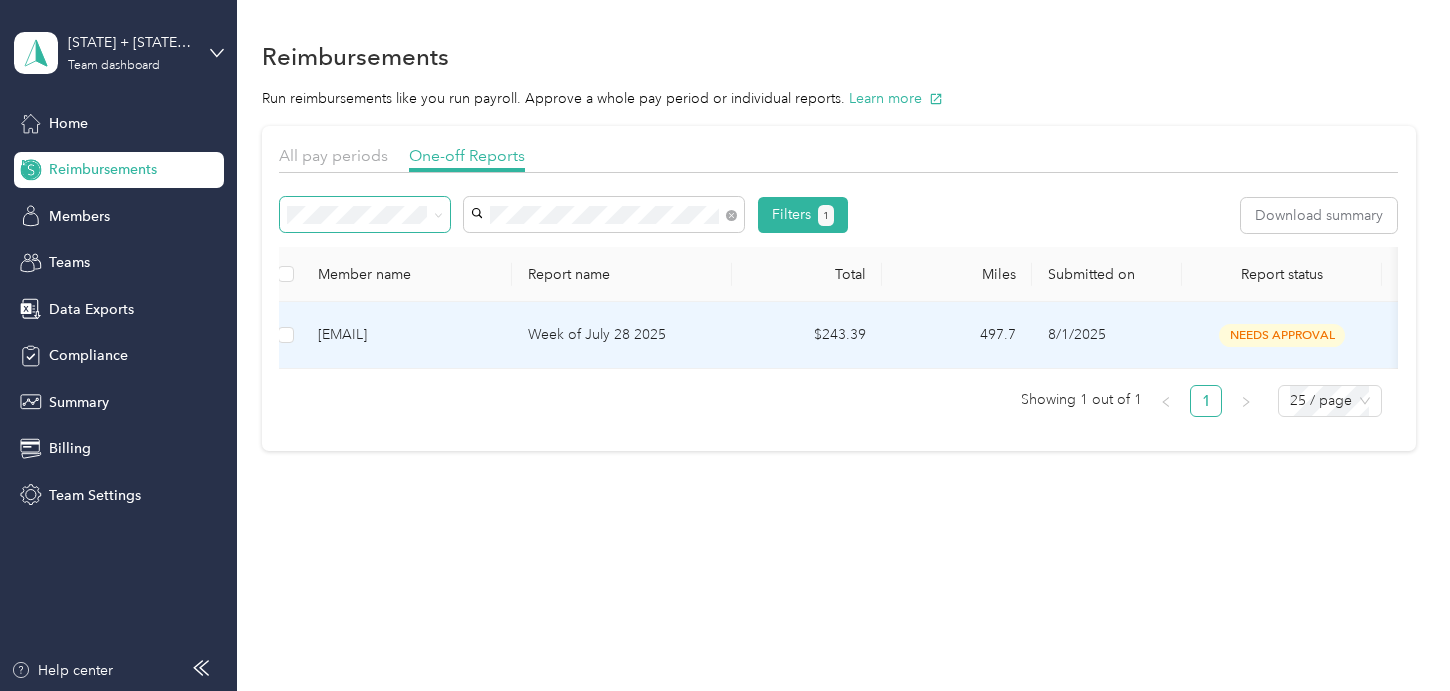 scroll, scrollTop: 0, scrollLeft: 0, axis: both 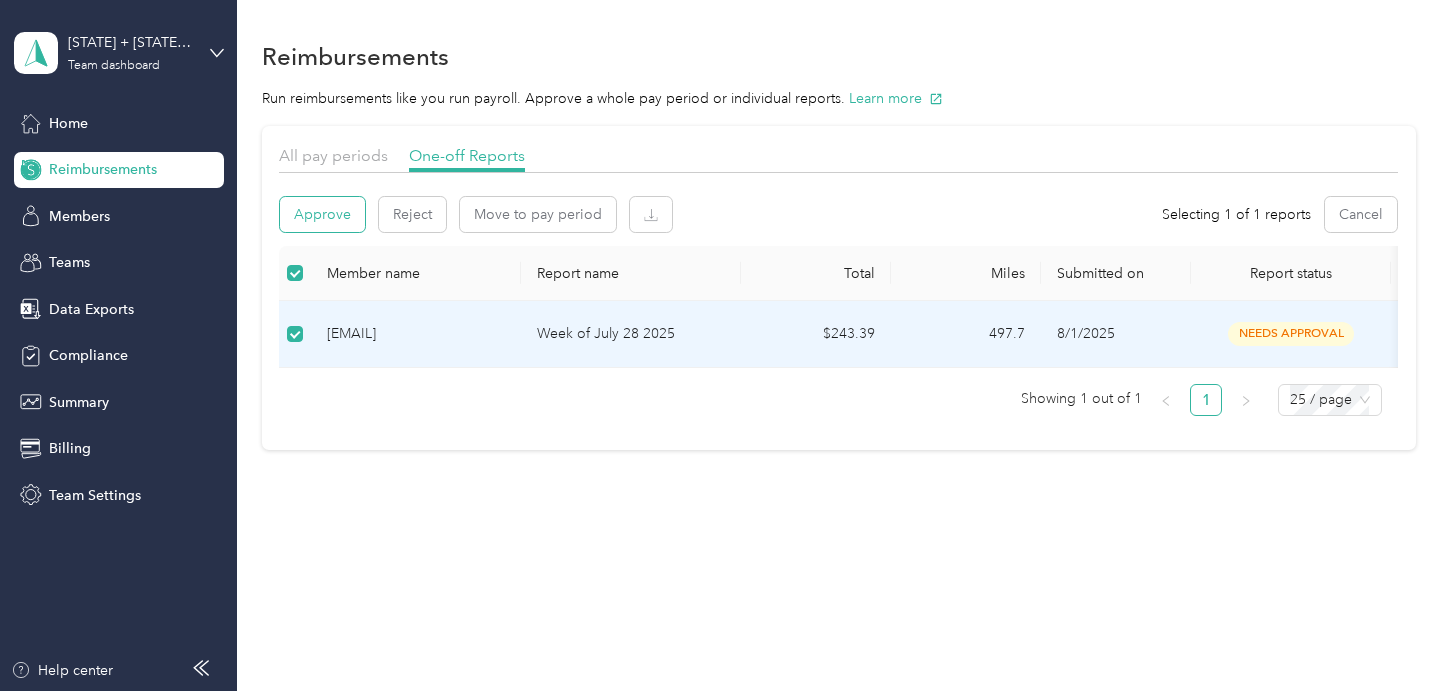 click on "Approve" at bounding box center (322, 214) 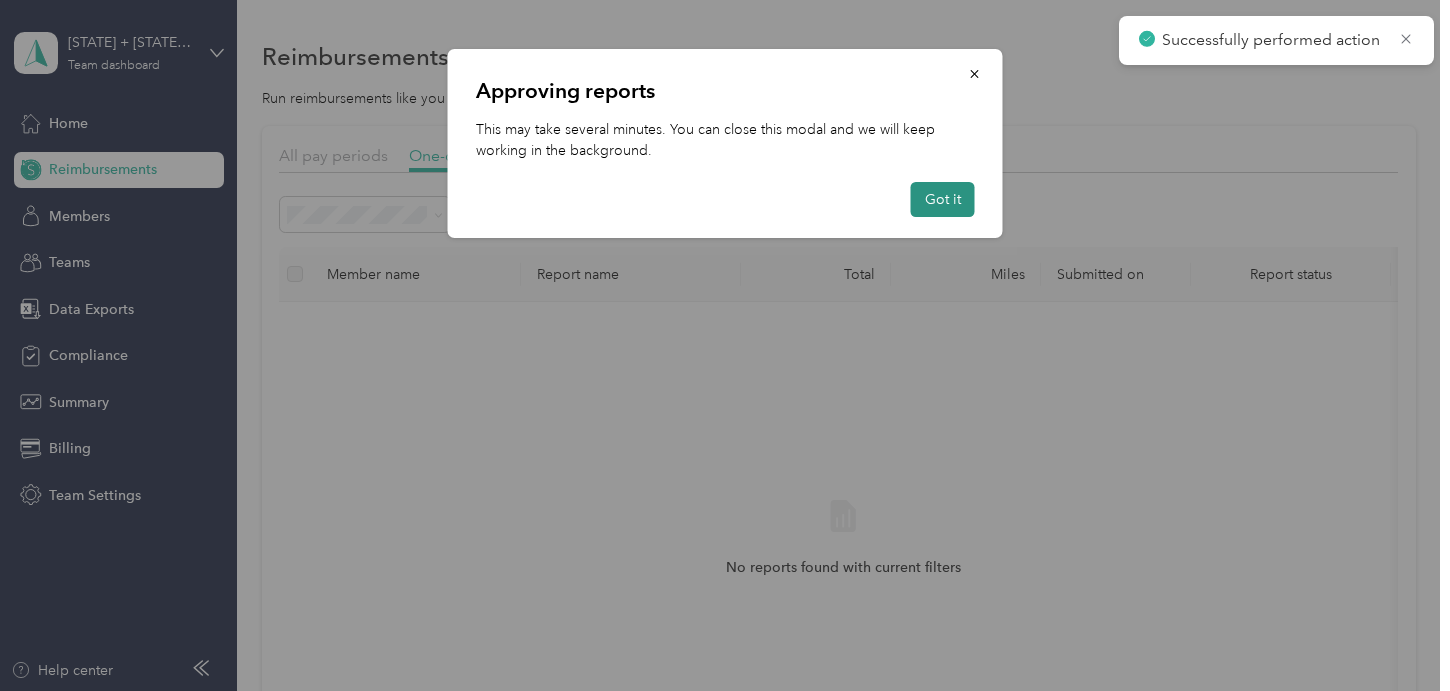 click on "Got it" at bounding box center (943, 199) 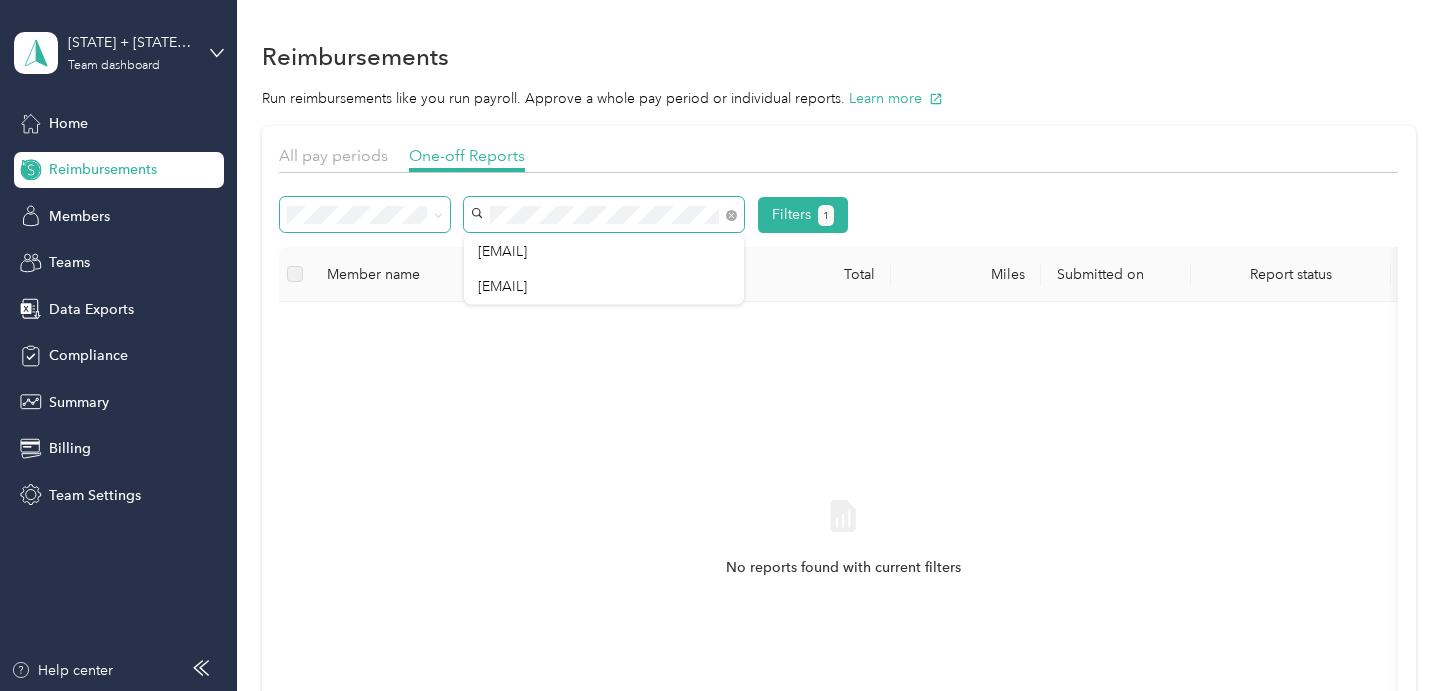 click on "Filters 1" at bounding box center (564, 215) 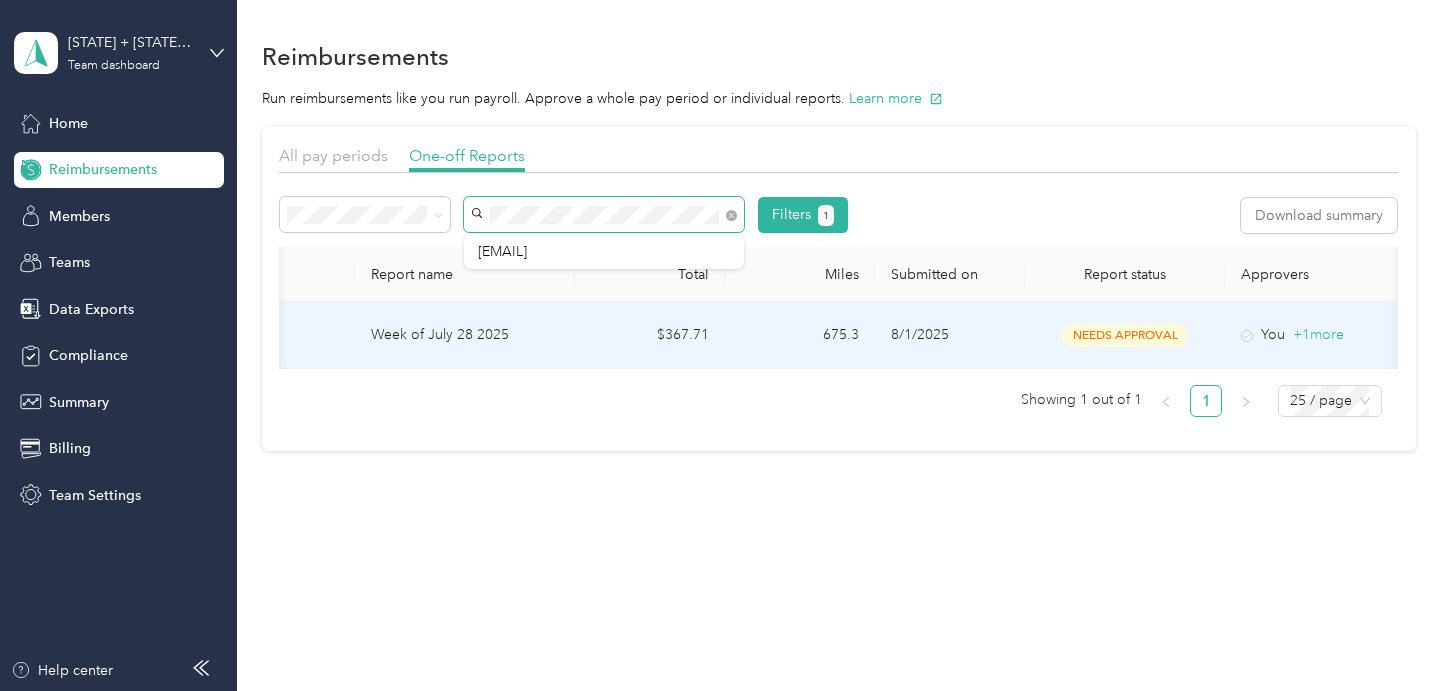 scroll, scrollTop: 0, scrollLeft: 283, axis: horizontal 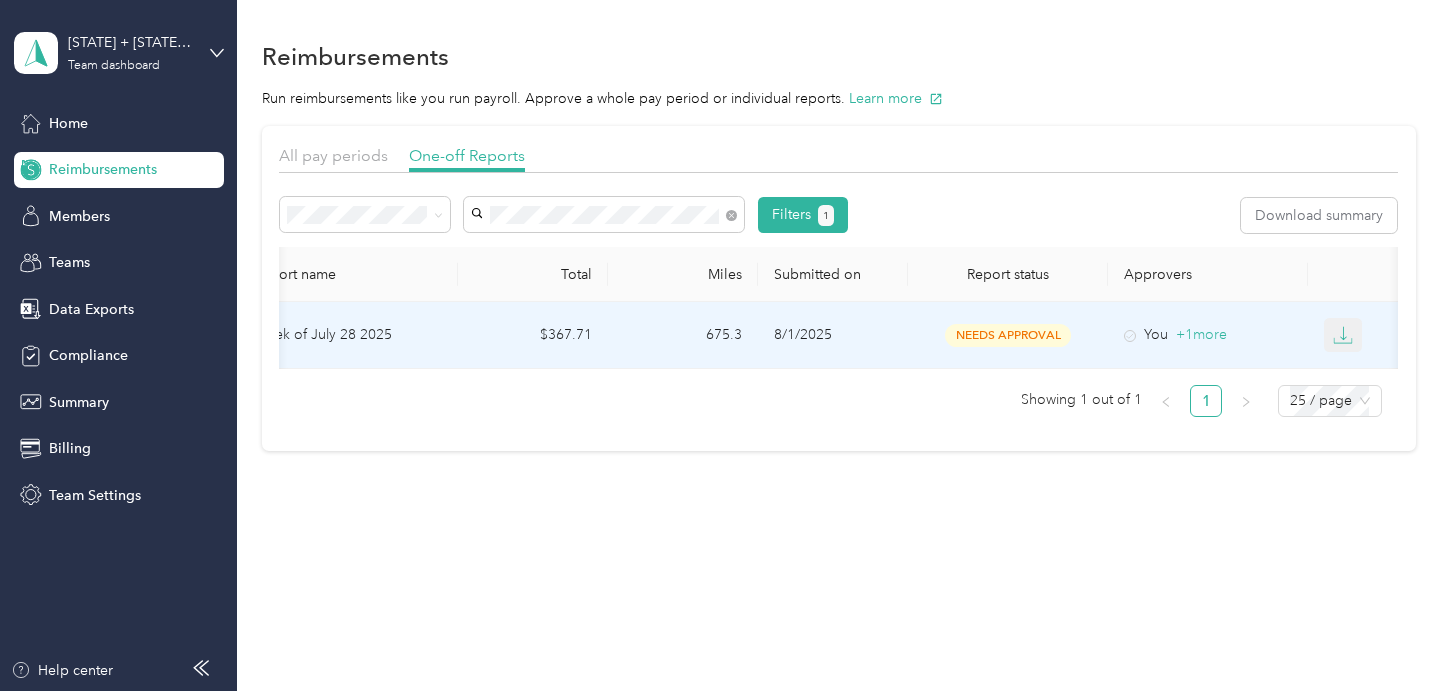 click at bounding box center (1343, 335) 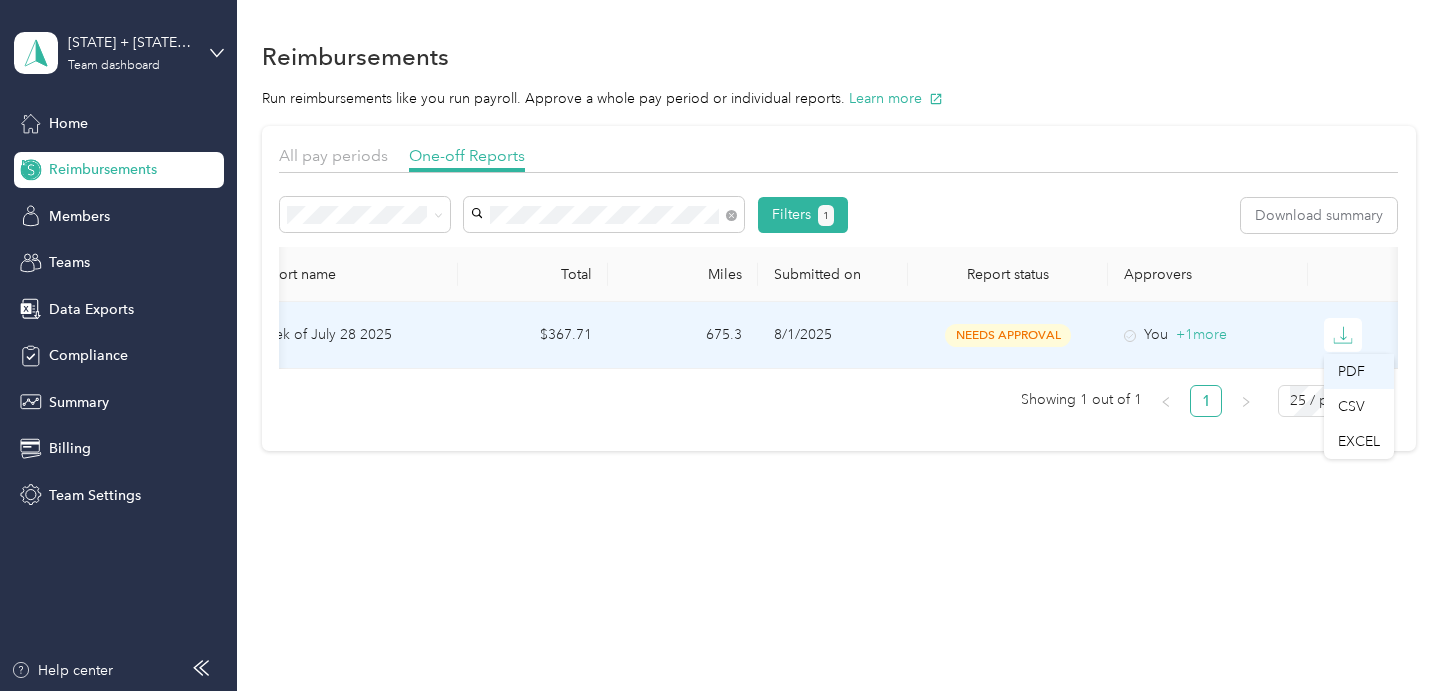 click on "PDF" at bounding box center (1359, 371) 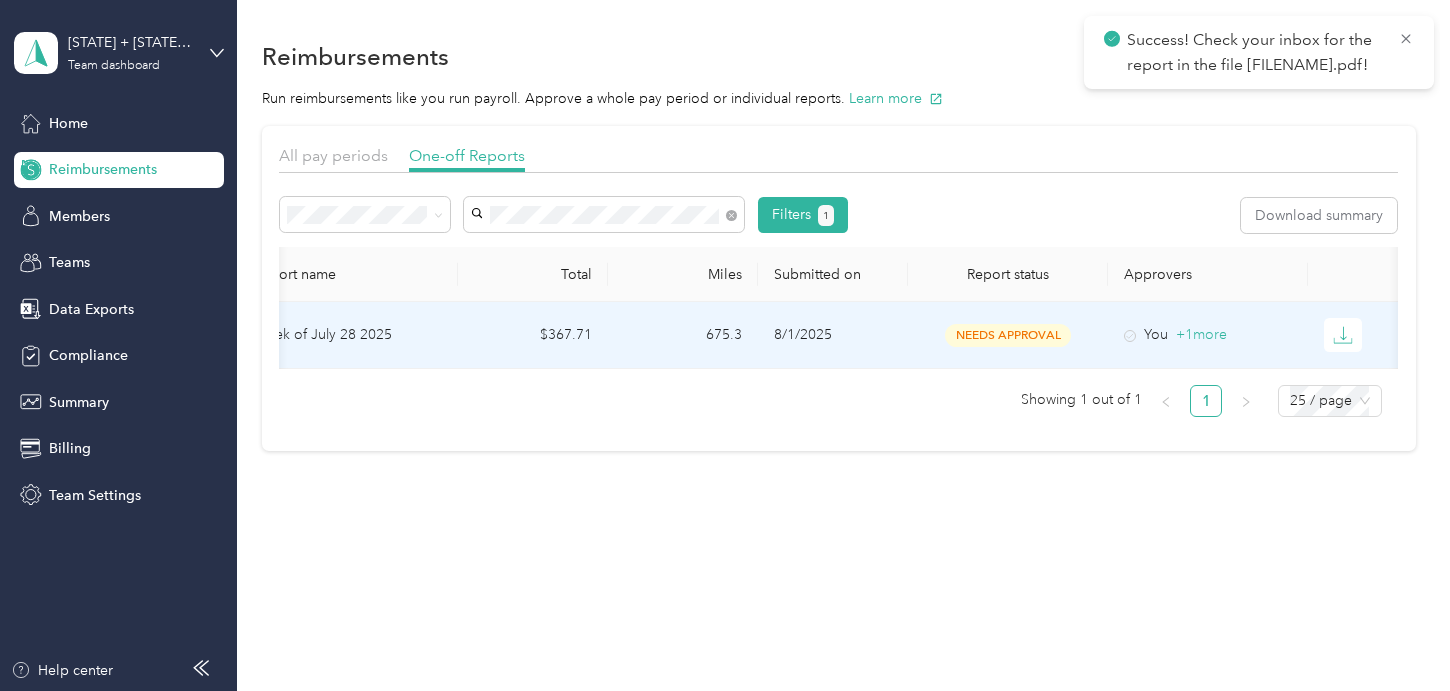 scroll, scrollTop: 0, scrollLeft: 0, axis: both 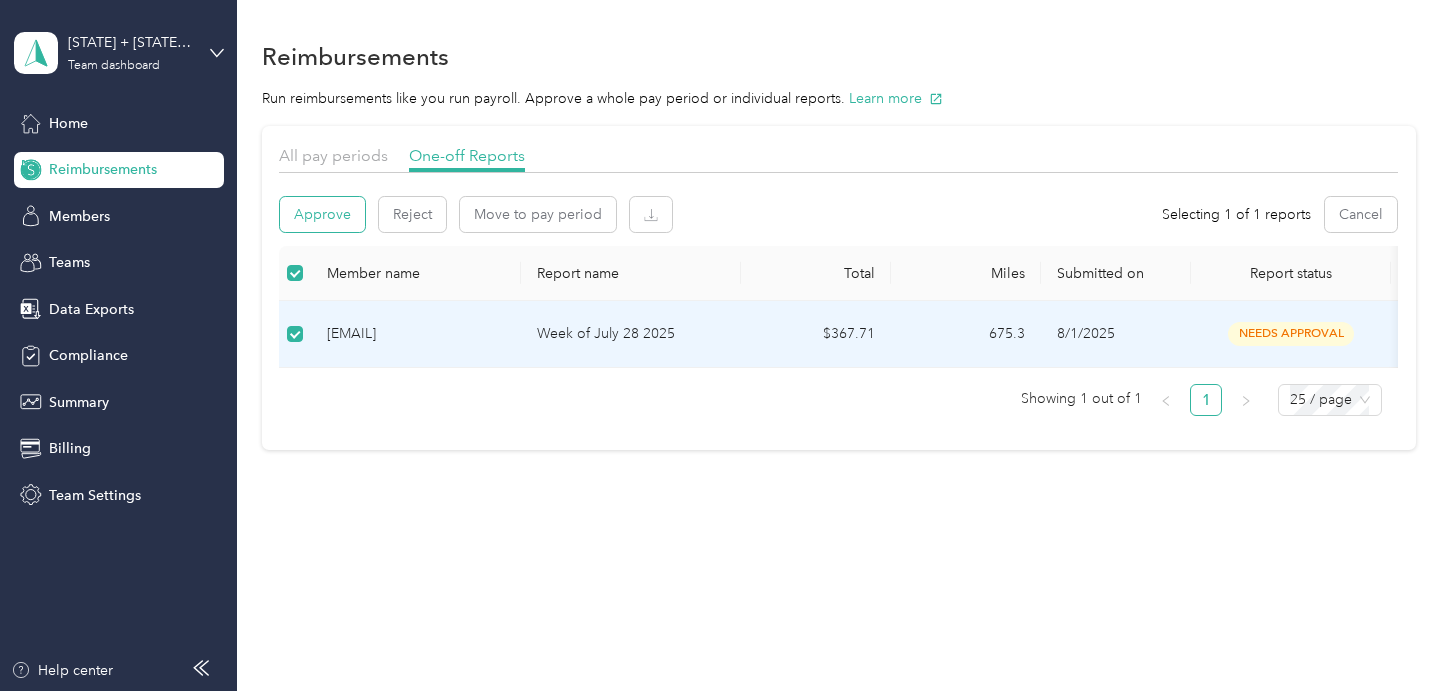 click on "Approve" at bounding box center [322, 214] 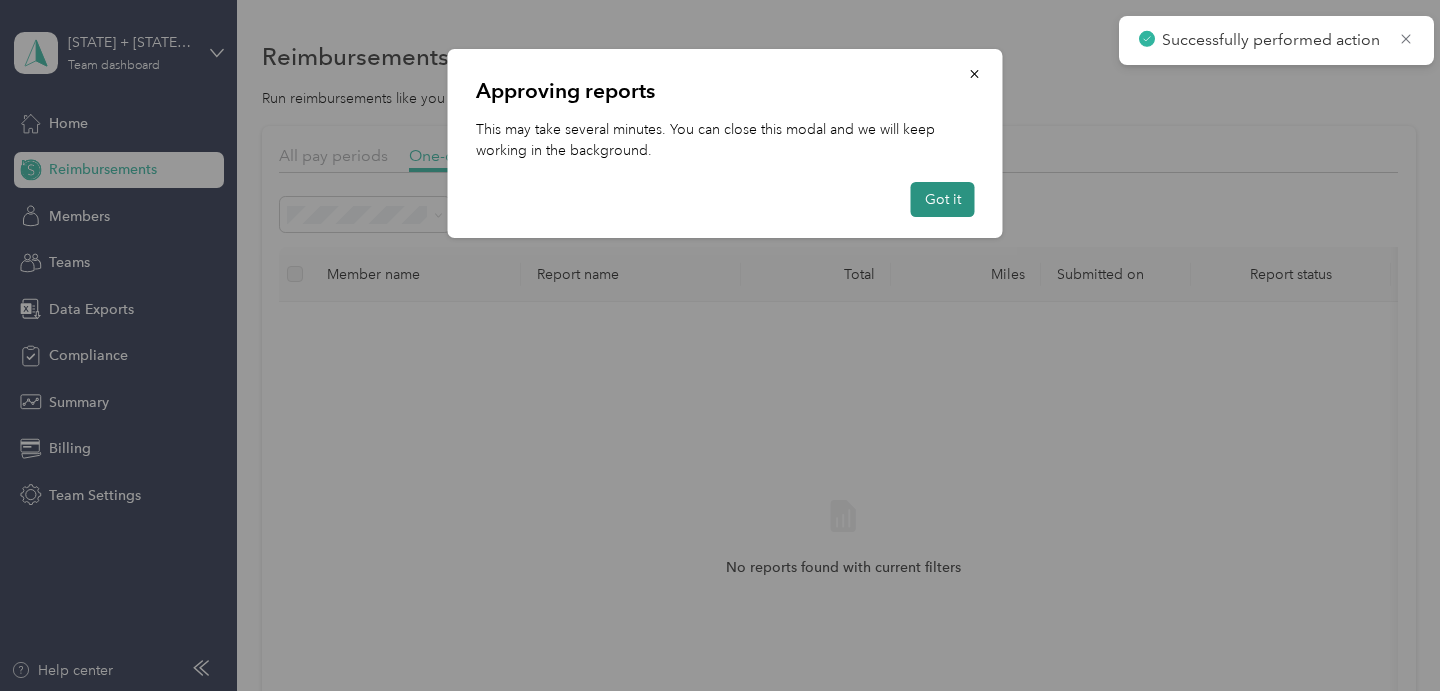 click on "Got it" at bounding box center [943, 199] 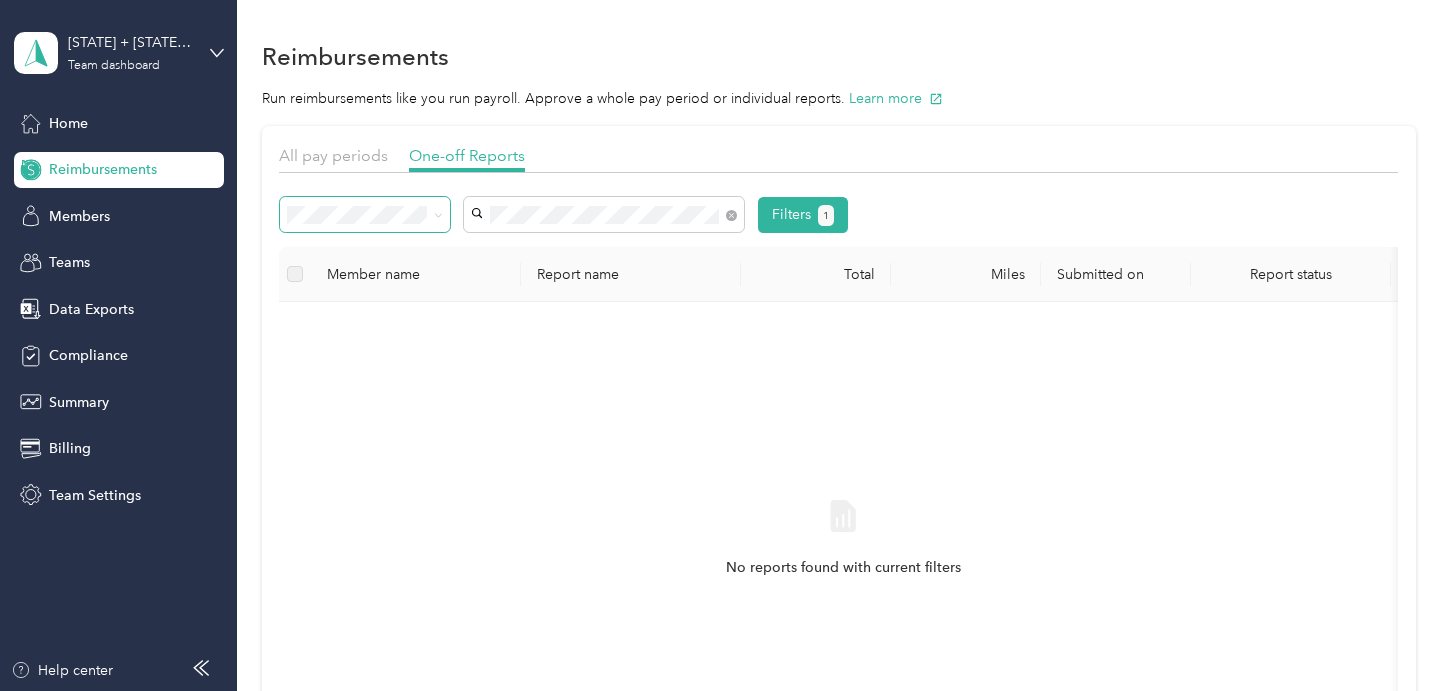 drag, startPoint x: 565, startPoint y: 201, endPoint x: 432, endPoint y: 197, distance: 133.06013 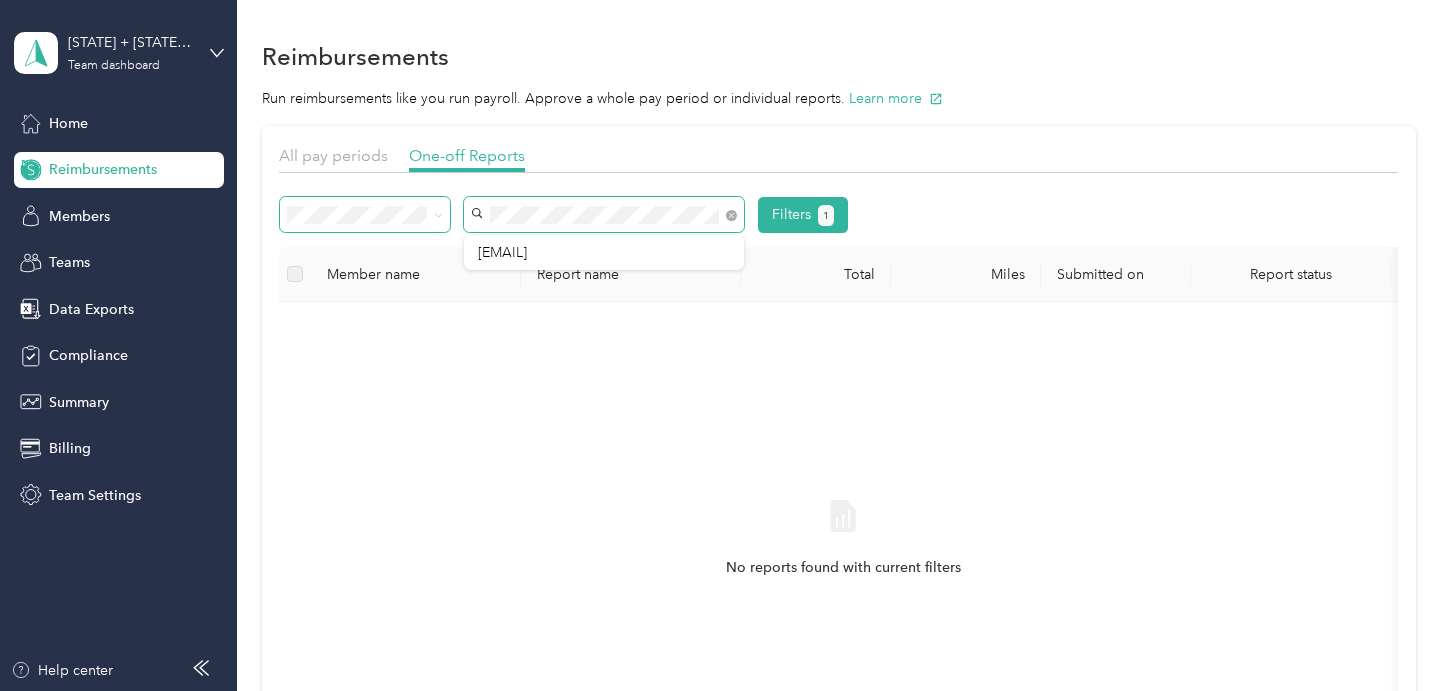click on "Filters 1" at bounding box center (564, 215) 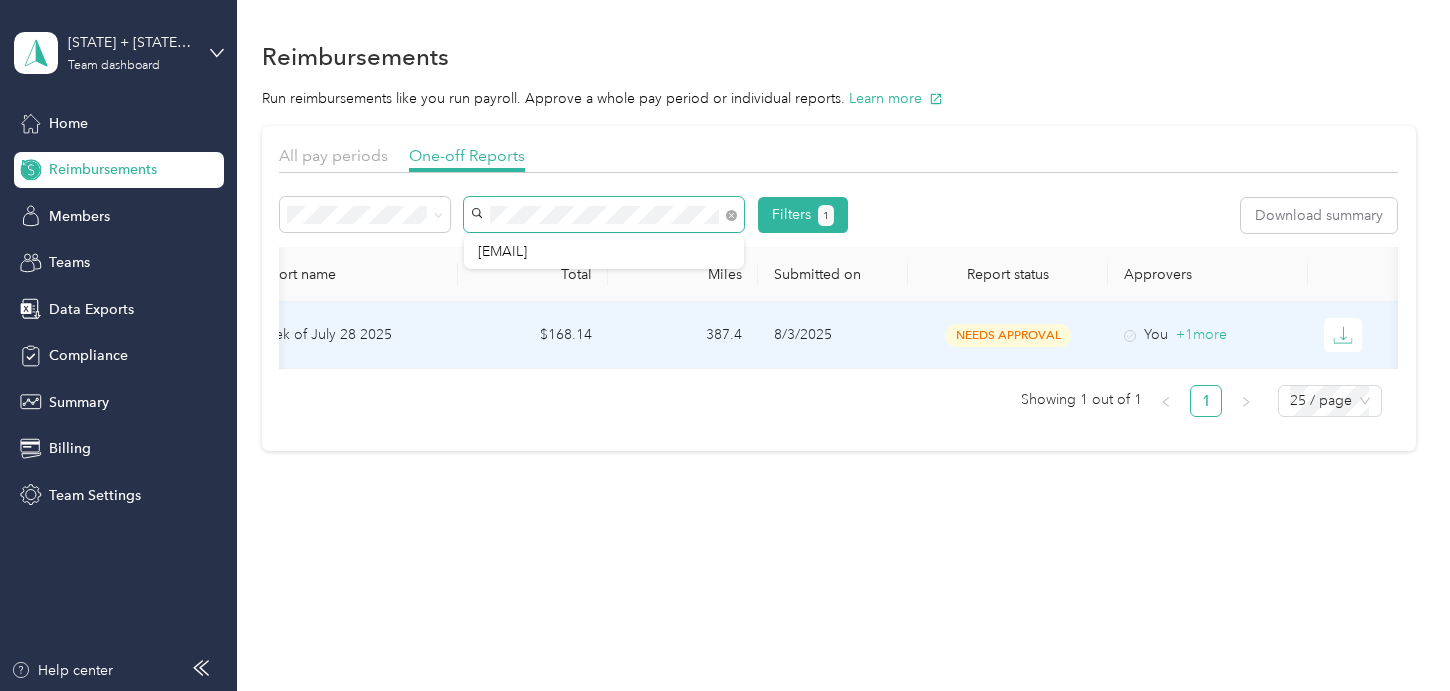 scroll, scrollTop: 0, scrollLeft: 279, axis: horizontal 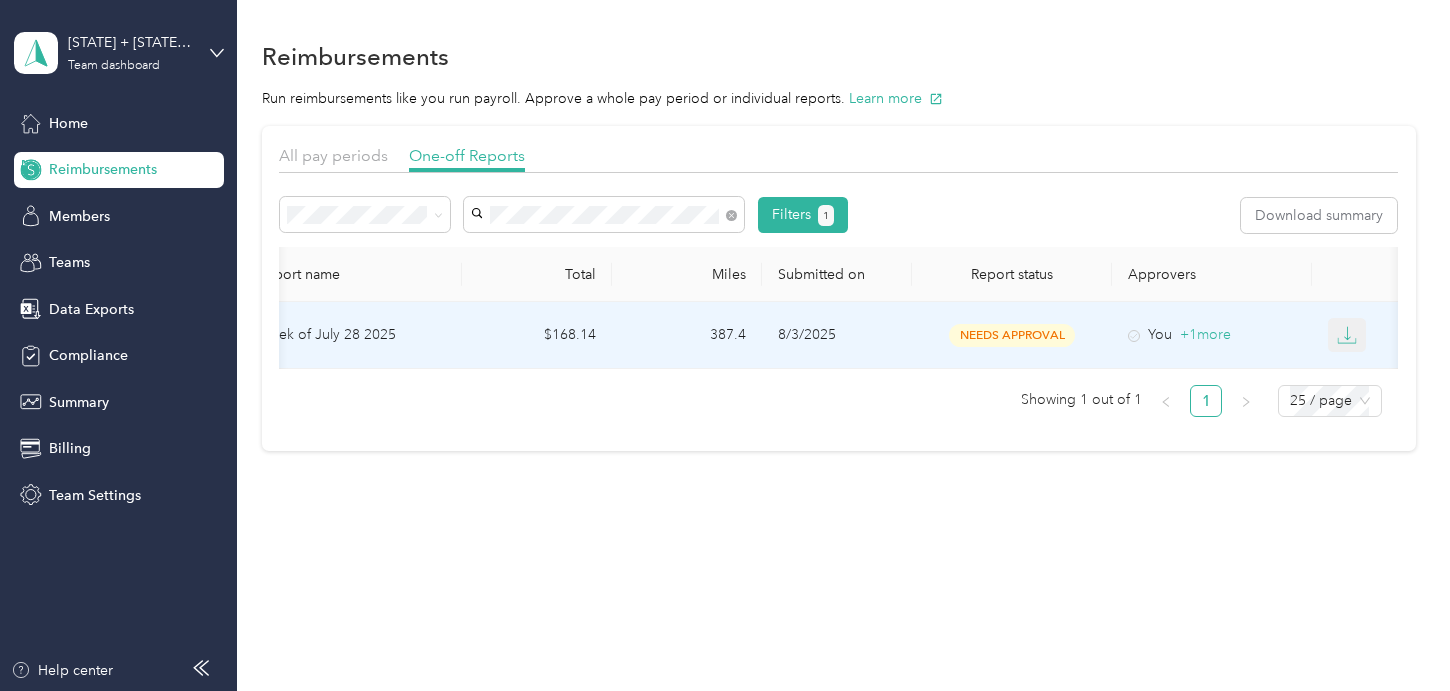 click 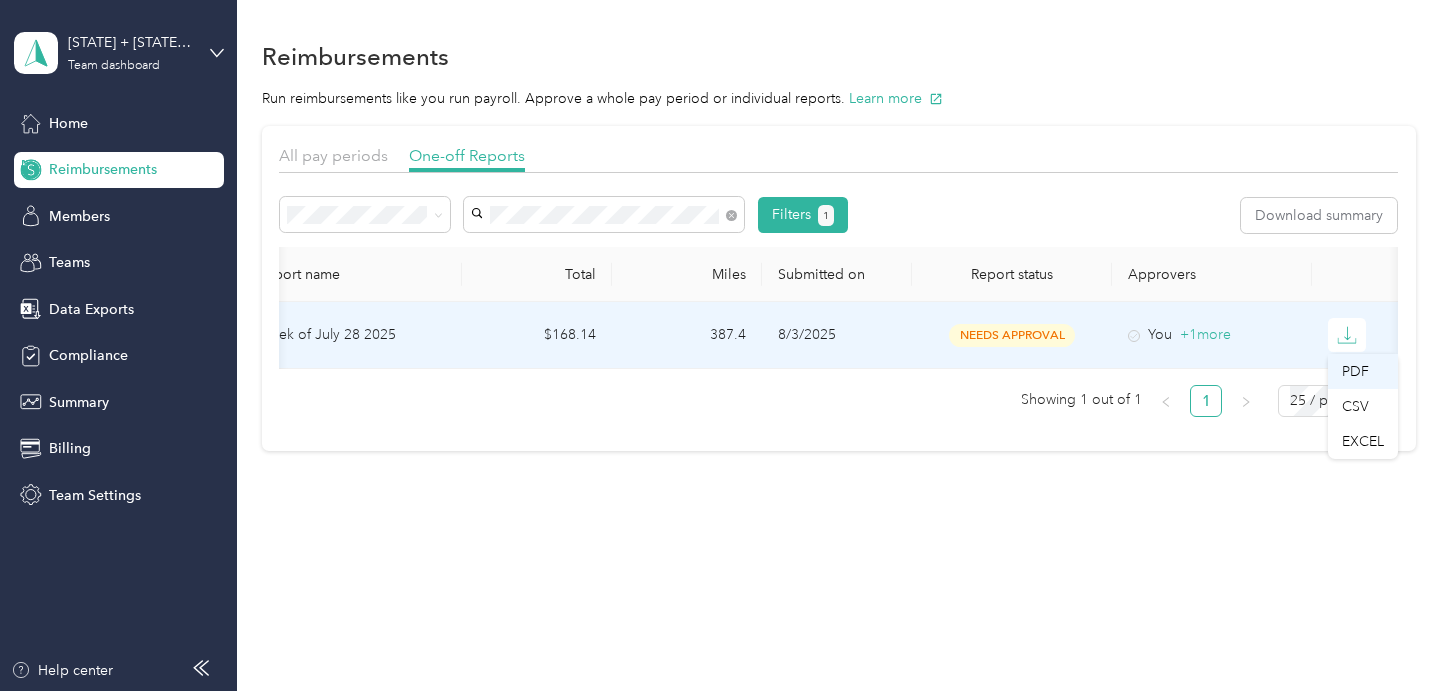 click on "PDF" at bounding box center [1363, 371] 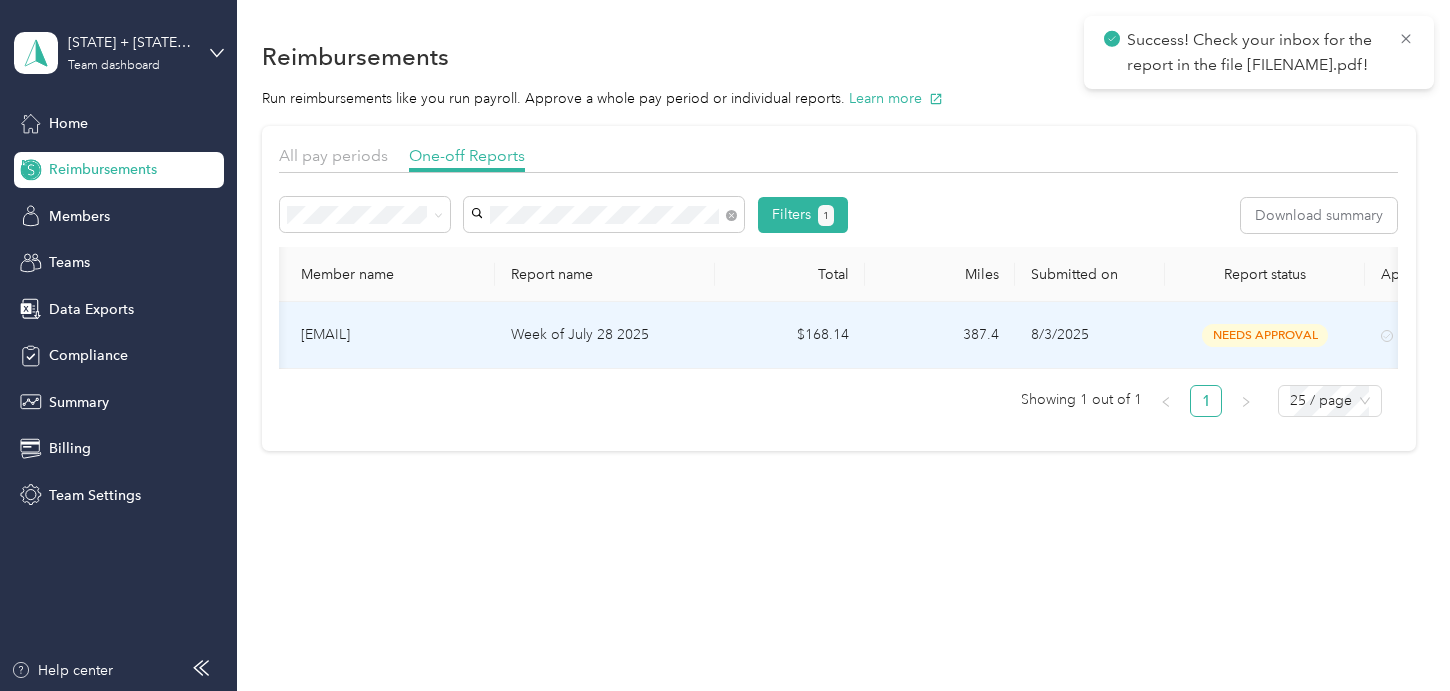 scroll, scrollTop: 0, scrollLeft: 0, axis: both 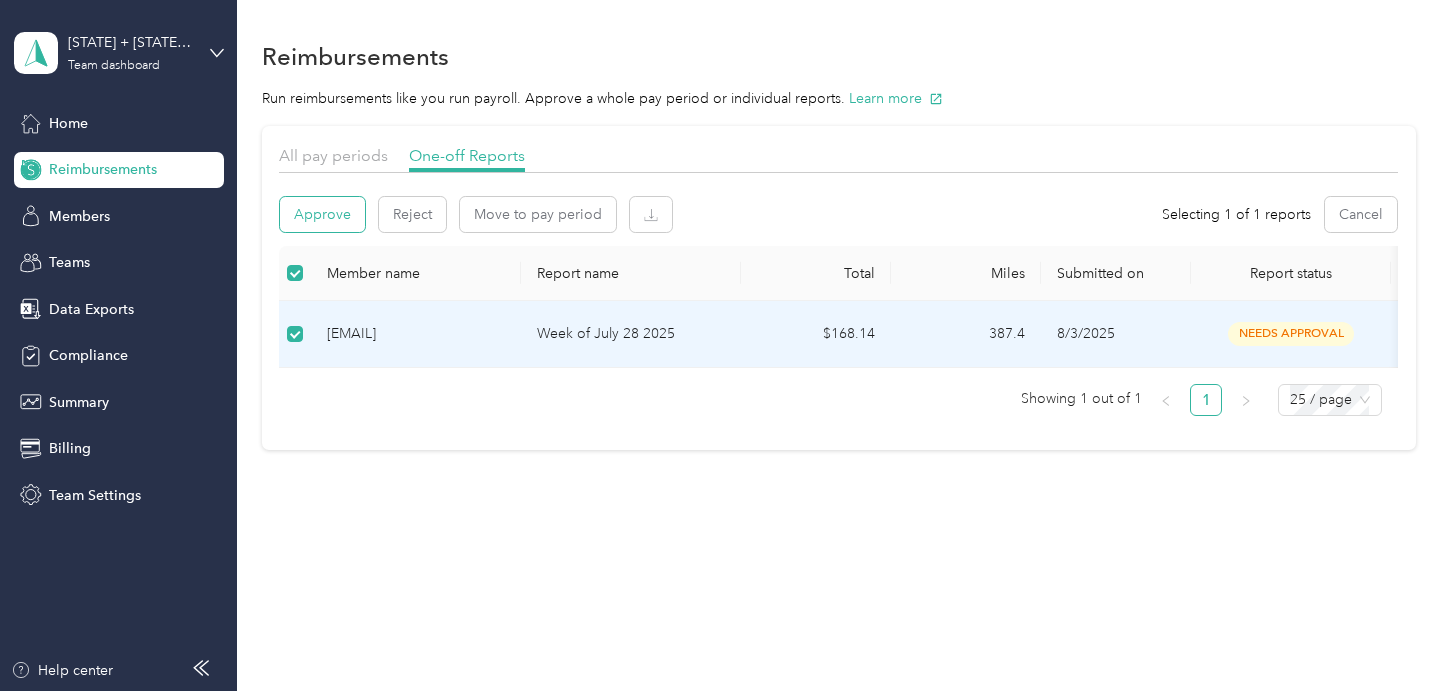 click on "Approve" at bounding box center (322, 214) 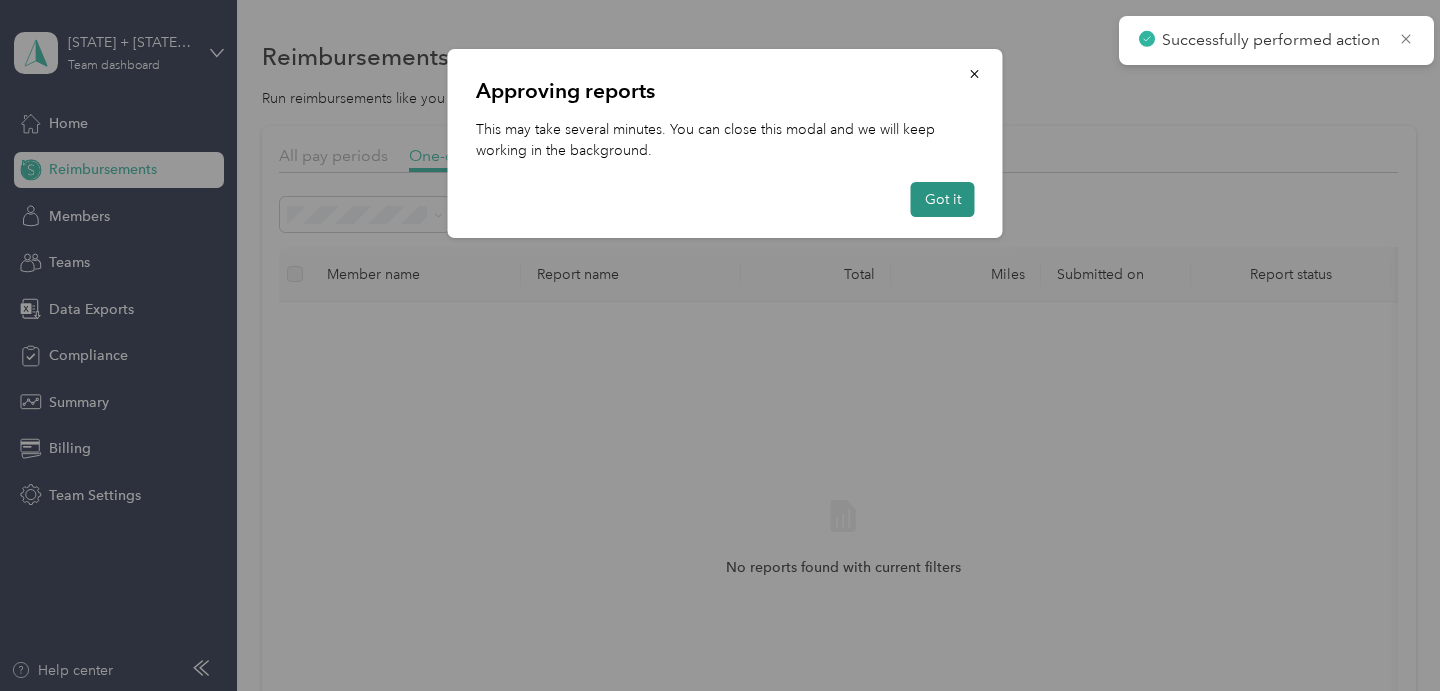 click on "Got it" at bounding box center [943, 199] 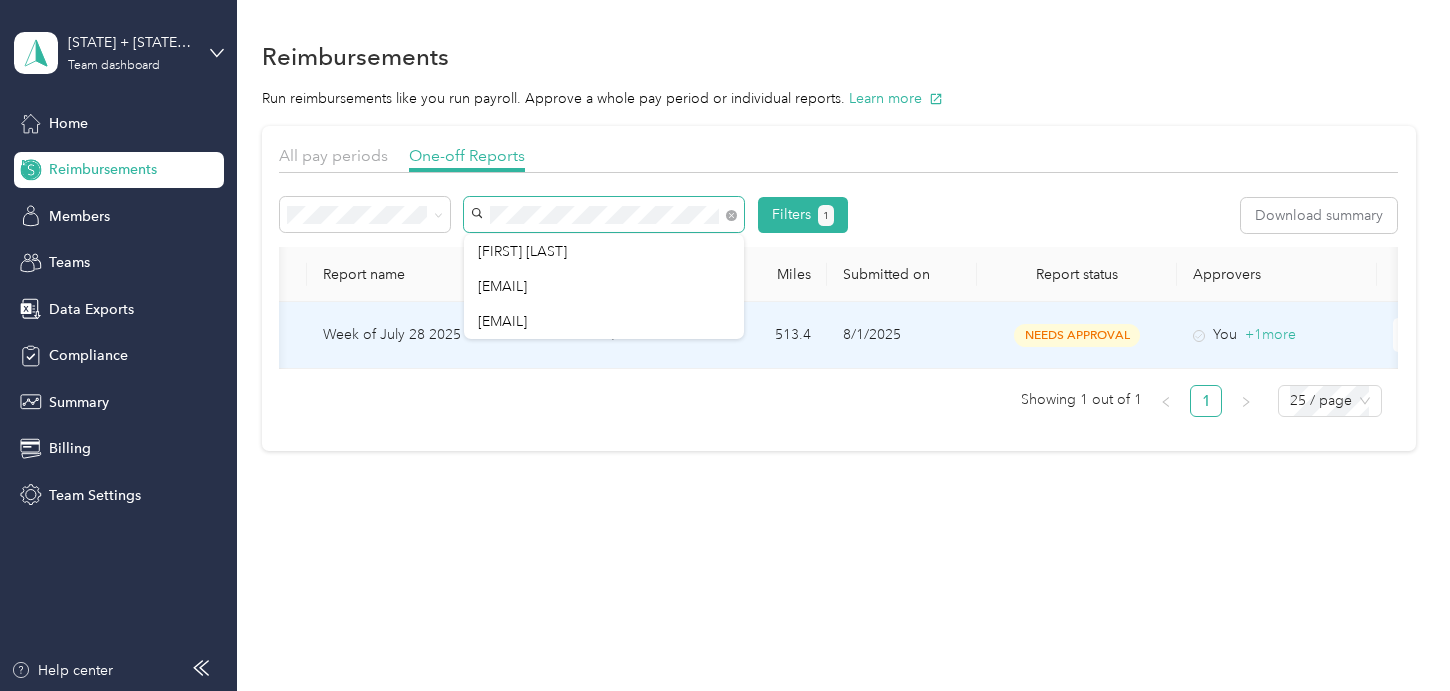 scroll, scrollTop: 0, scrollLeft: 283, axis: horizontal 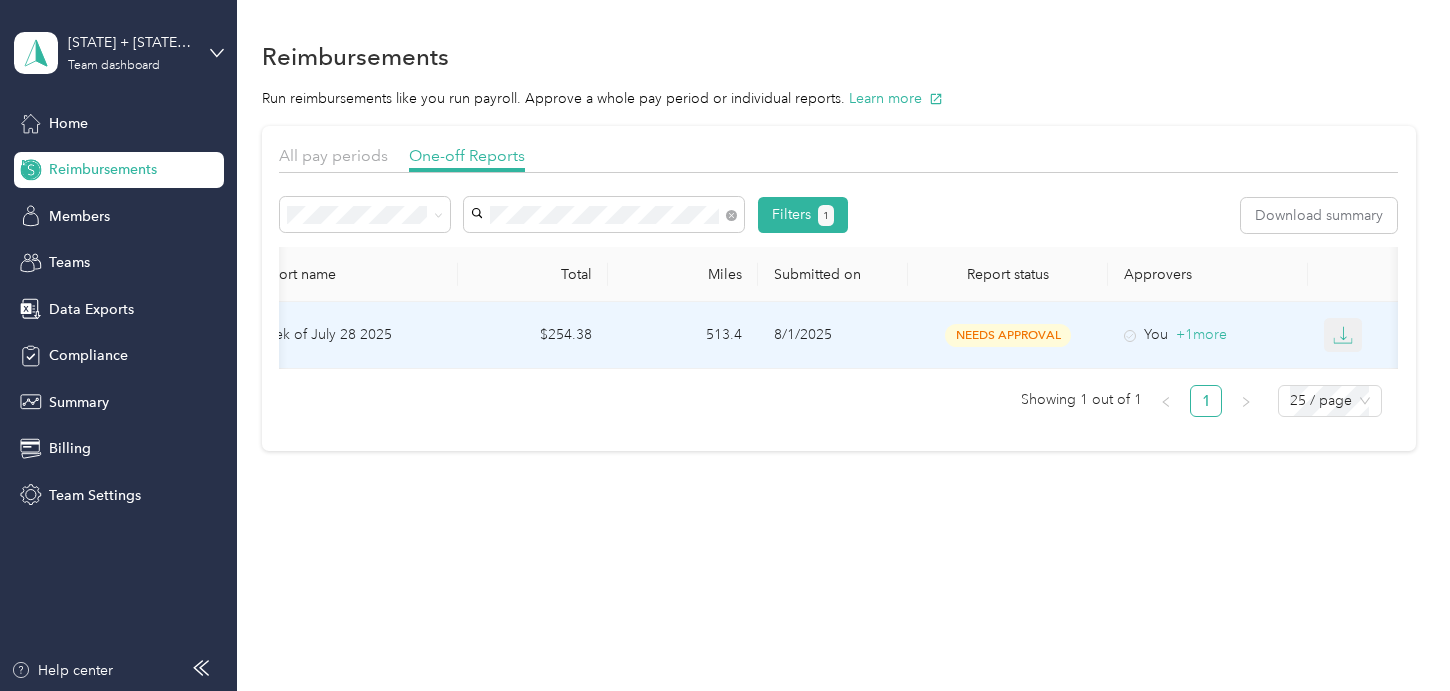 click at bounding box center (1343, 335) 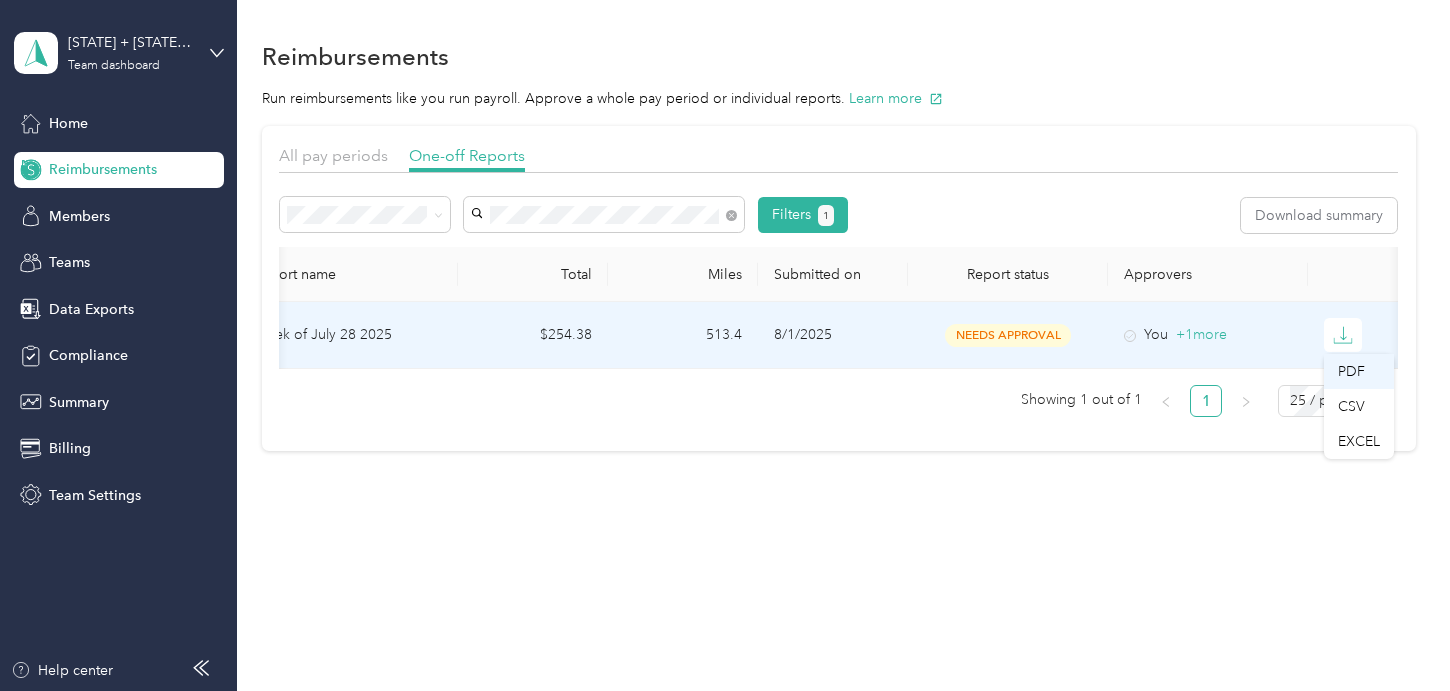 click on "PDF" at bounding box center [1359, 371] 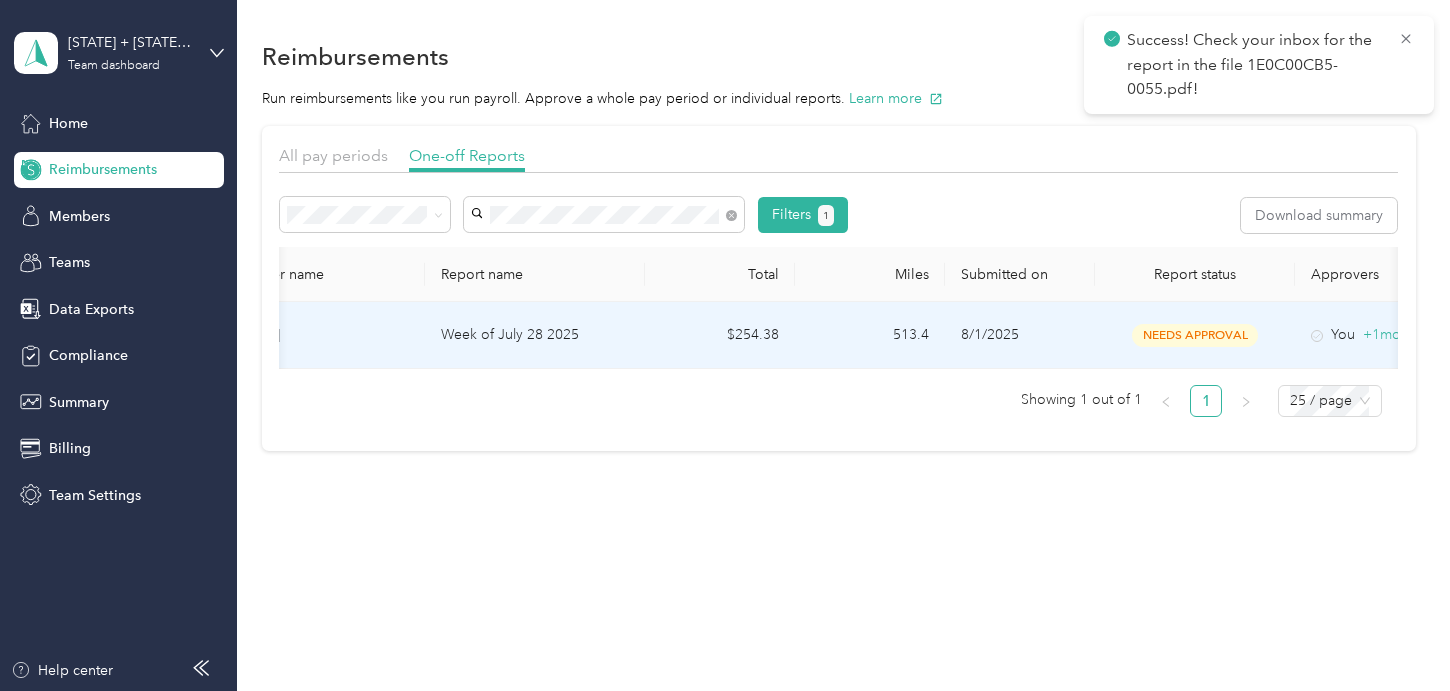 scroll, scrollTop: 0, scrollLeft: 0, axis: both 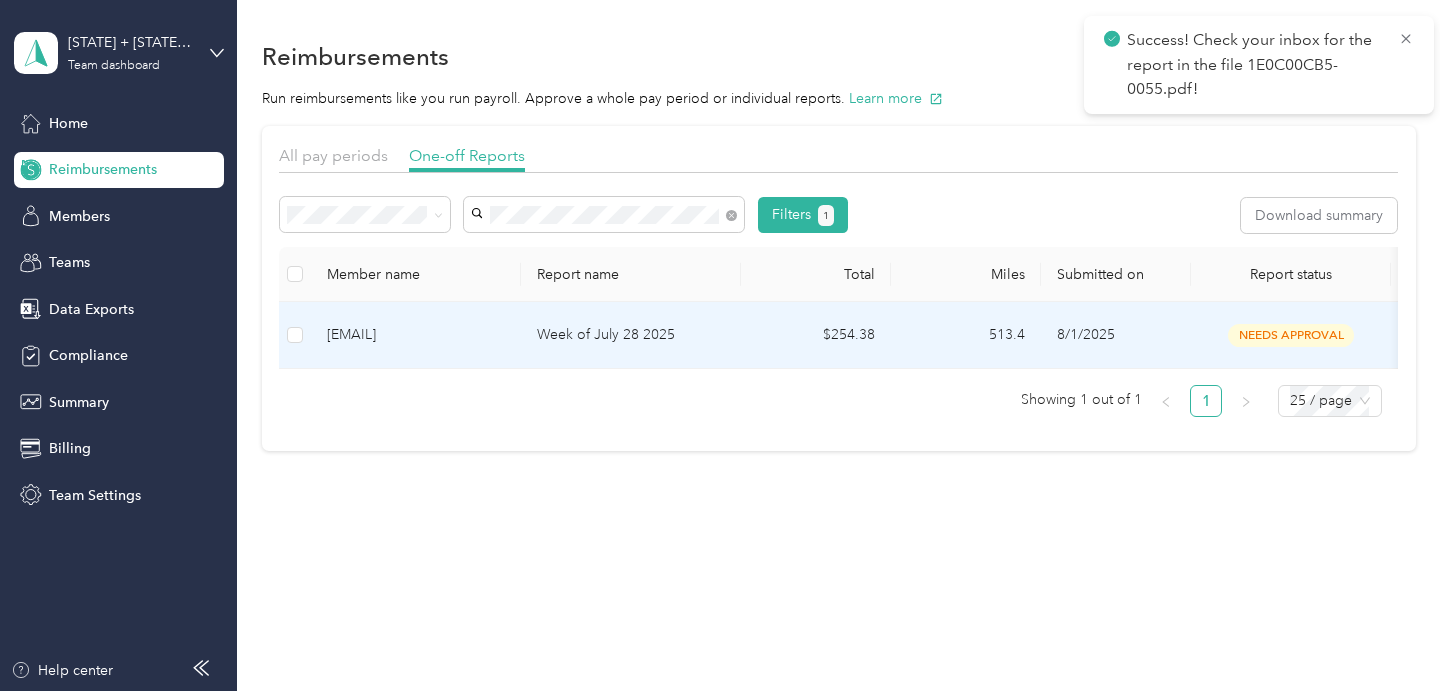 click at bounding box center [295, 335] 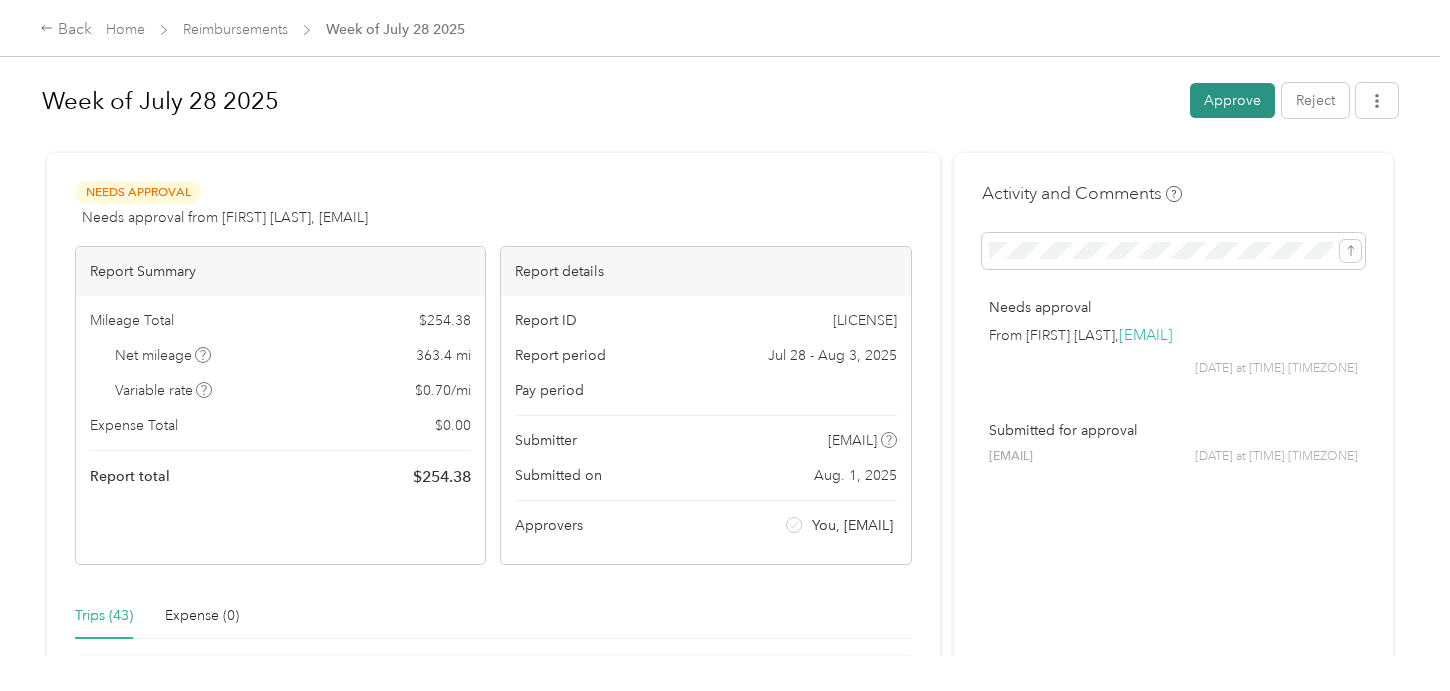 click on "Approve" at bounding box center (1232, 100) 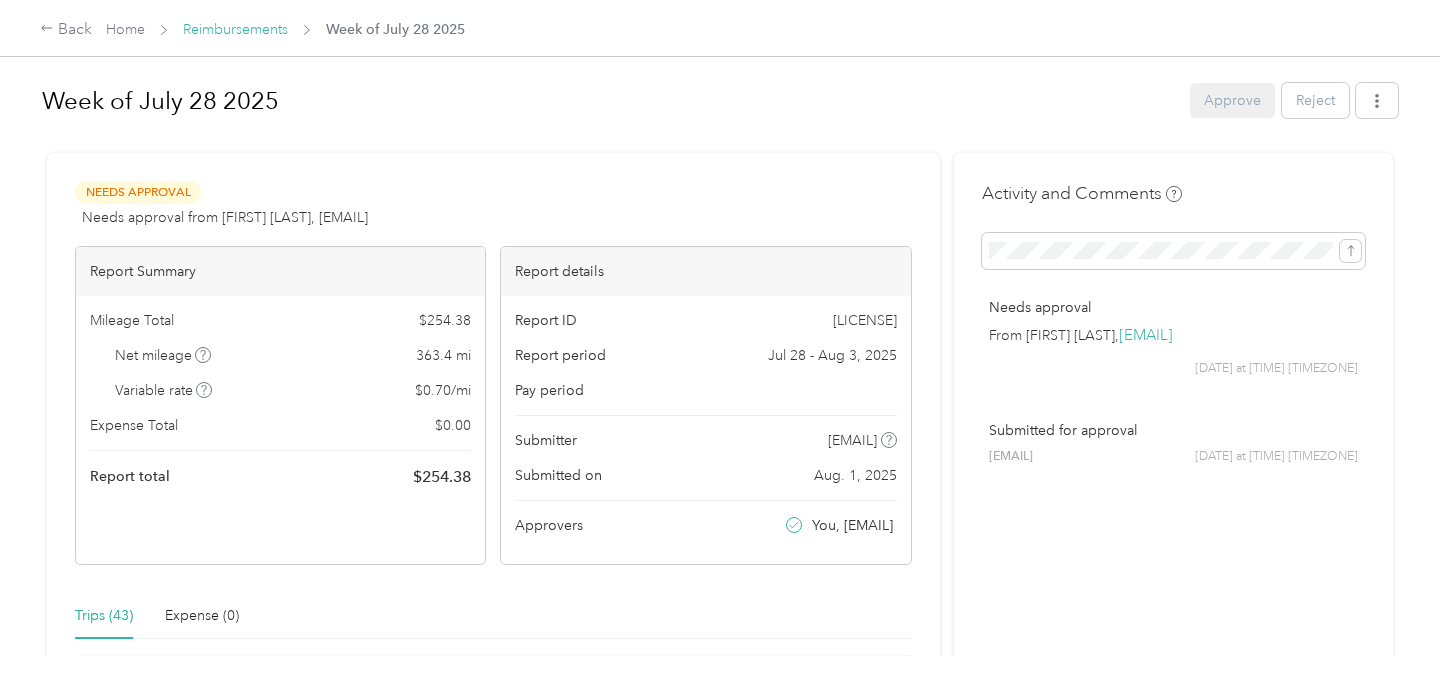 click on "Reimbursements" at bounding box center [235, 29] 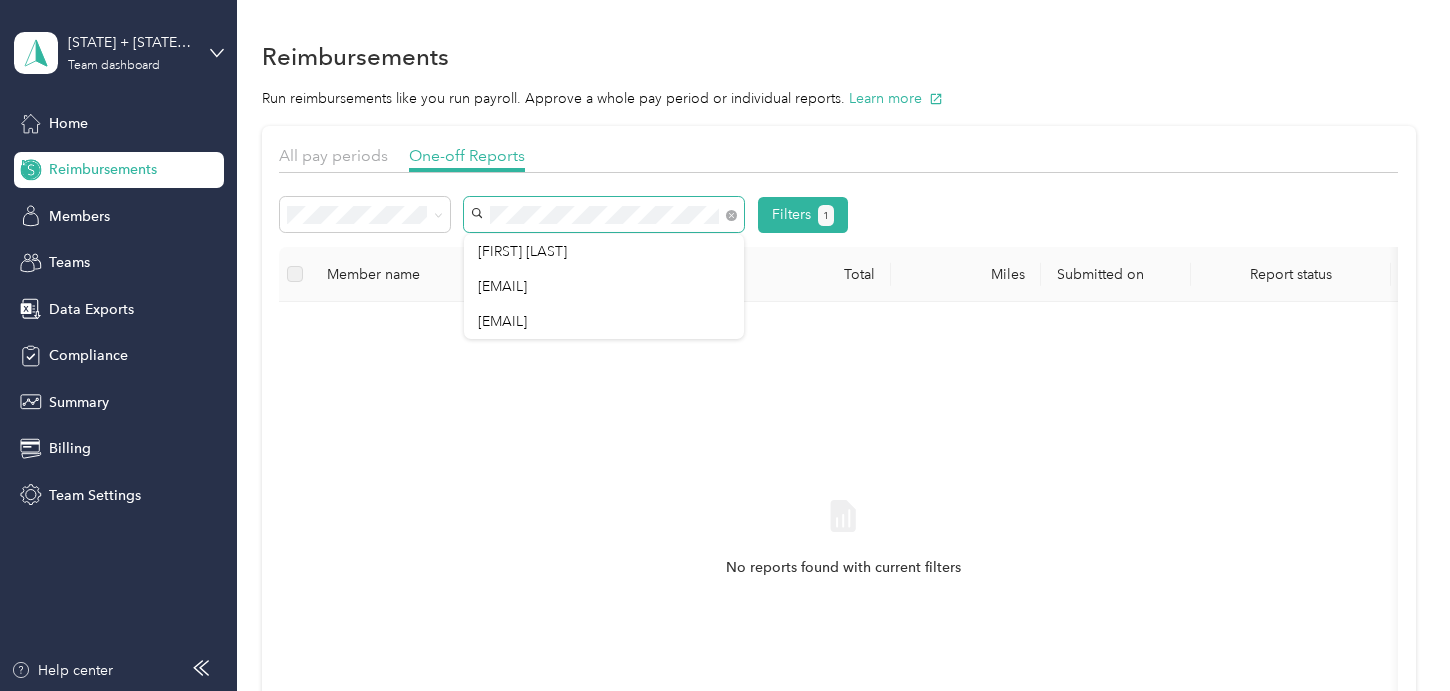 click at bounding box center [604, 214] 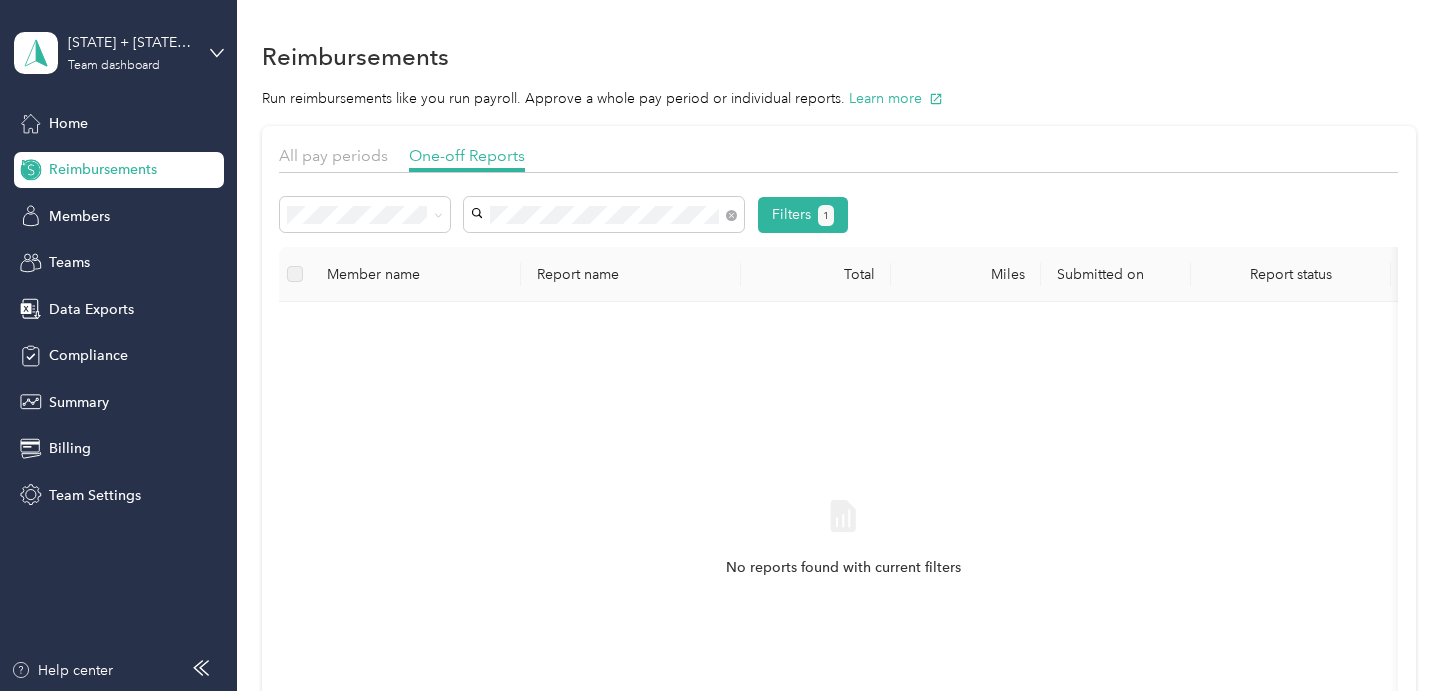 click on "[EMAIL]" at bounding box center (502, 251) 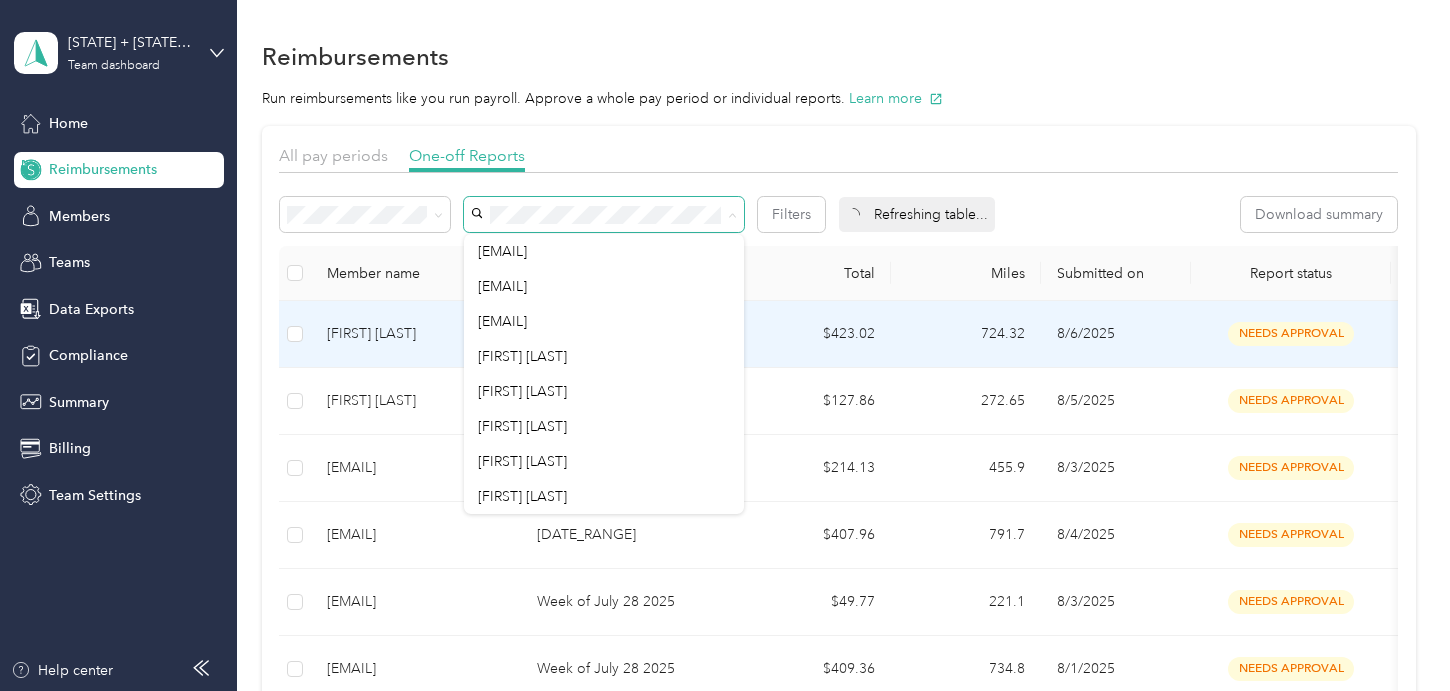 click at bounding box center (604, 214) 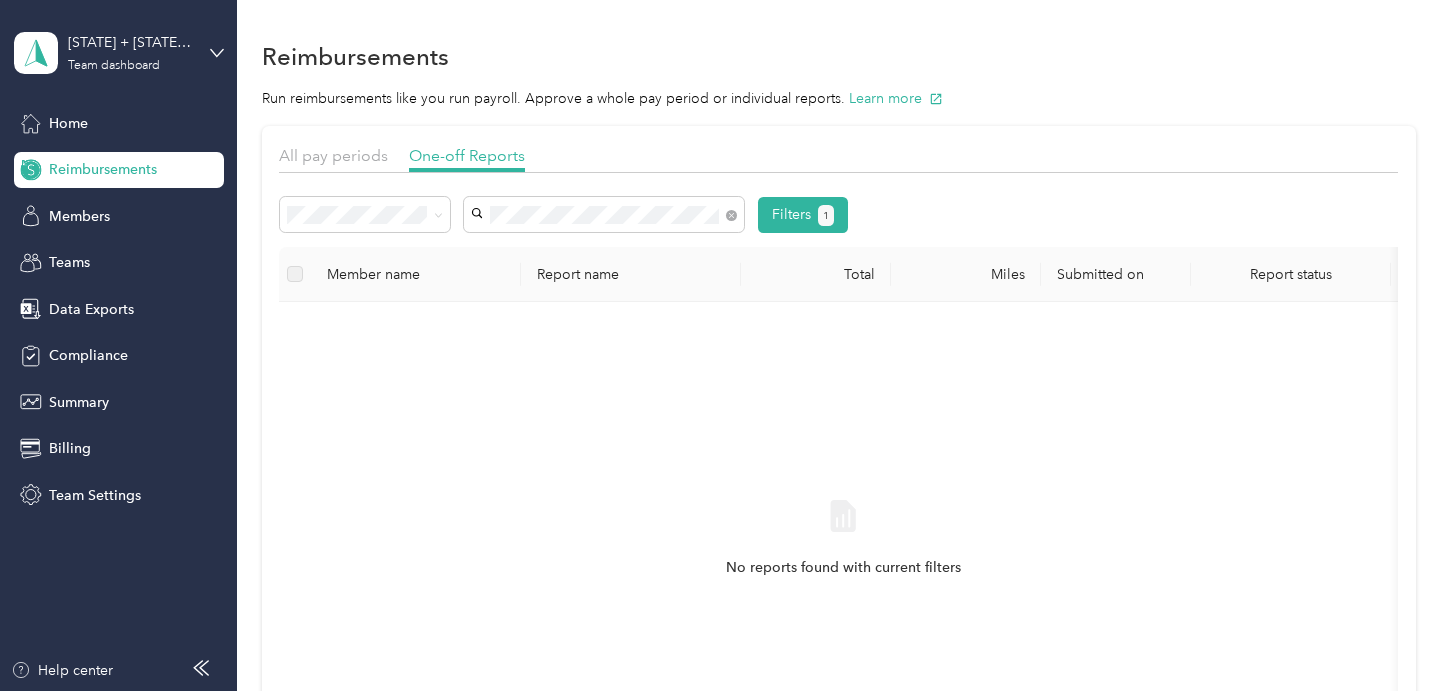 click on "[EMAIL]" at bounding box center [604, 251] 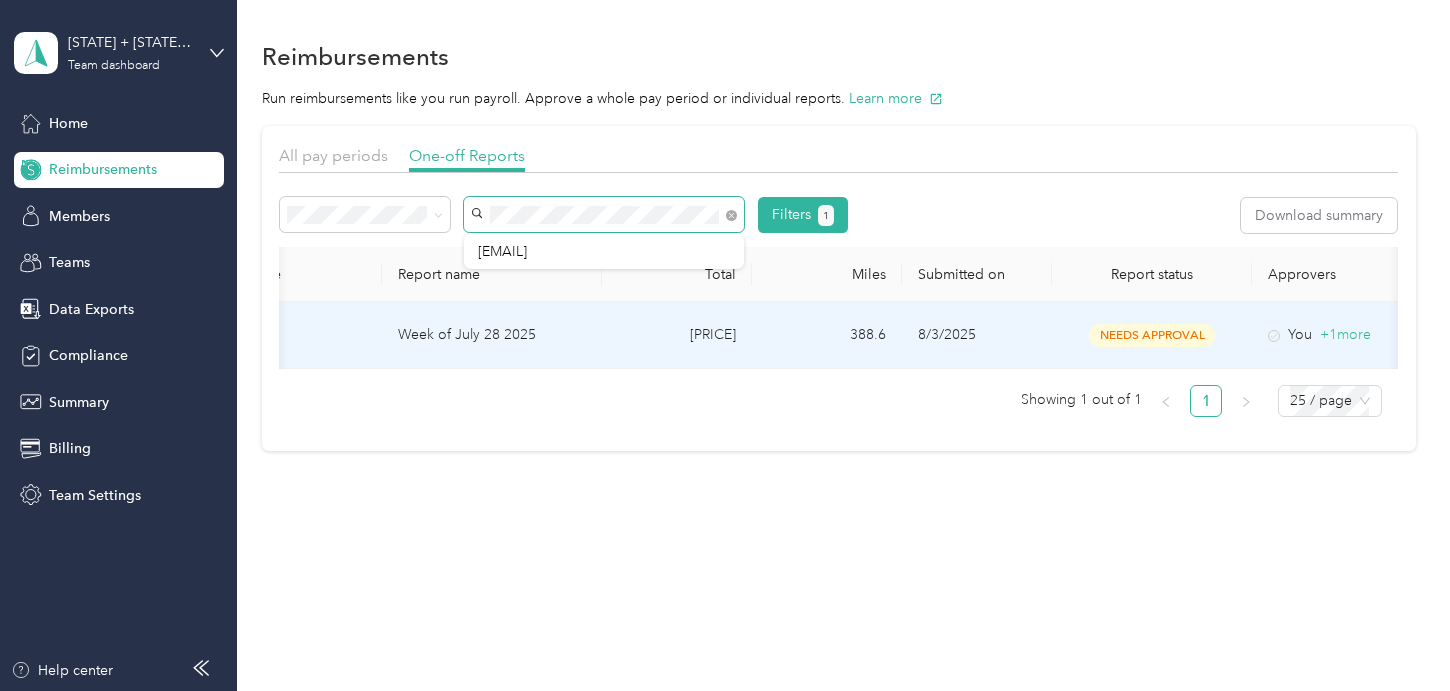 scroll, scrollTop: 0, scrollLeft: 283, axis: horizontal 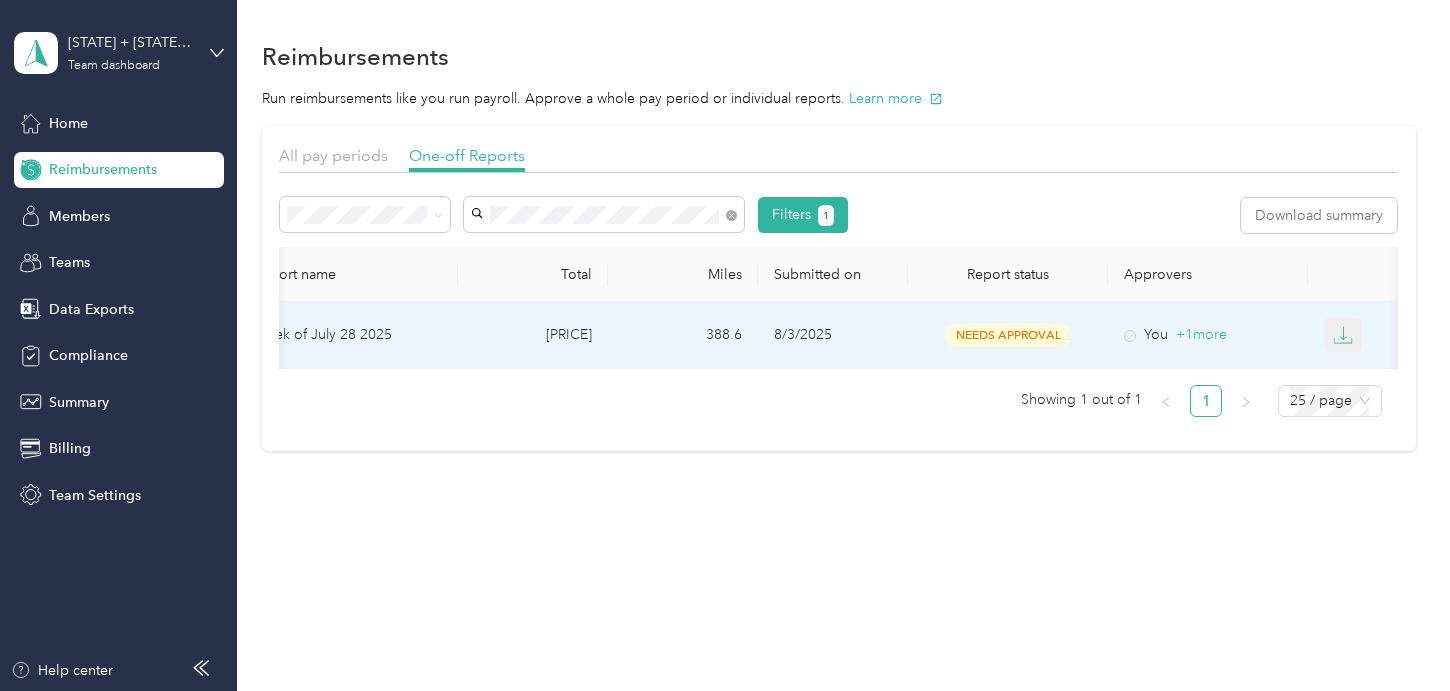 click 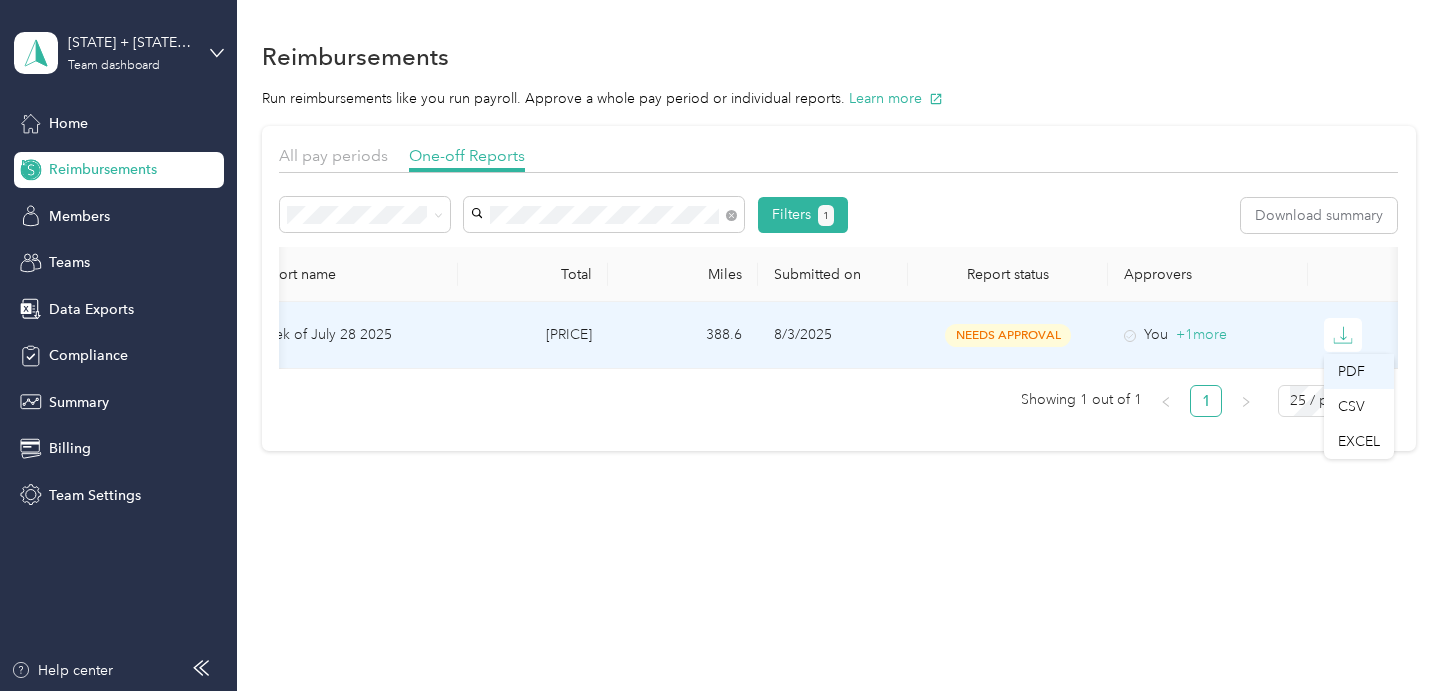 click on "PDF" at bounding box center (1359, 371) 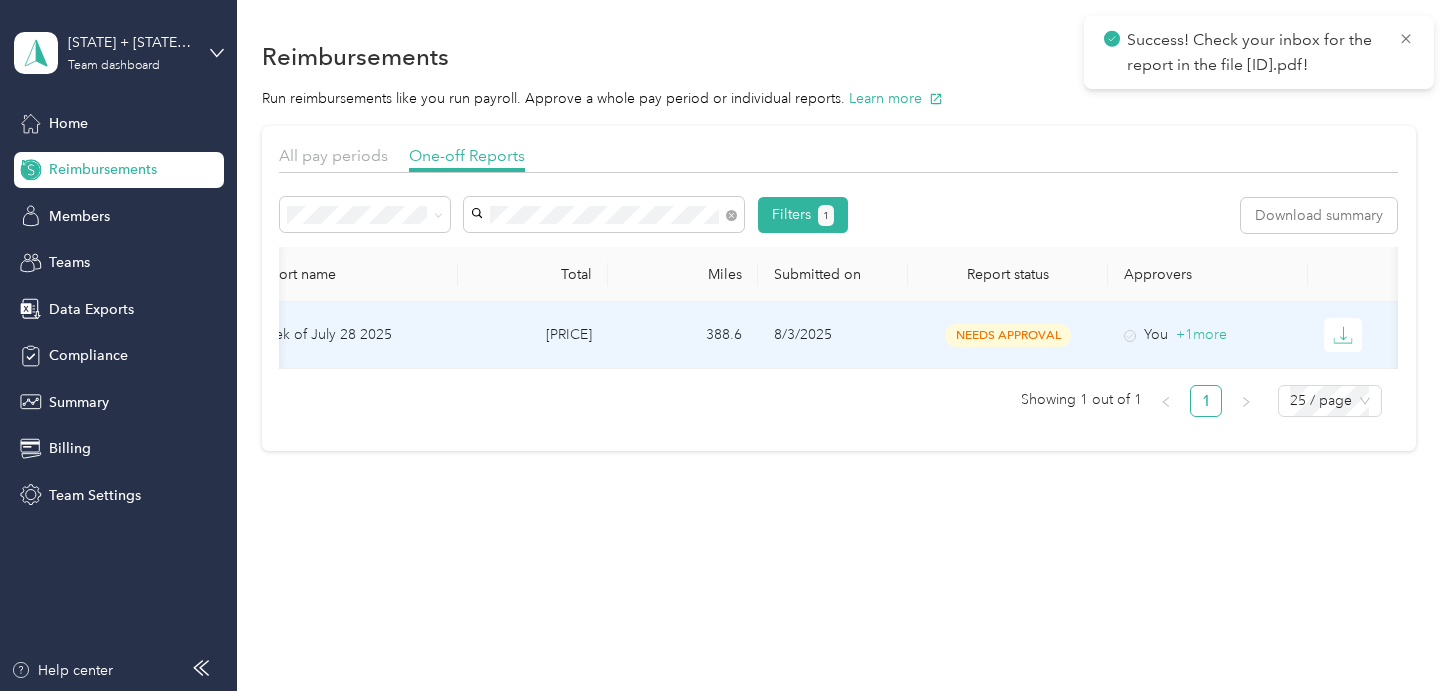 scroll, scrollTop: 0, scrollLeft: 0, axis: both 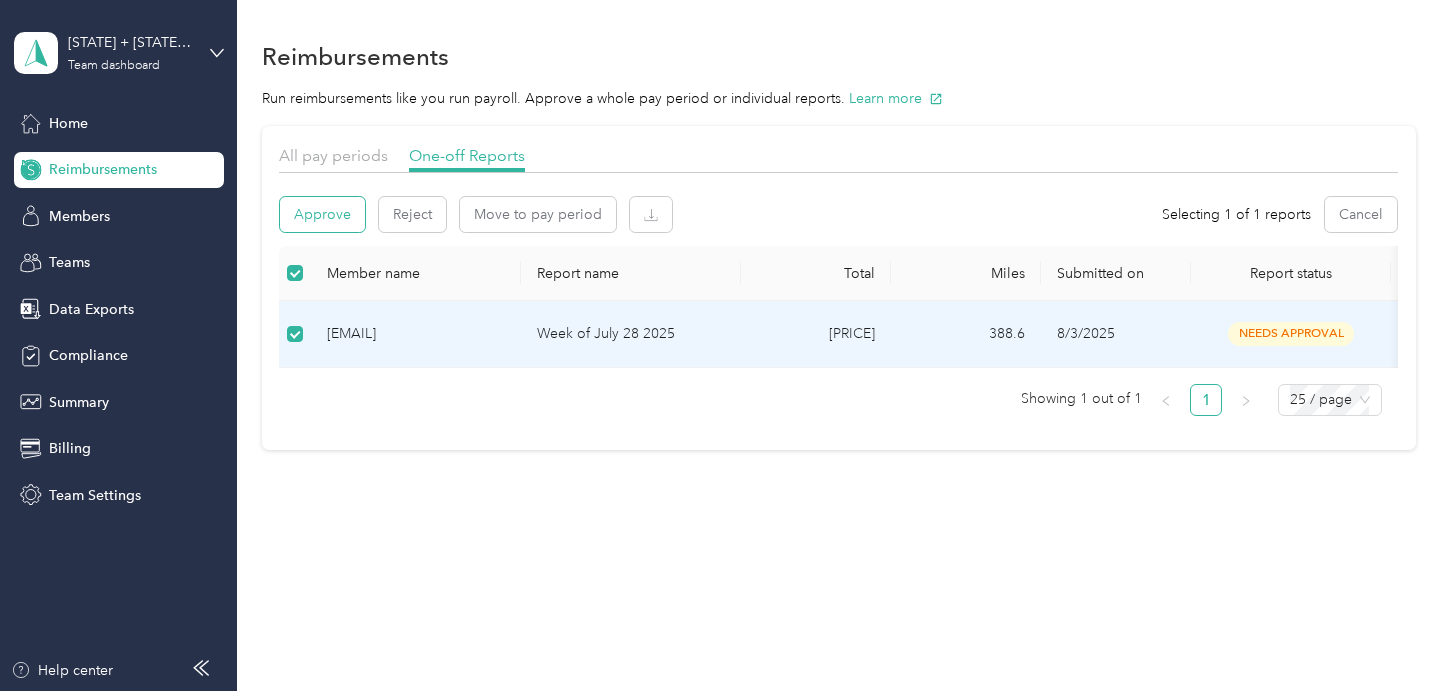 click on "Approve" at bounding box center [322, 214] 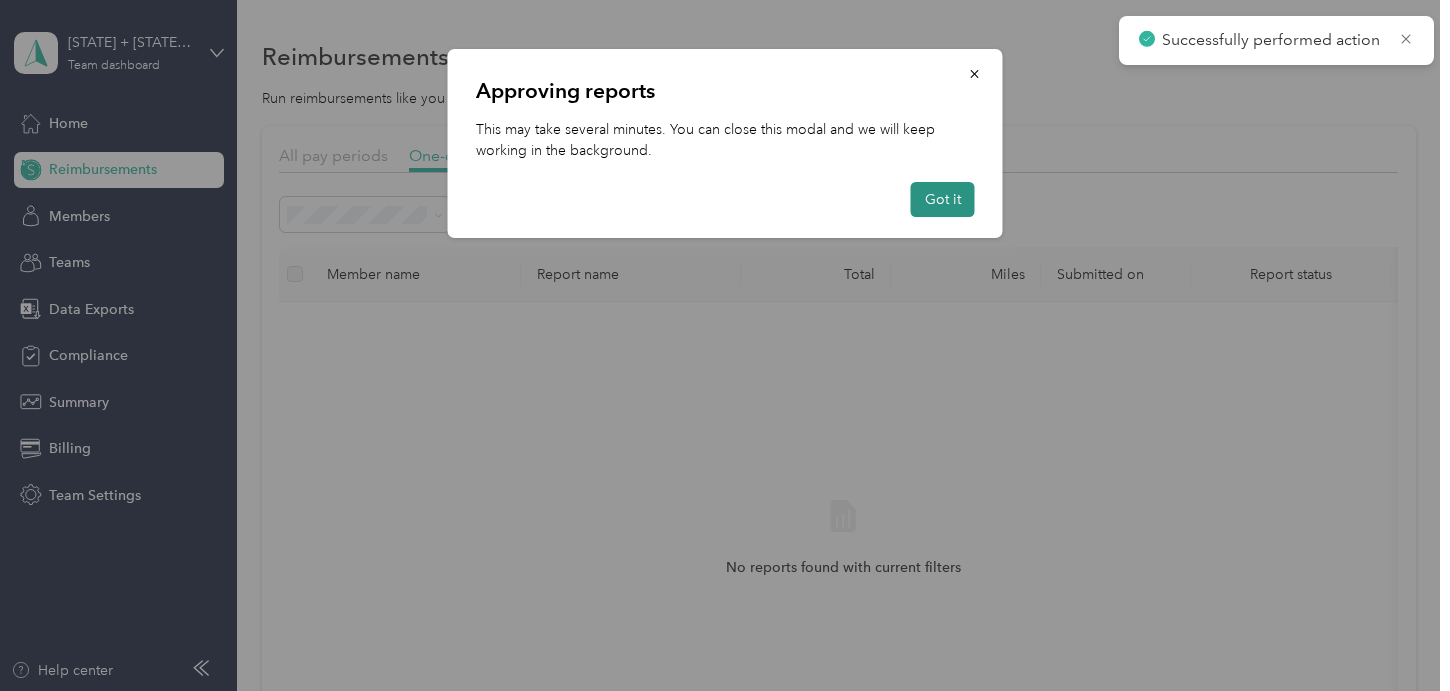 click on "Got it" at bounding box center (943, 199) 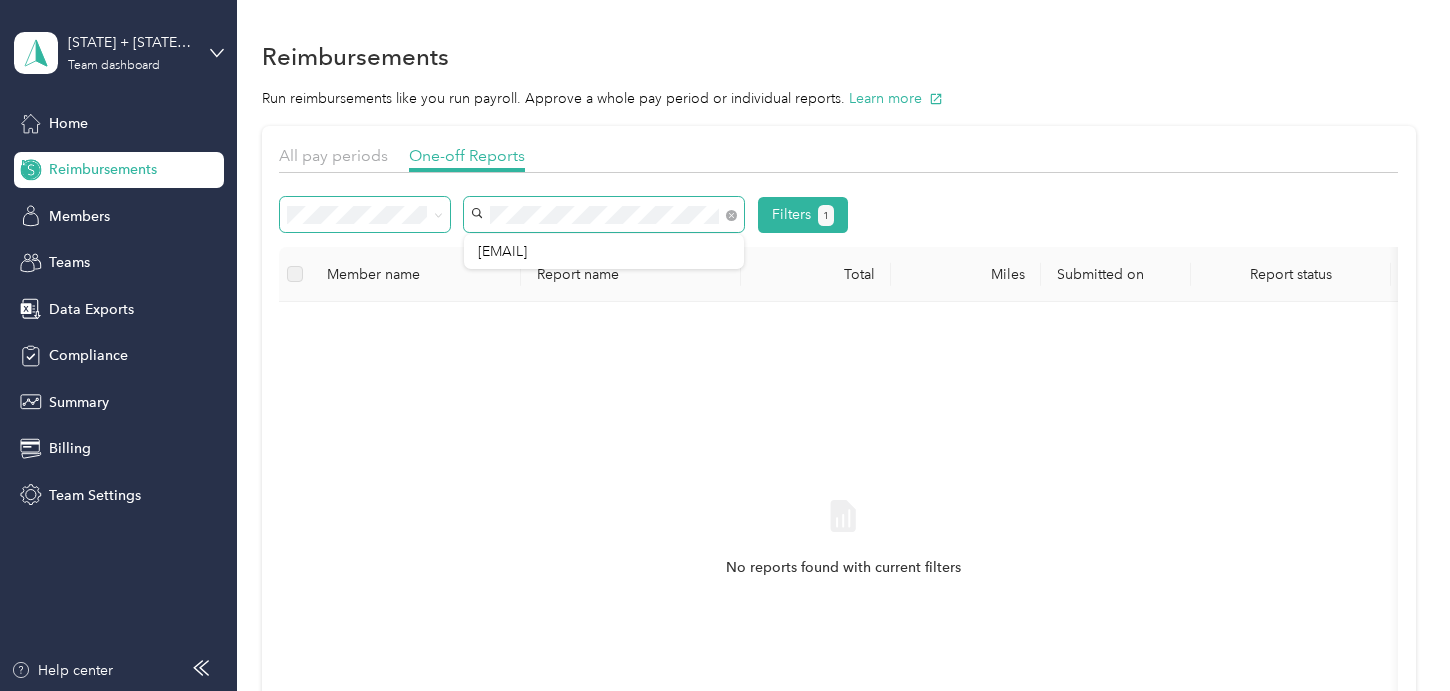 click on "Filters 1" at bounding box center [564, 215] 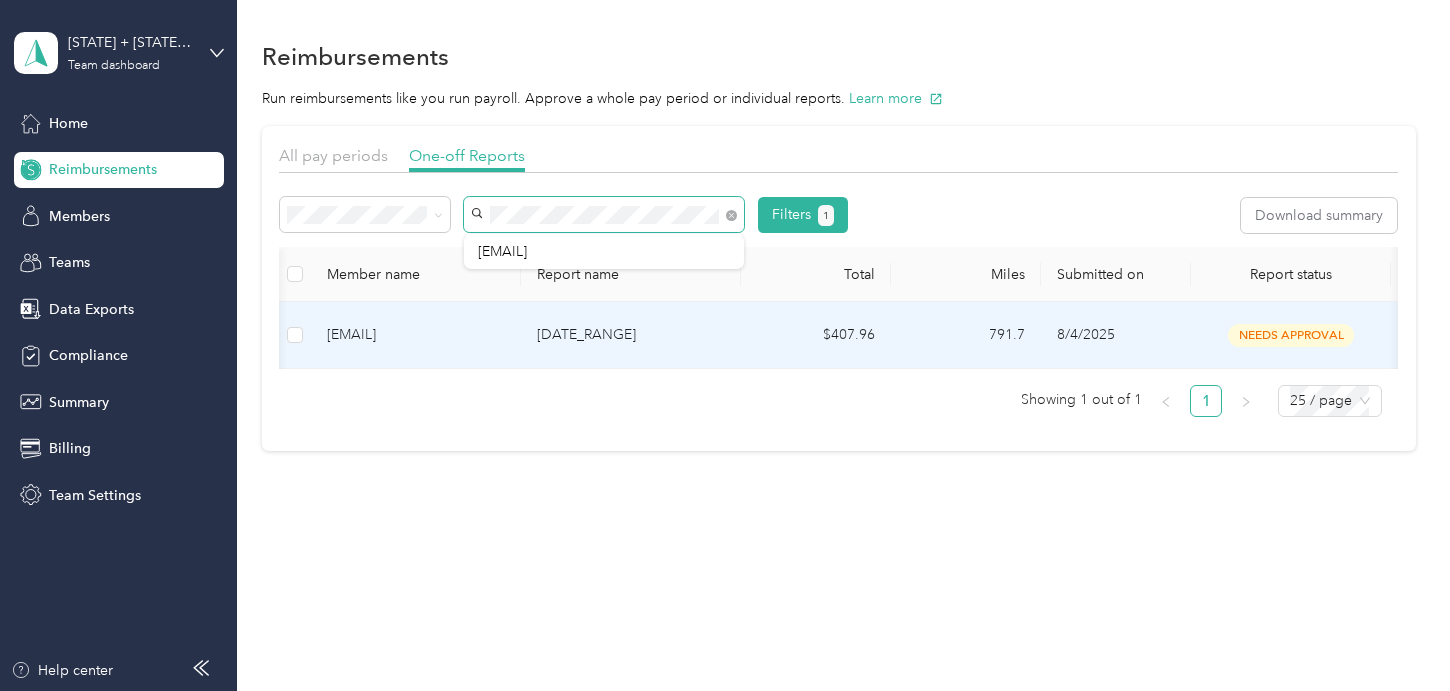 scroll, scrollTop: 0, scrollLeft: 283, axis: horizontal 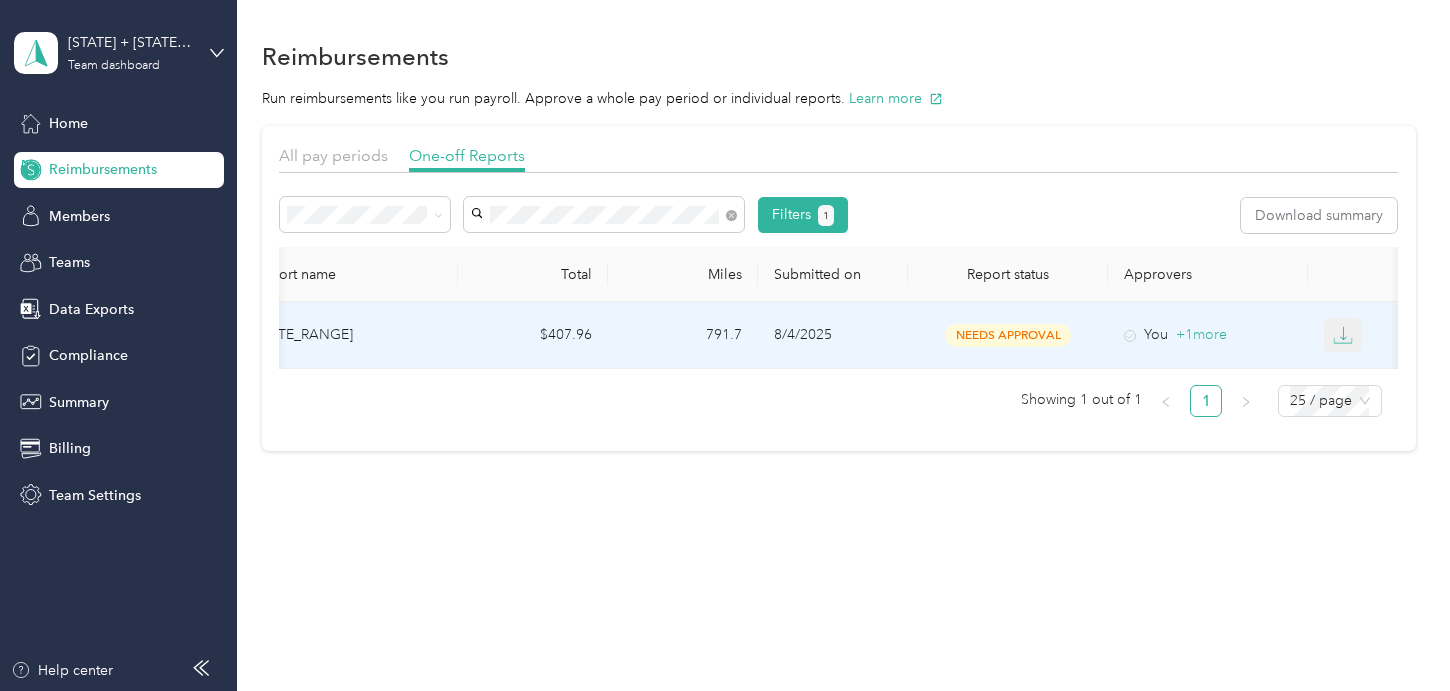 click at bounding box center [1343, 335] 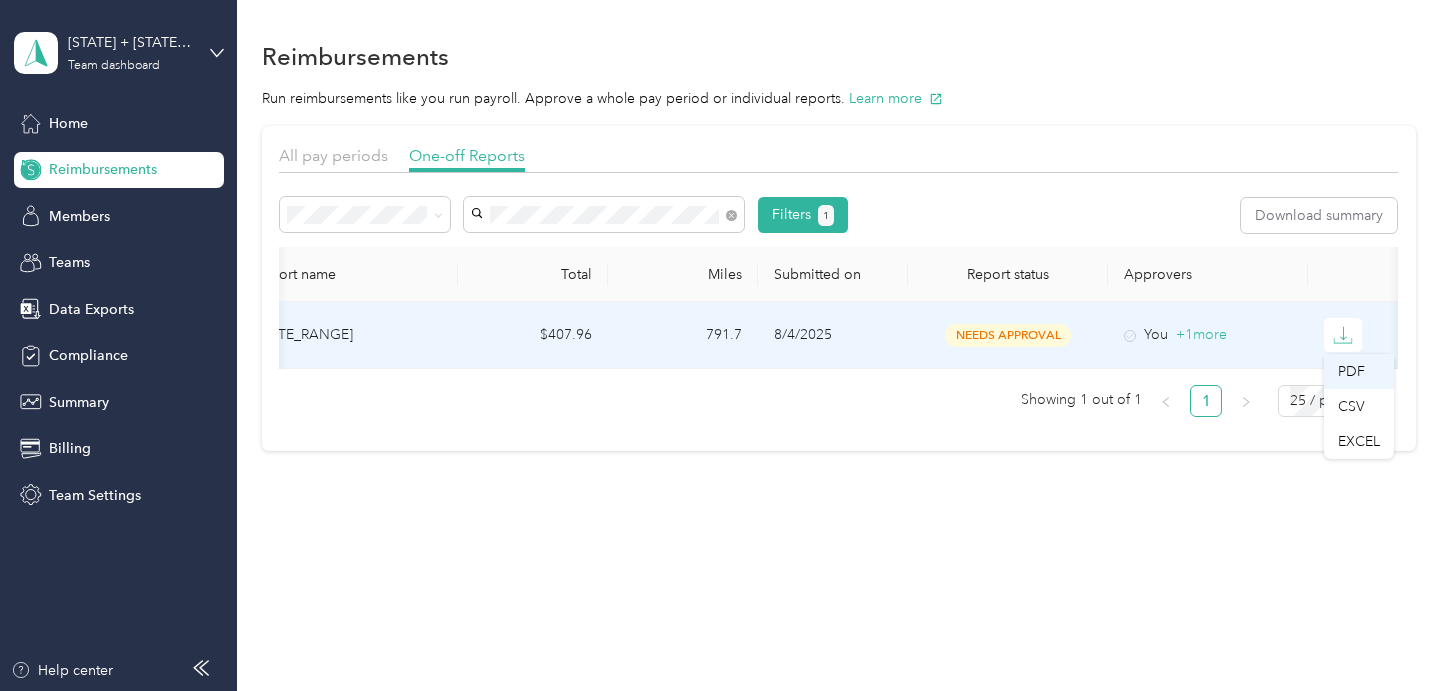 click on "PDF" at bounding box center (1359, 371) 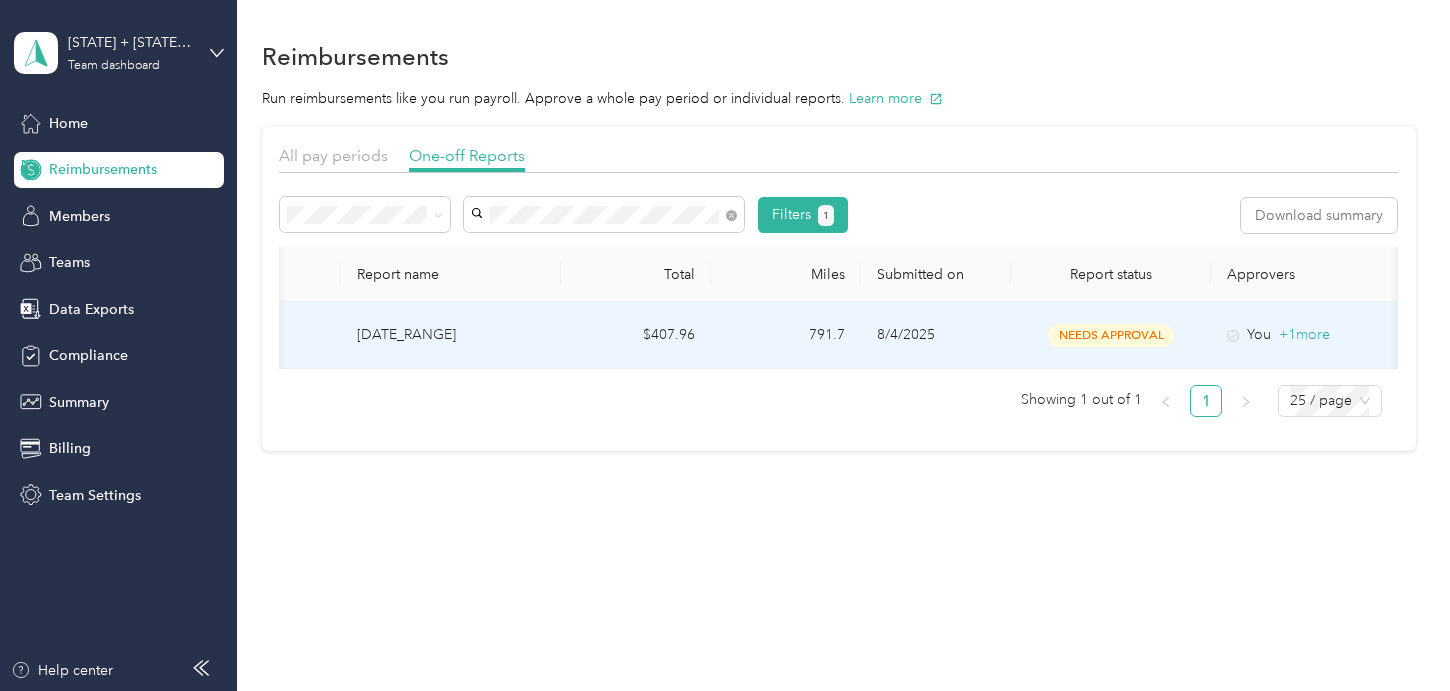 scroll, scrollTop: 0, scrollLeft: 0, axis: both 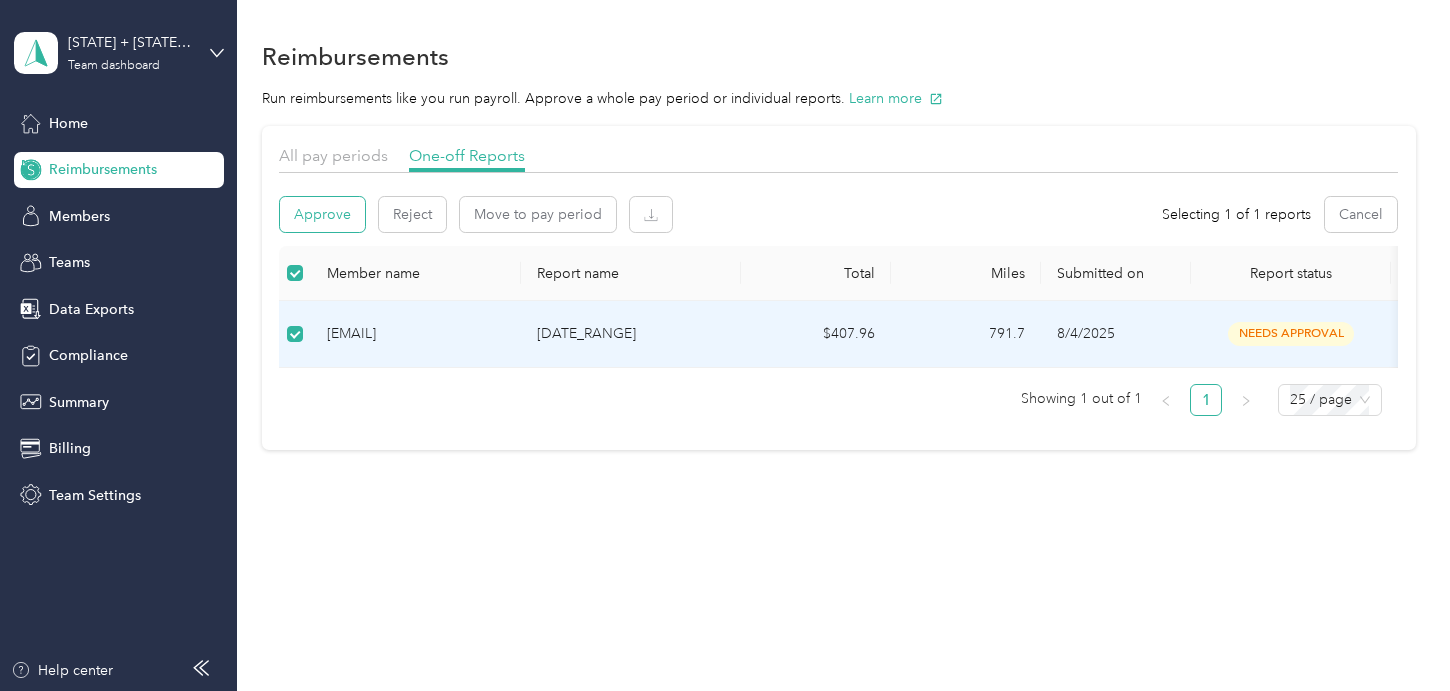 click on "Approve" at bounding box center [322, 214] 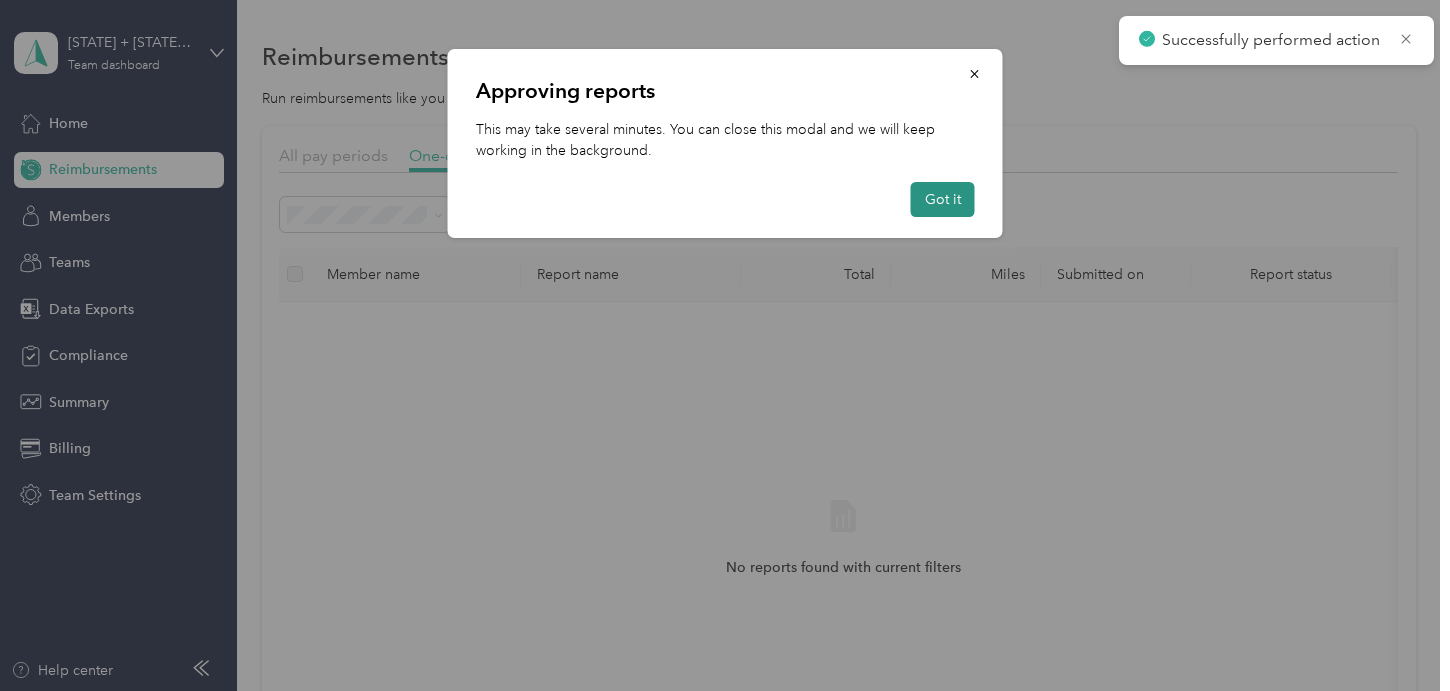click on "Got it" at bounding box center (943, 199) 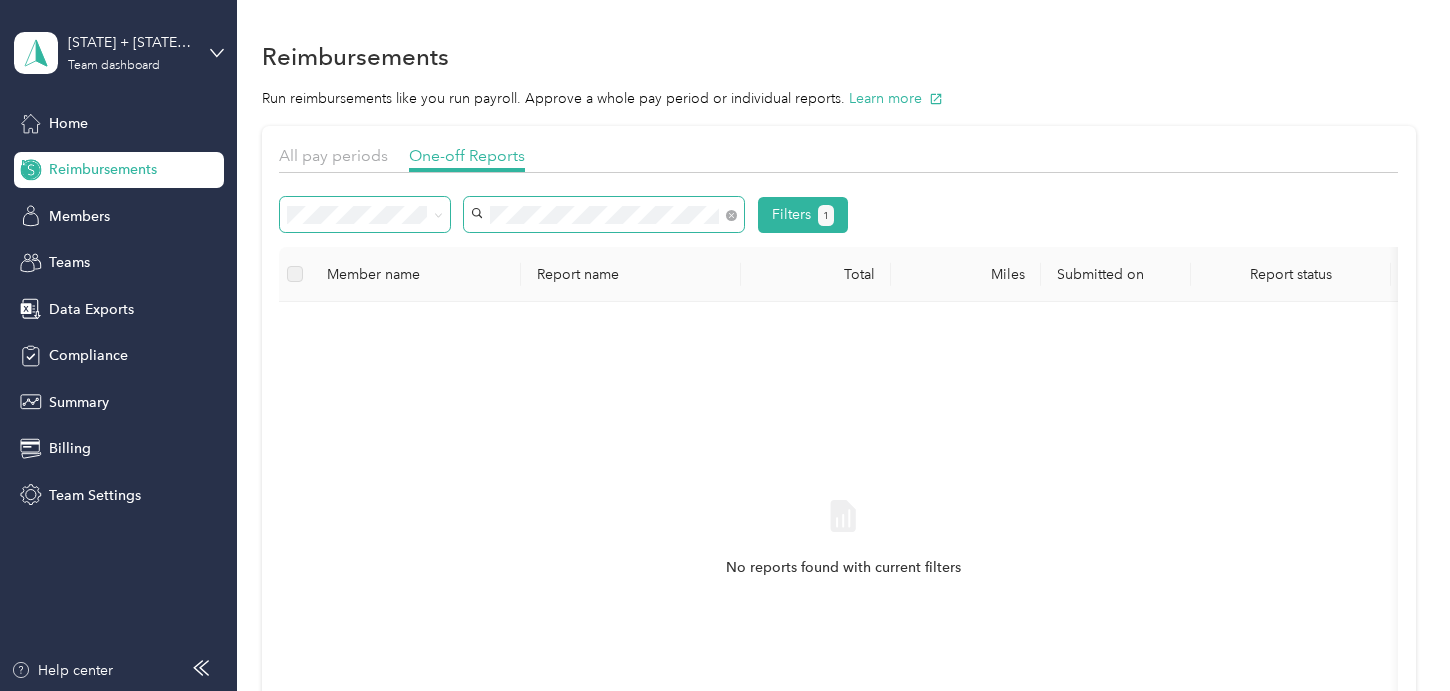 click on "Filters 1" at bounding box center (564, 215) 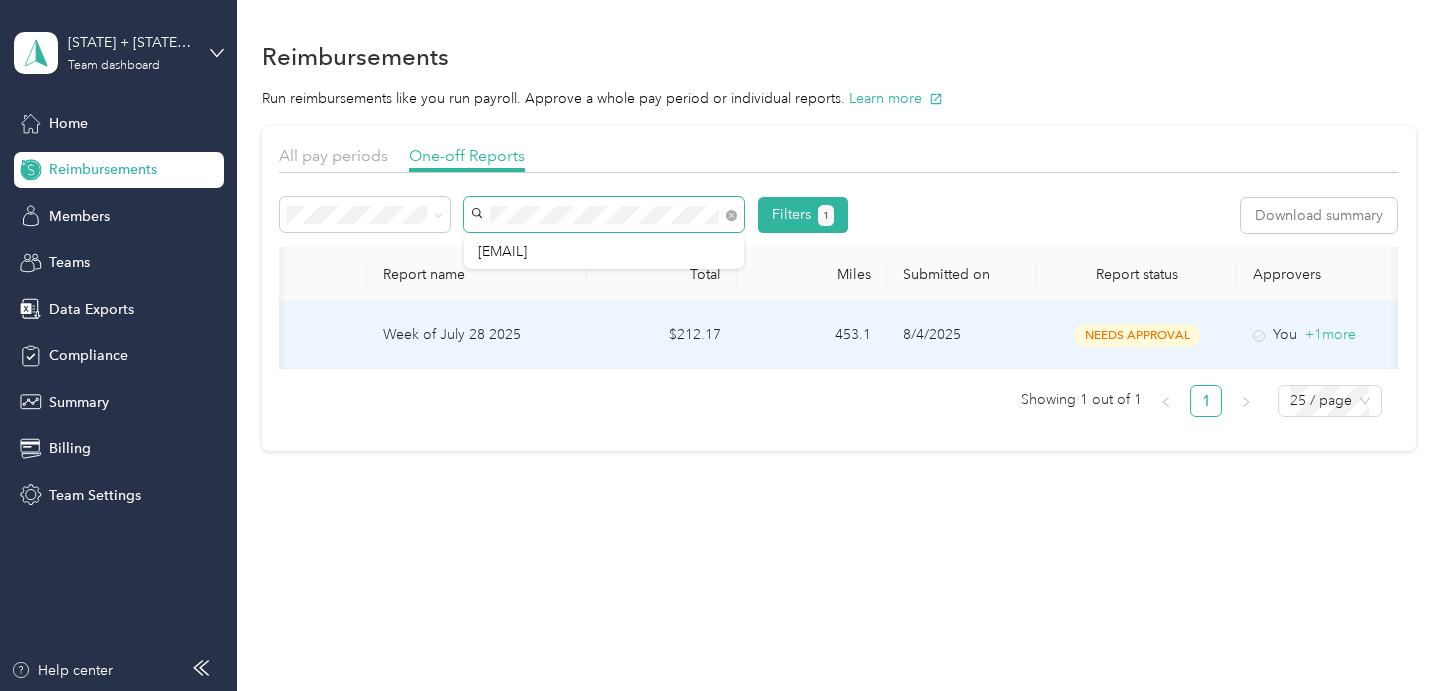 scroll, scrollTop: 0, scrollLeft: 283, axis: horizontal 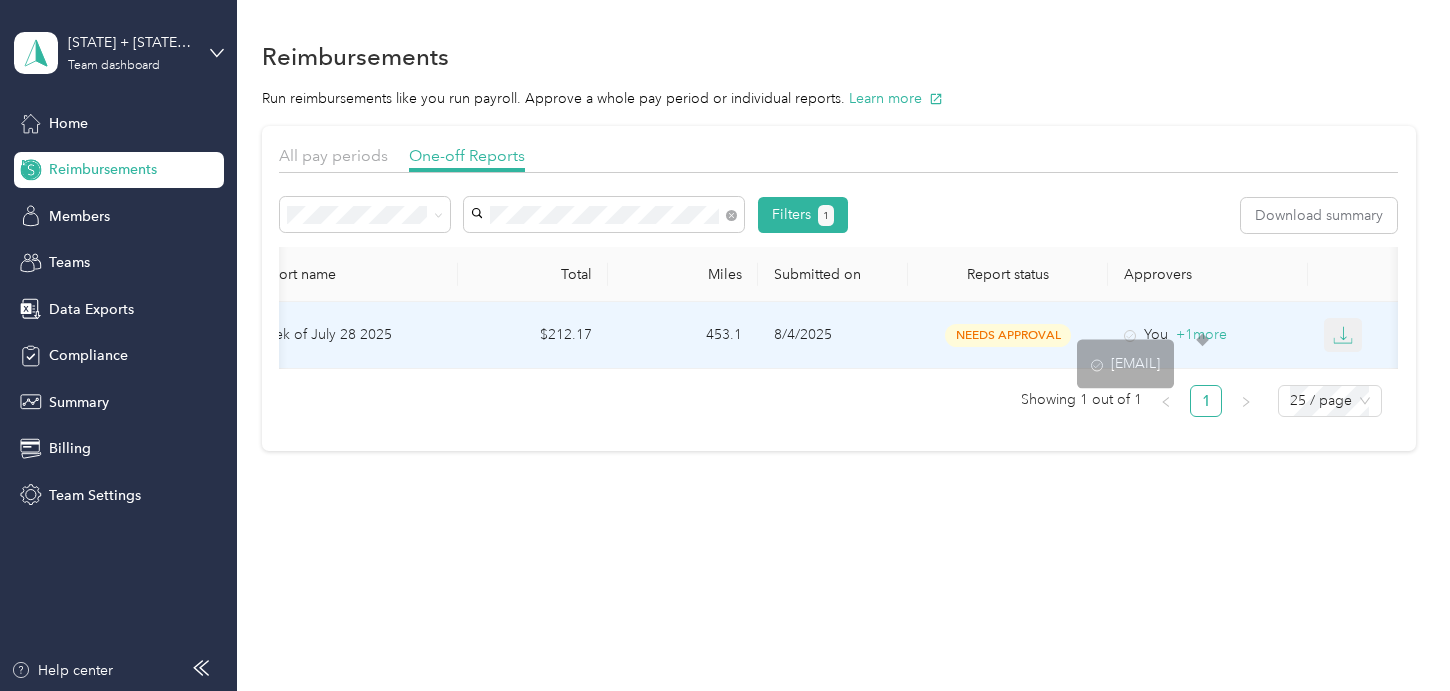 click at bounding box center [1343, 335] 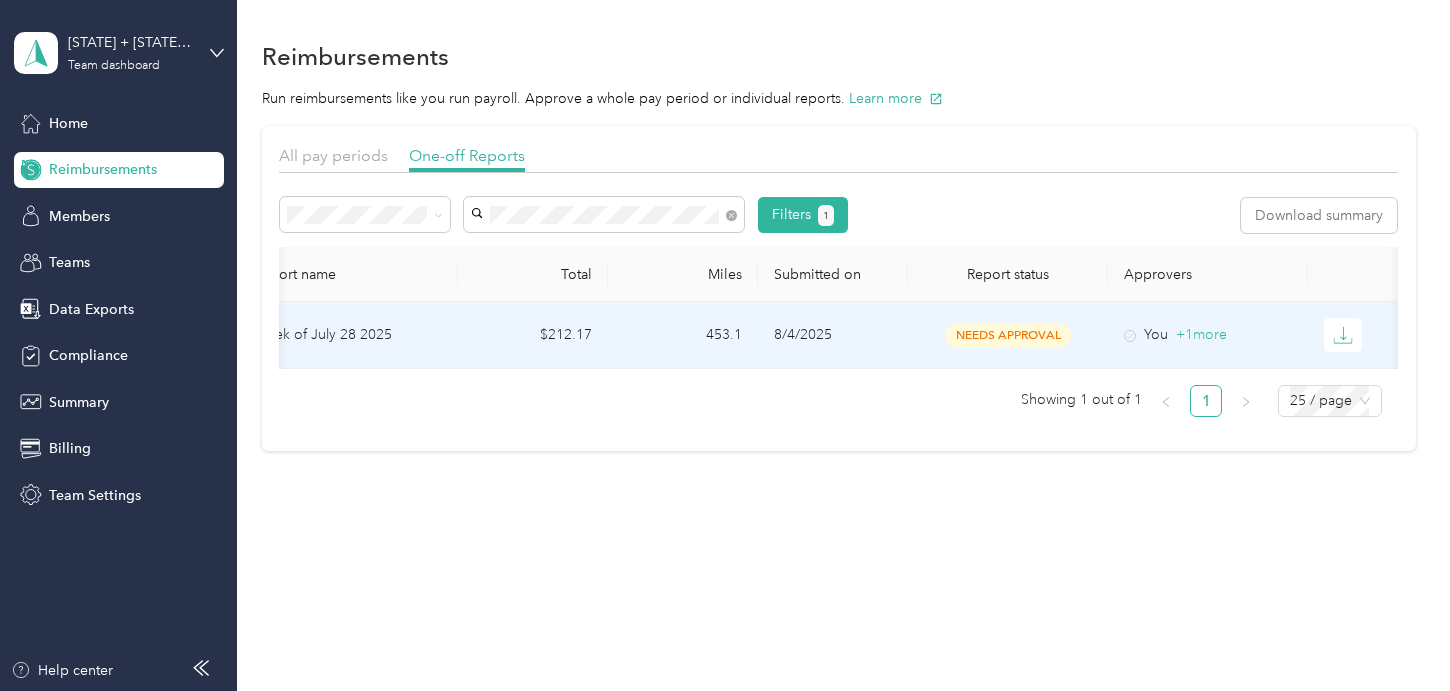 click on "PDF" at bounding box center (1359, 371) 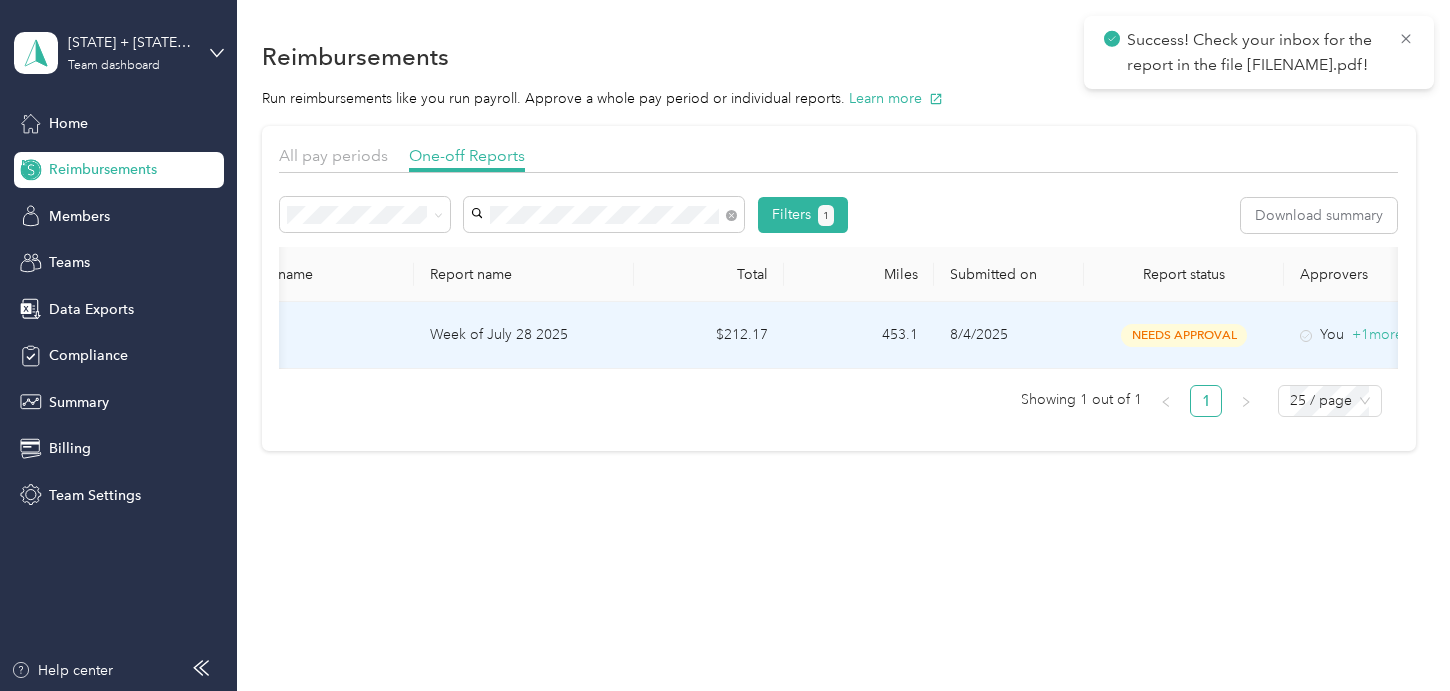 scroll, scrollTop: 0, scrollLeft: 0, axis: both 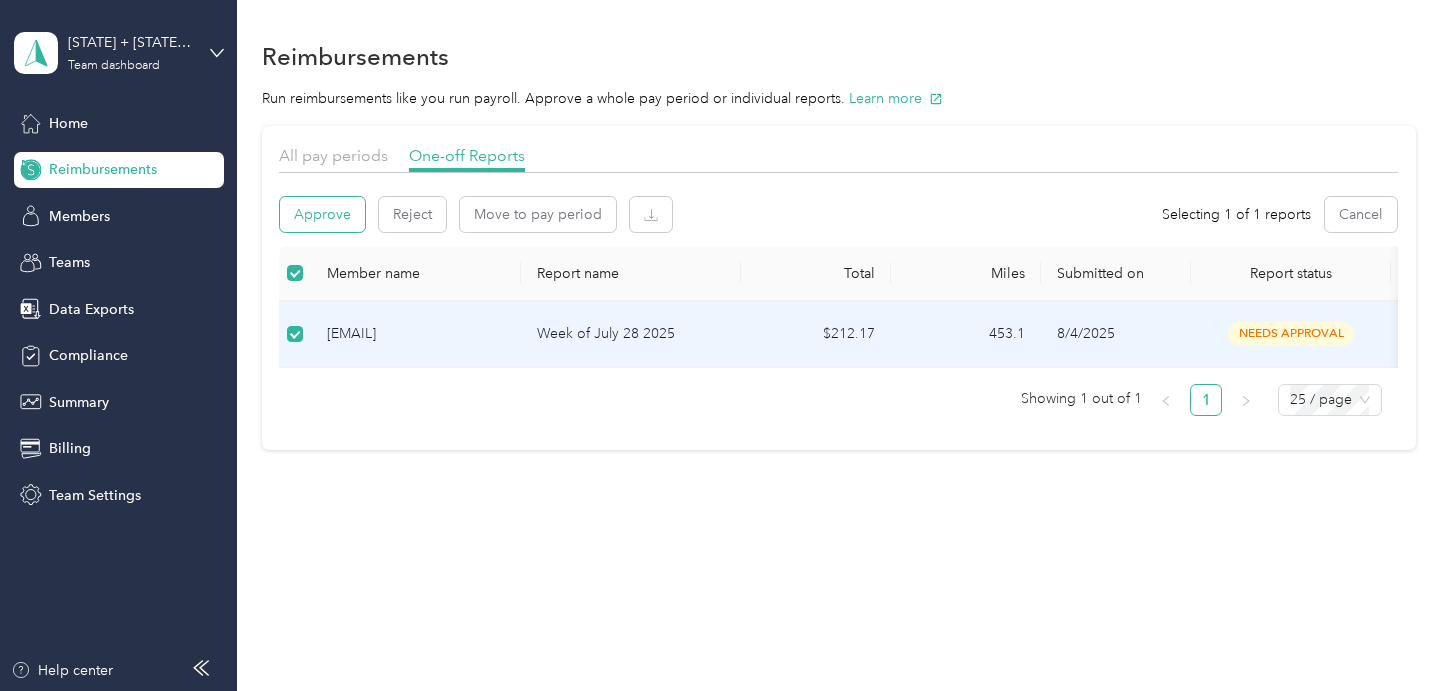 click on "Approve" at bounding box center [322, 214] 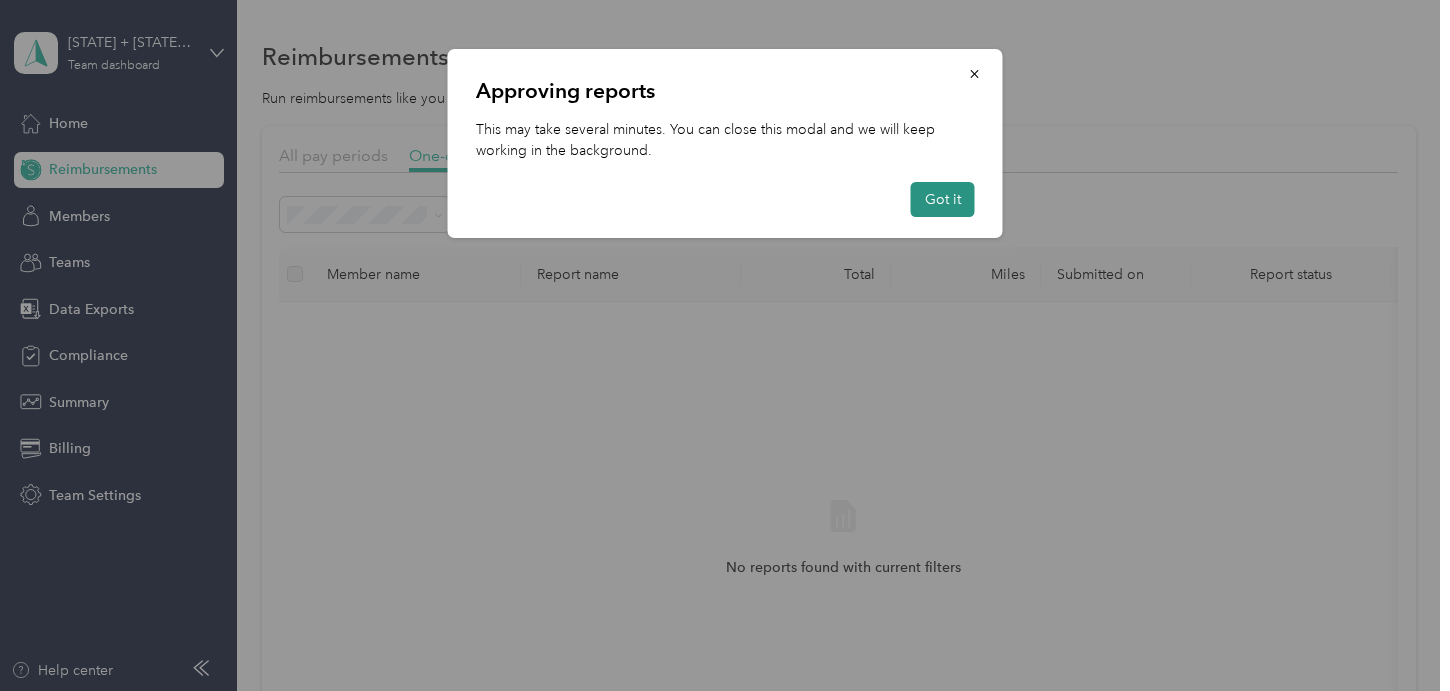 click on "Got it" at bounding box center [943, 199] 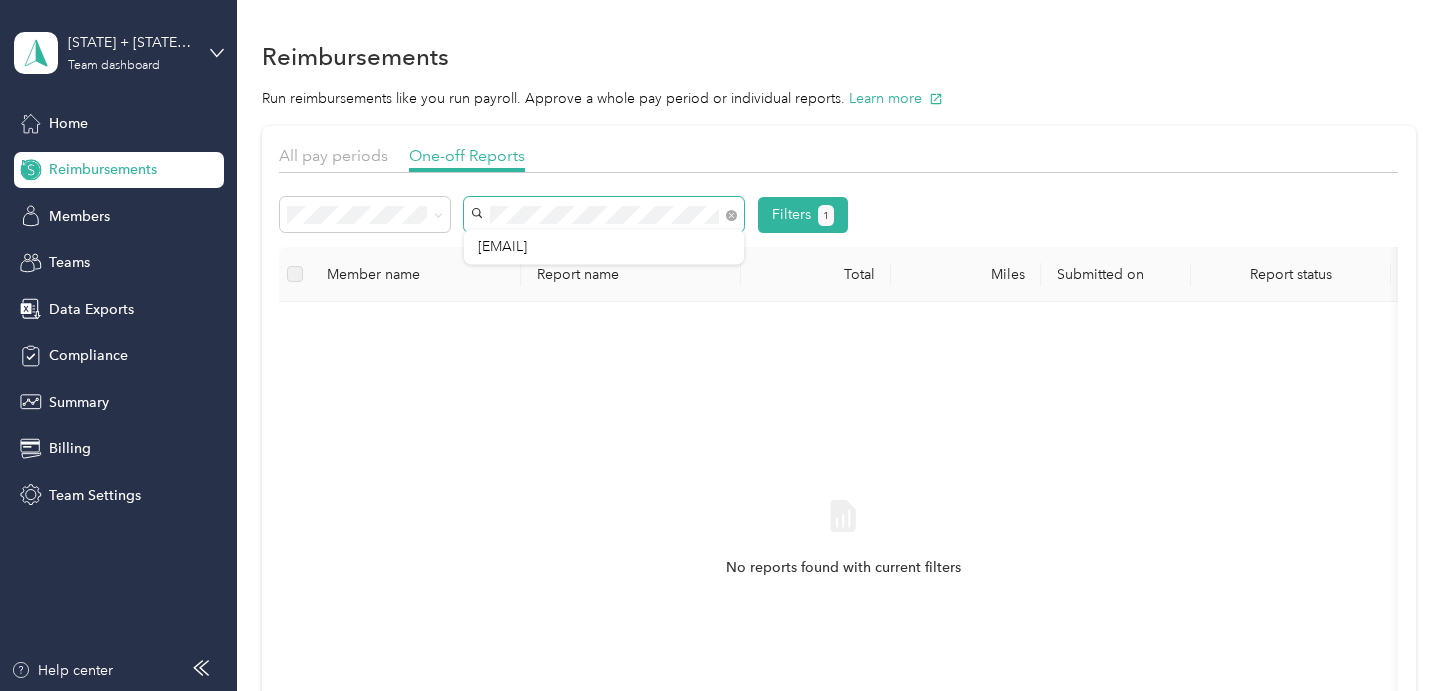 click at bounding box center [604, 214] 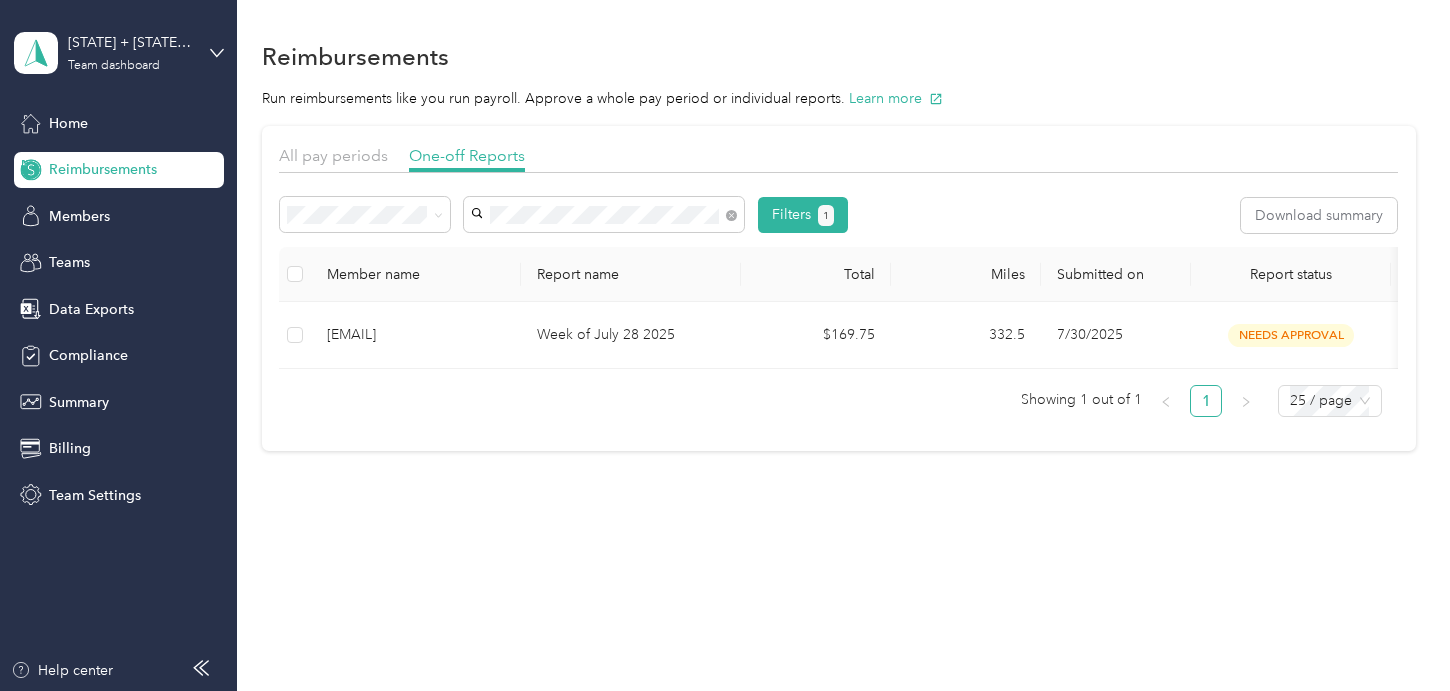 click on "[EMAIL]" at bounding box center (502, 286) 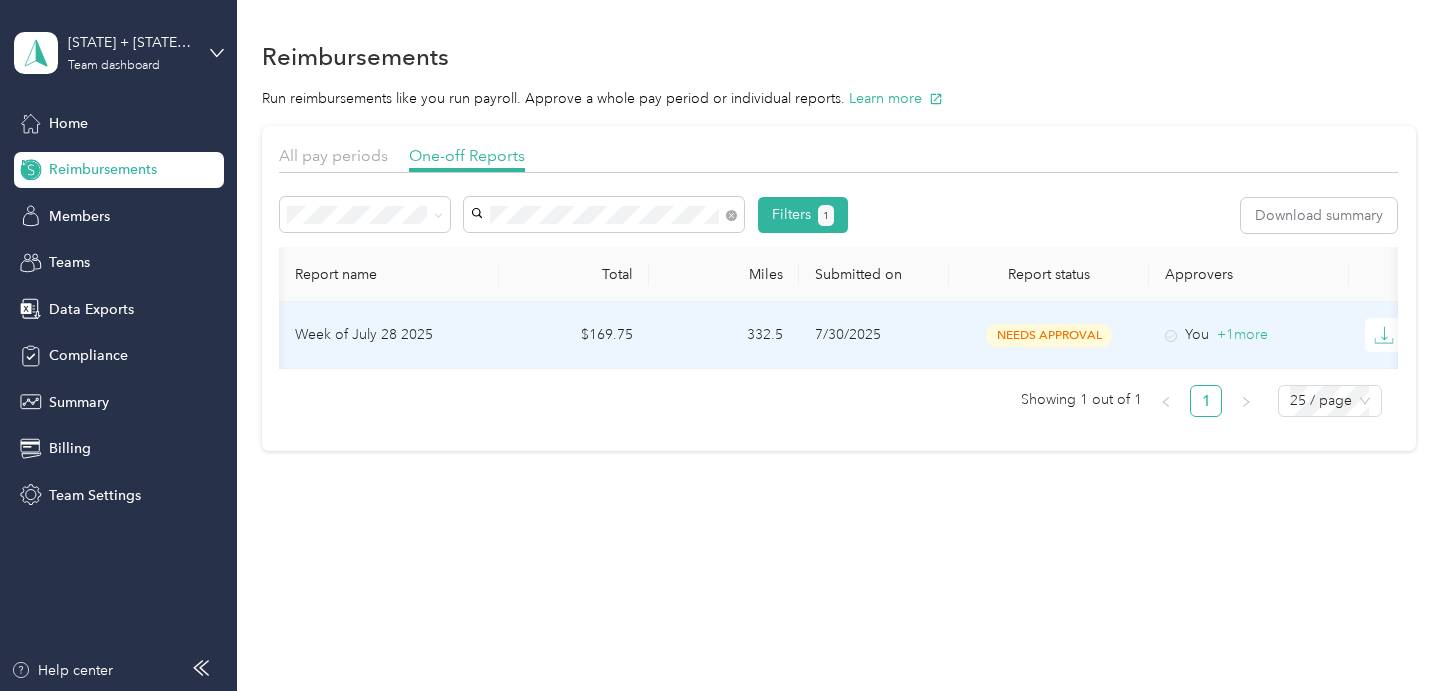 scroll, scrollTop: 0, scrollLeft: 283, axis: horizontal 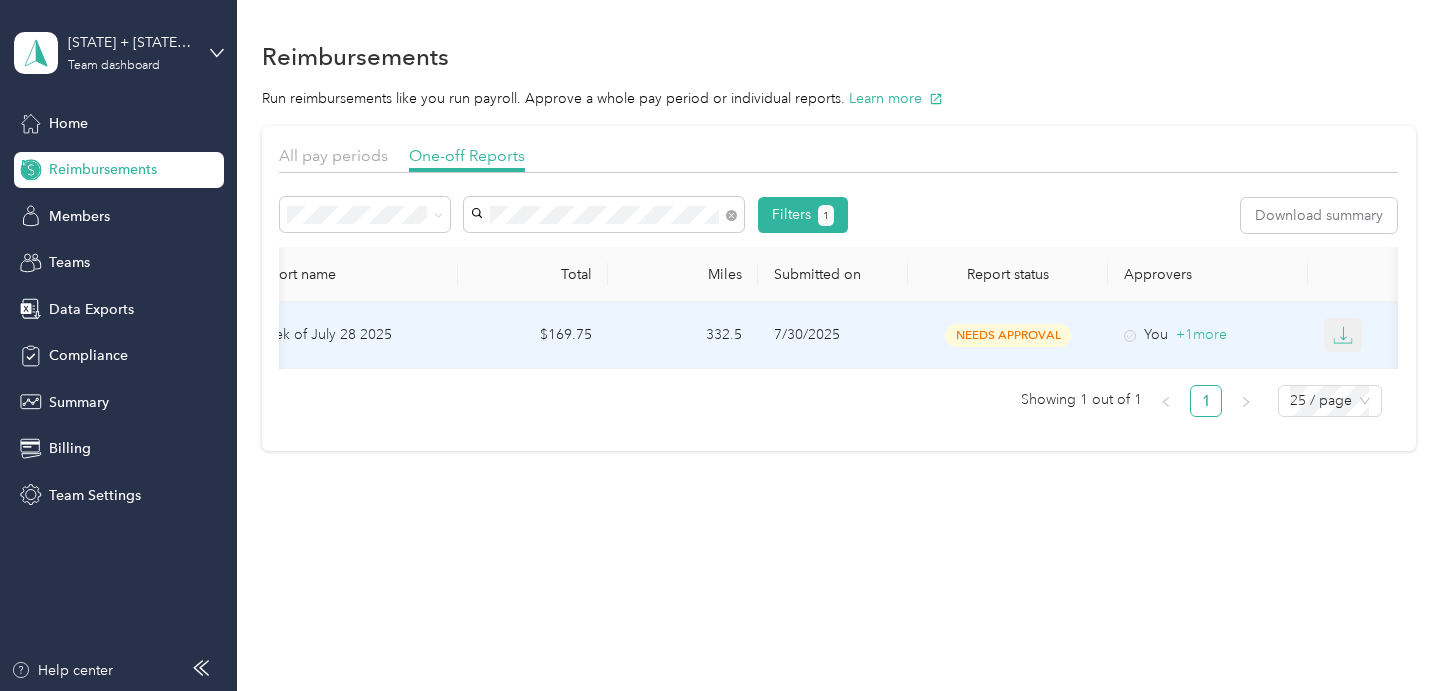 click at bounding box center [1343, 335] 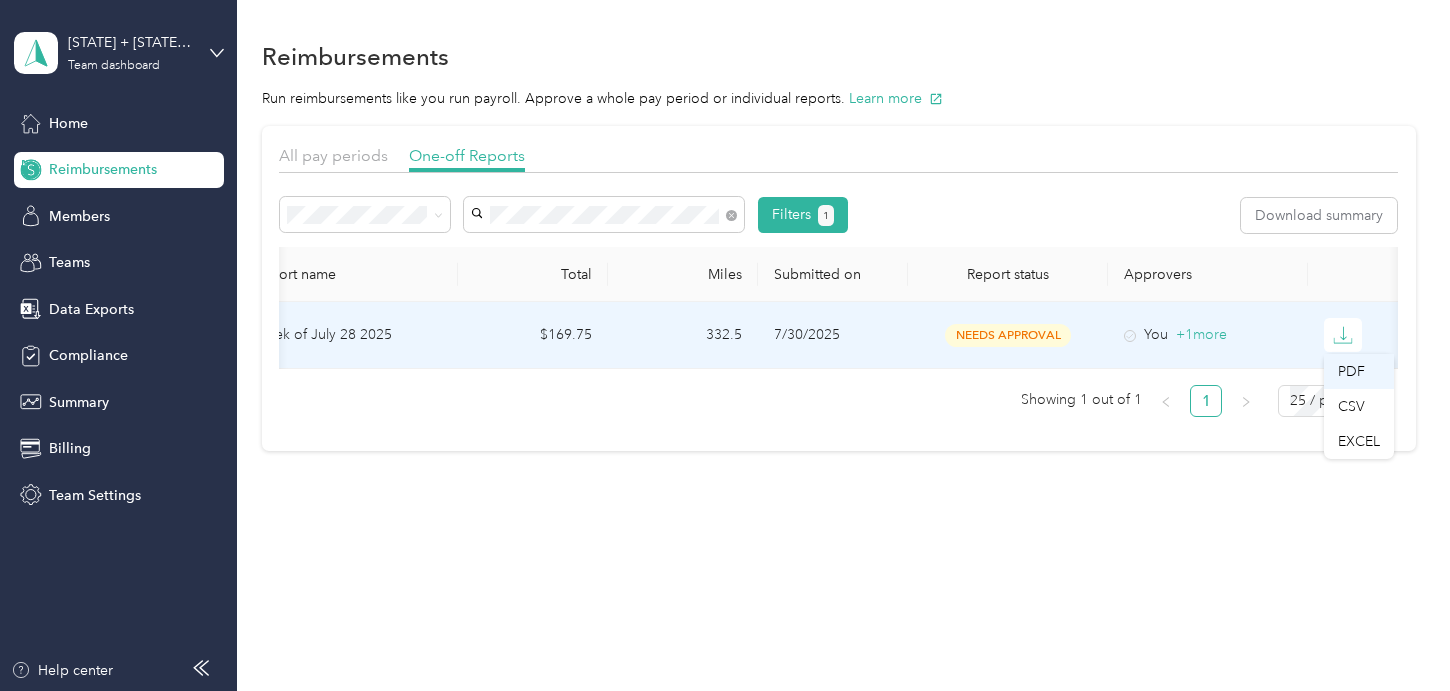 click on "PDF" at bounding box center (1359, 371) 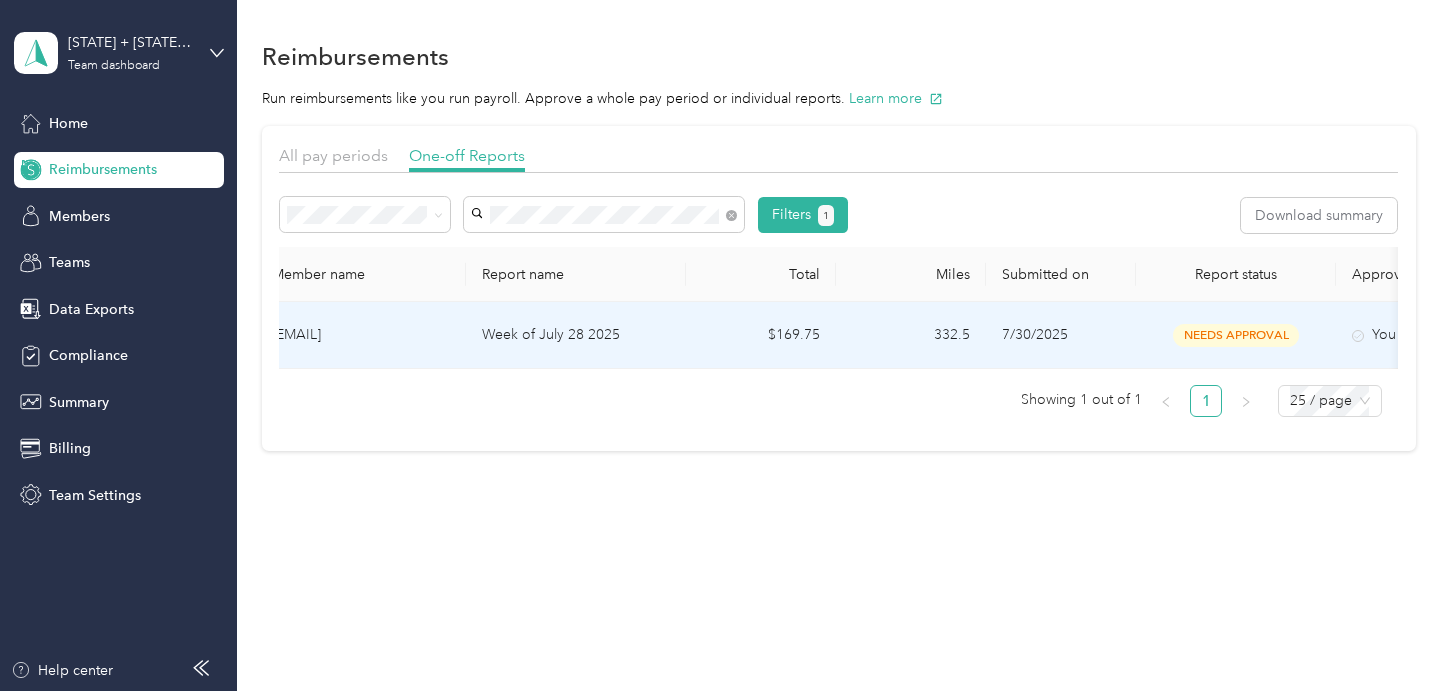 scroll, scrollTop: 0, scrollLeft: 0, axis: both 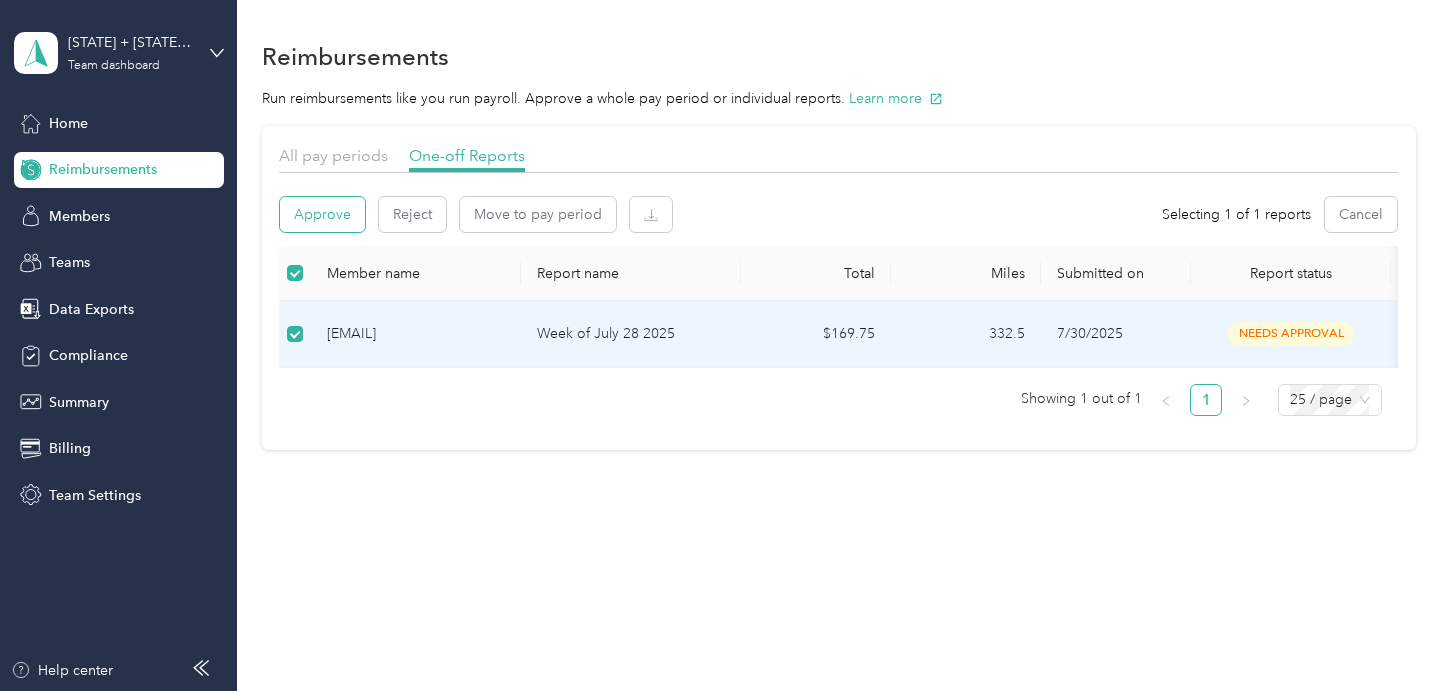 click on "Approve" at bounding box center (322, 214) 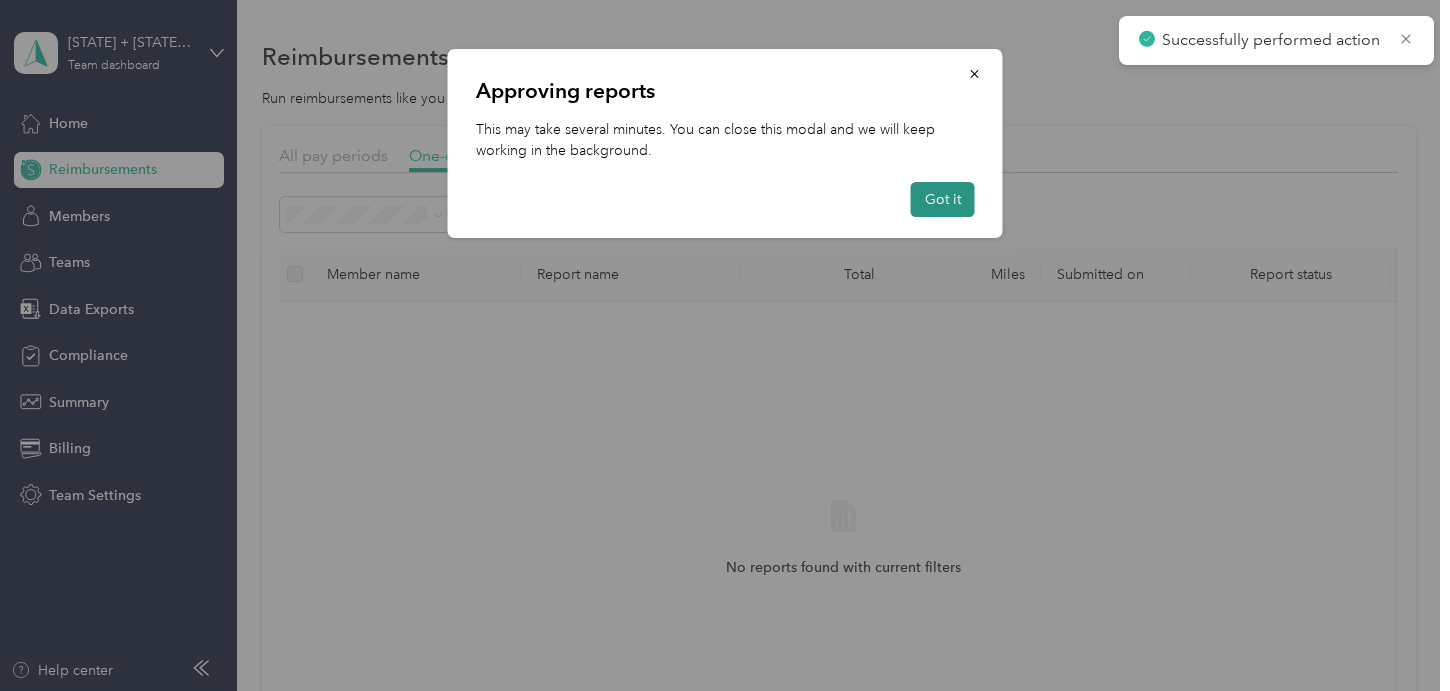 click on "Got it" at bounding box center [943, 199] 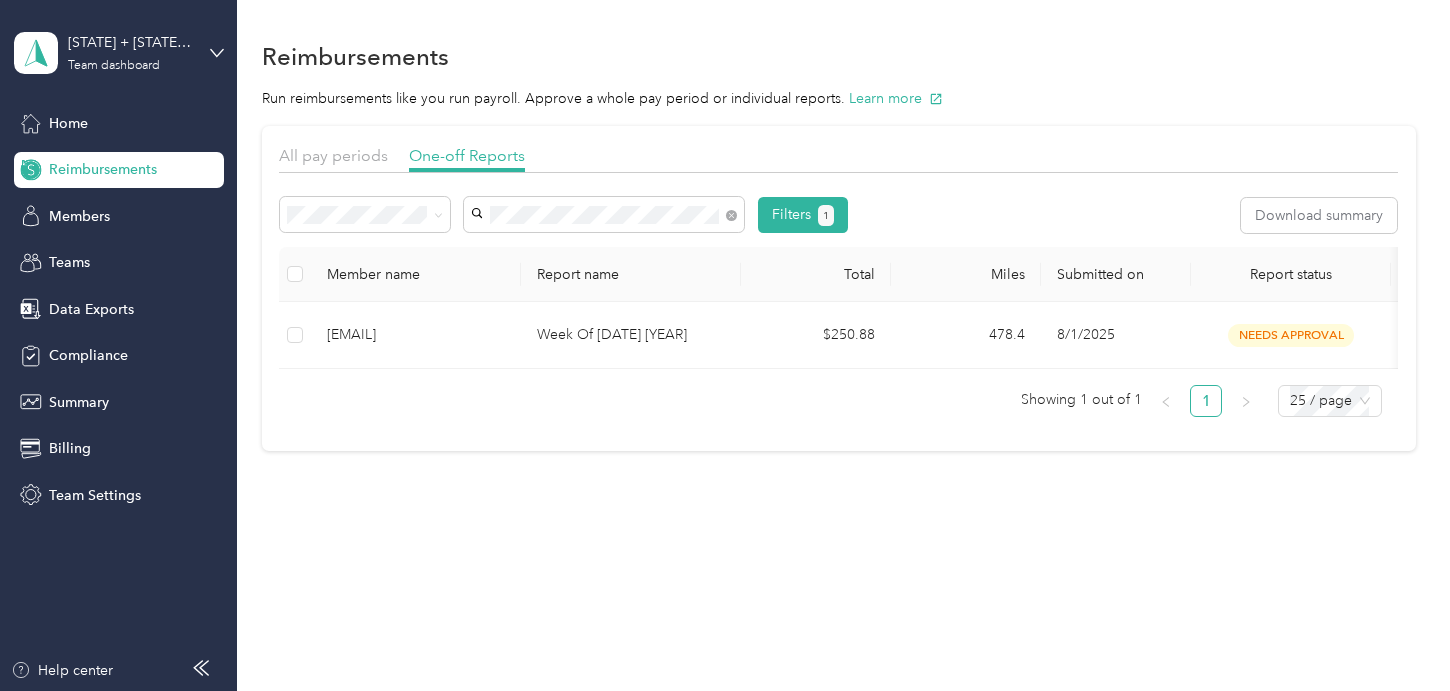 click on "[EMAIL]" at bounding box center [502, 251] 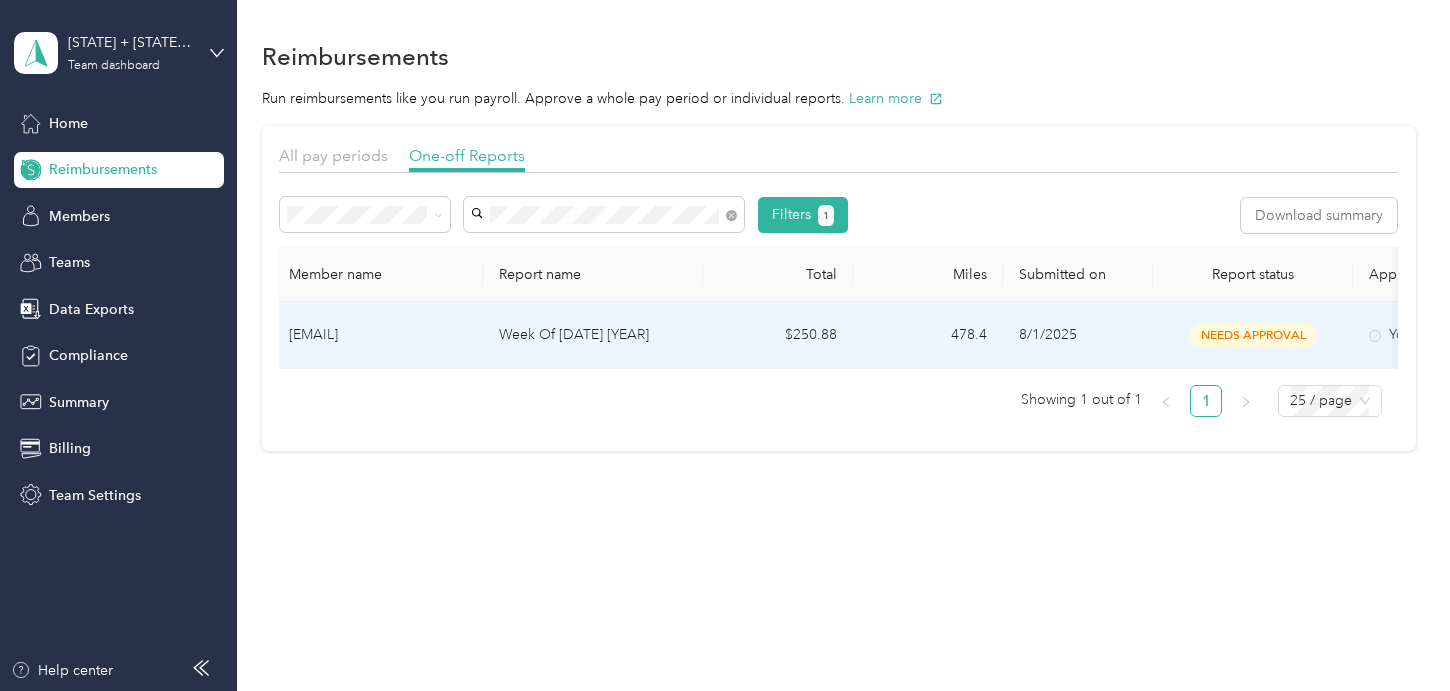 scroll, scrollTop: 0, scrollLeft: 283, axis: horizontal 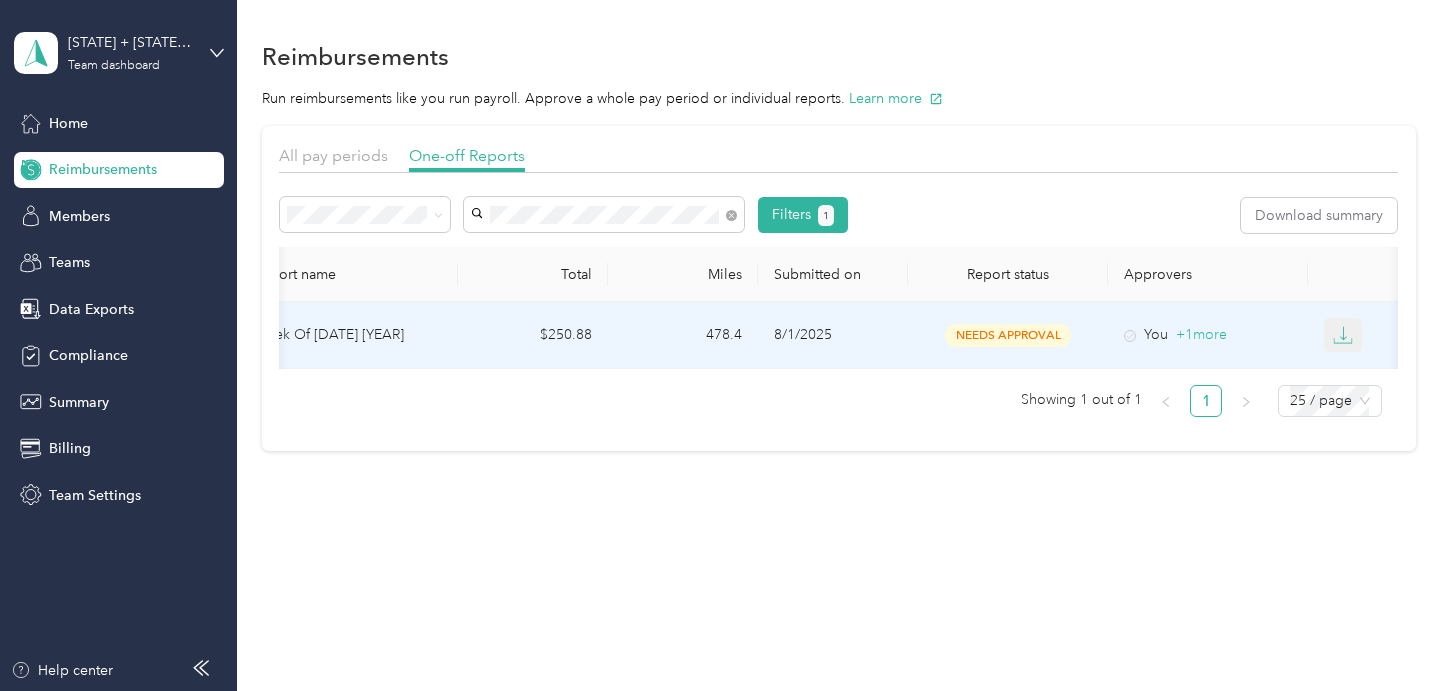 click at bounding box center (1343, 335) 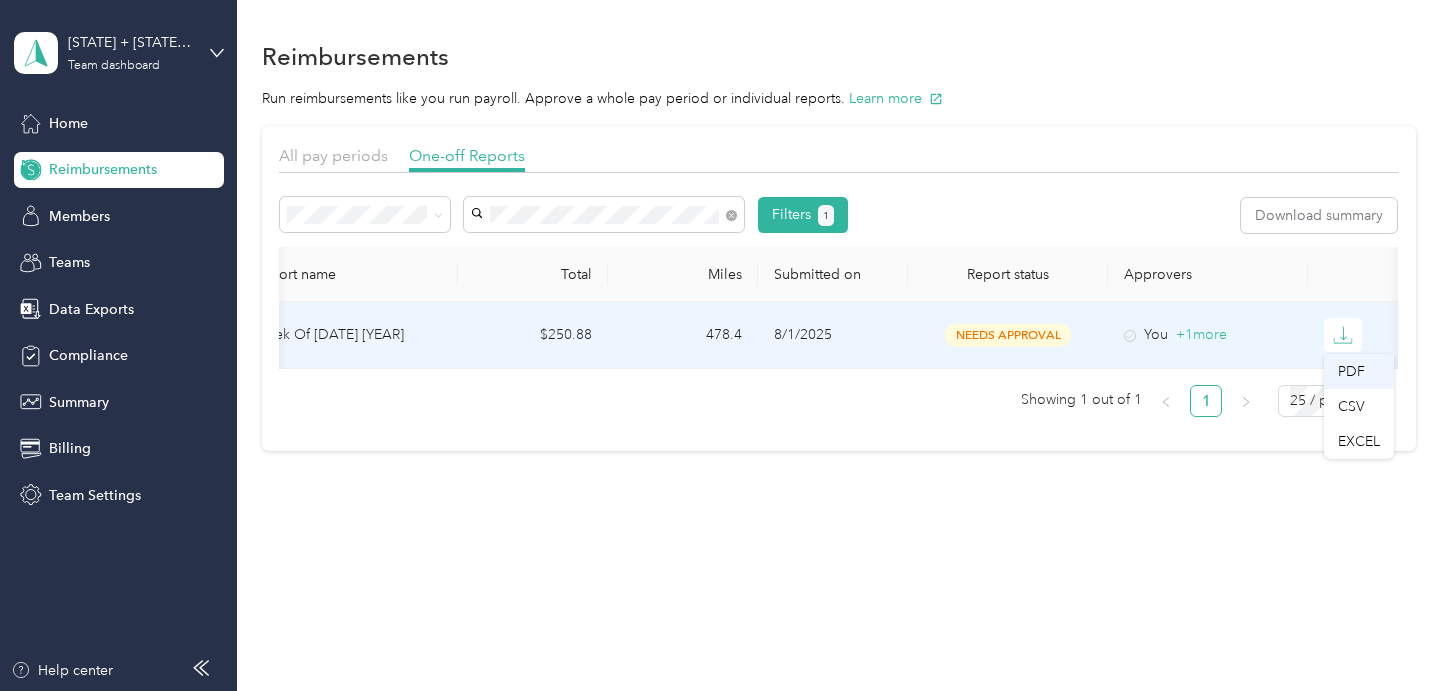 click on "PDF" at bounding box center (1359, 371) 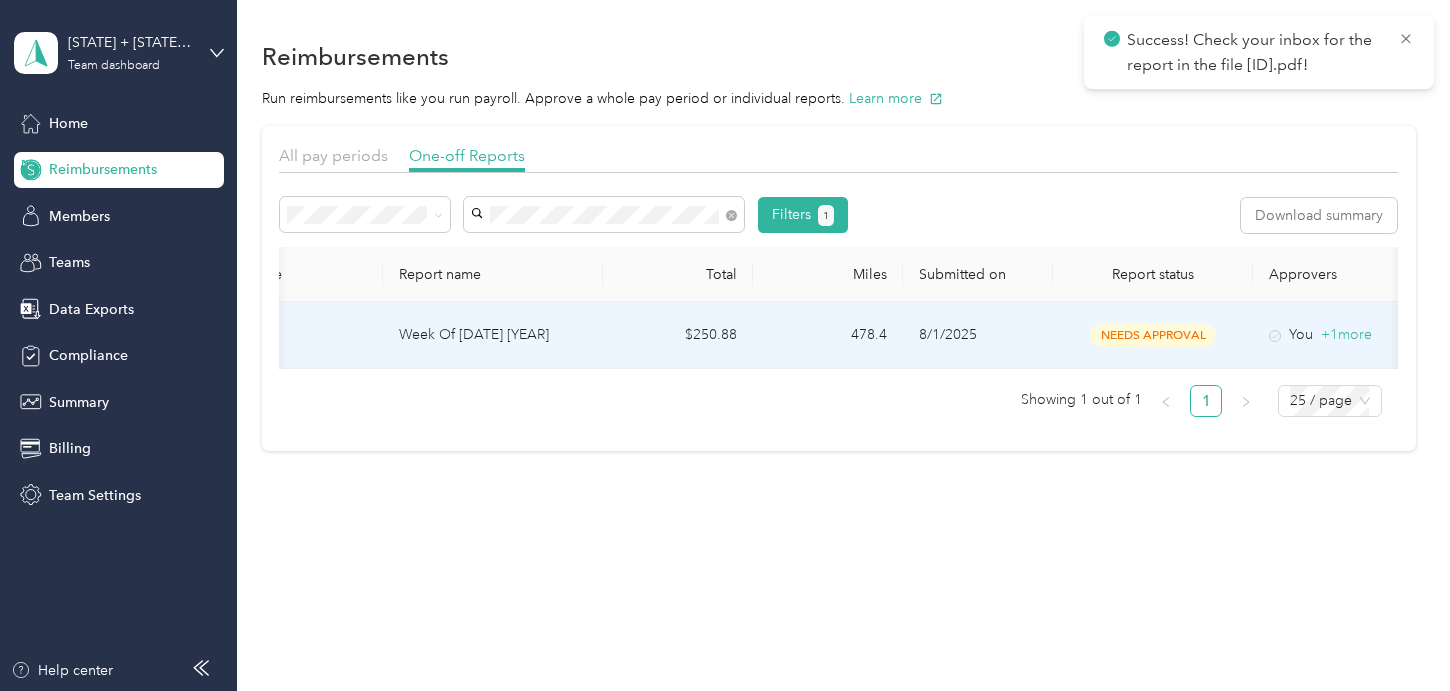 scroll, scrollTop: 0, scrollLeft: 0, axis: both 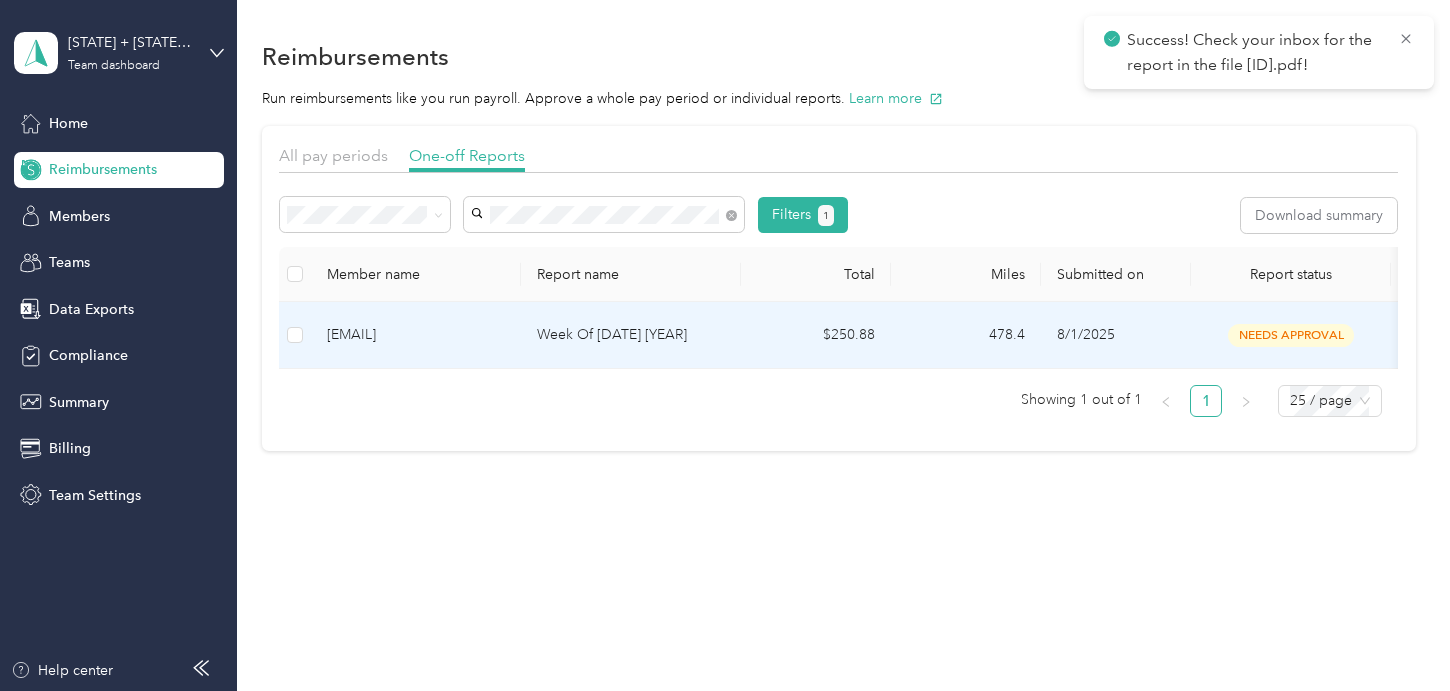 click at bounding box center [295, 335] 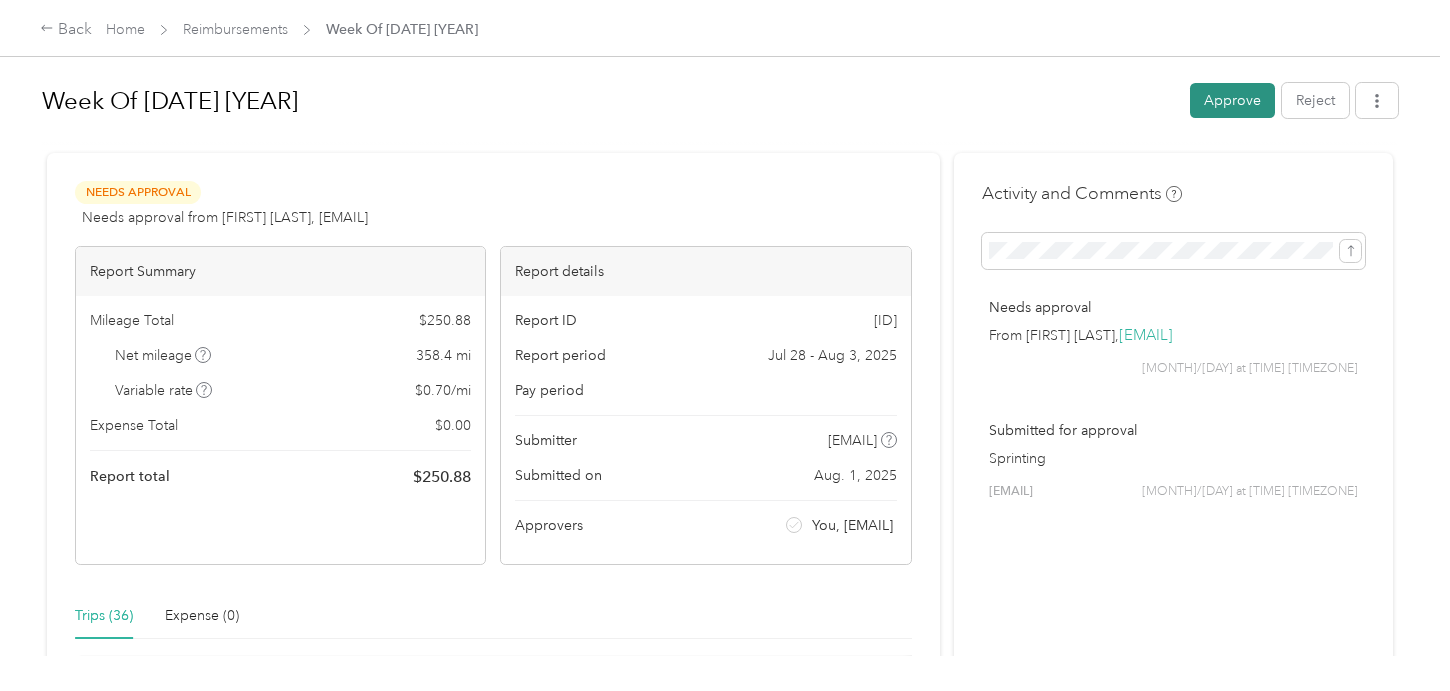 click on "Approve" at bounding box center (1232, 100) 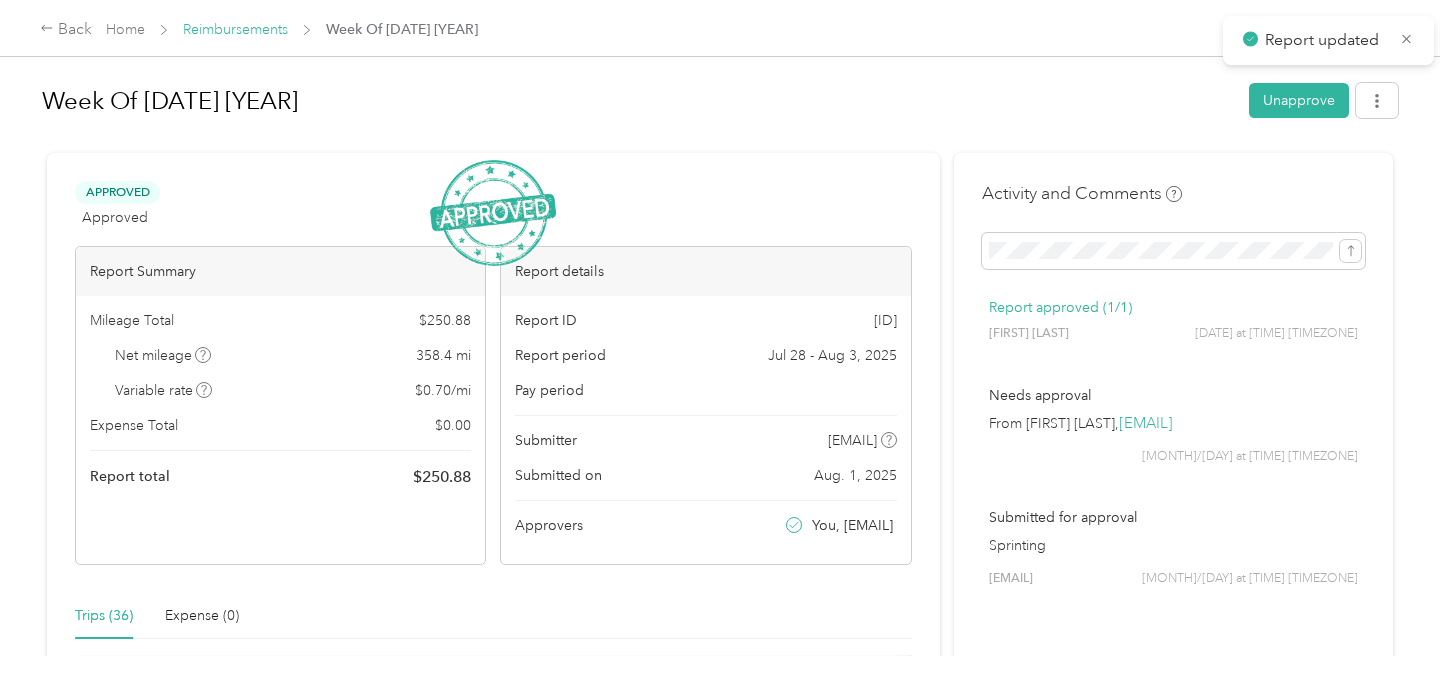 click on "Reimbursements" at bounding box center (235, 29) 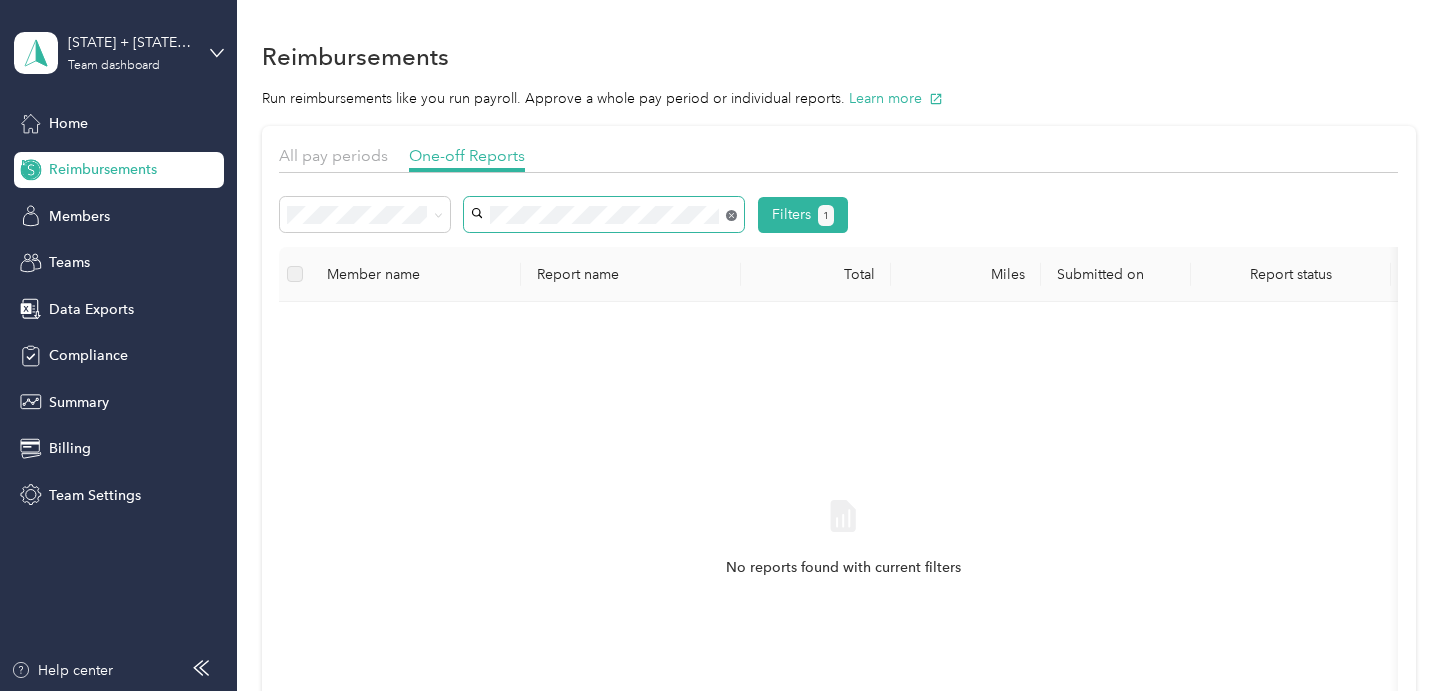 click 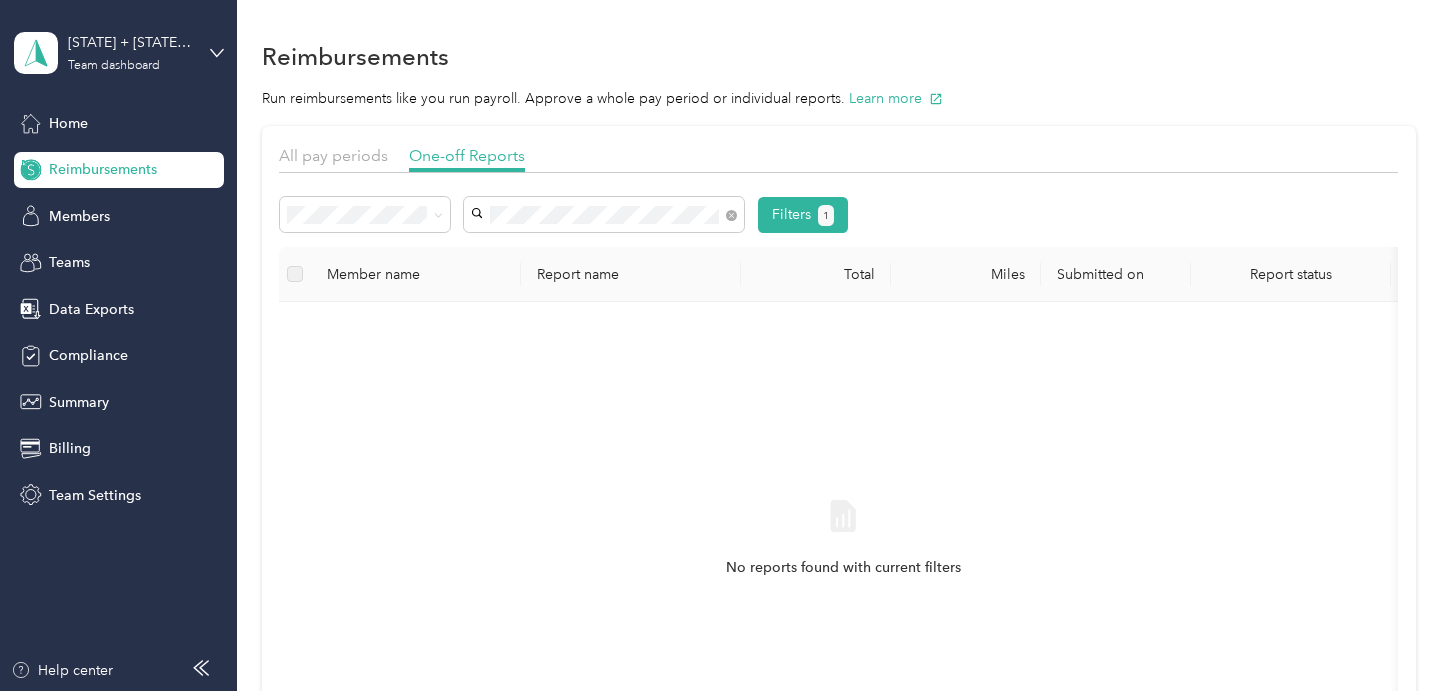click on "[FIRST] [LAST]" at bounding box center [604, 251] 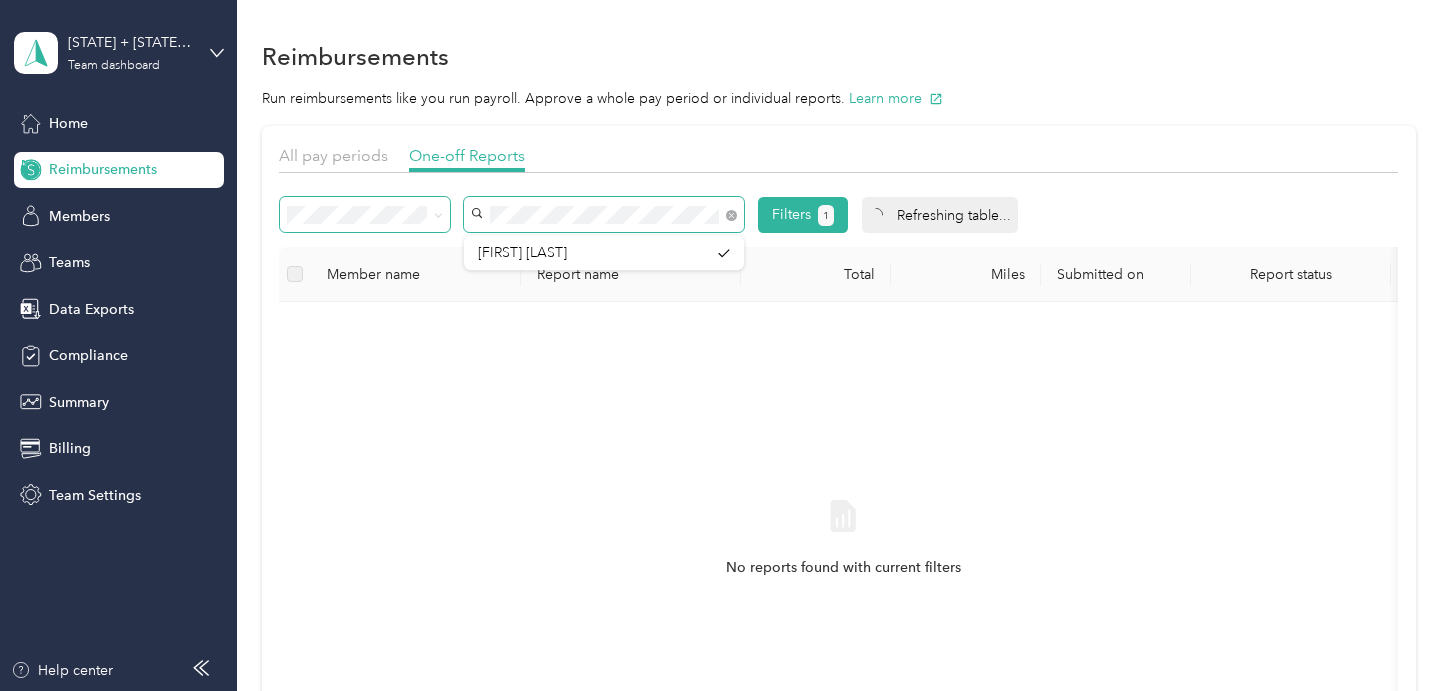 click on "Filters 1" at bounding box center (564, 215) 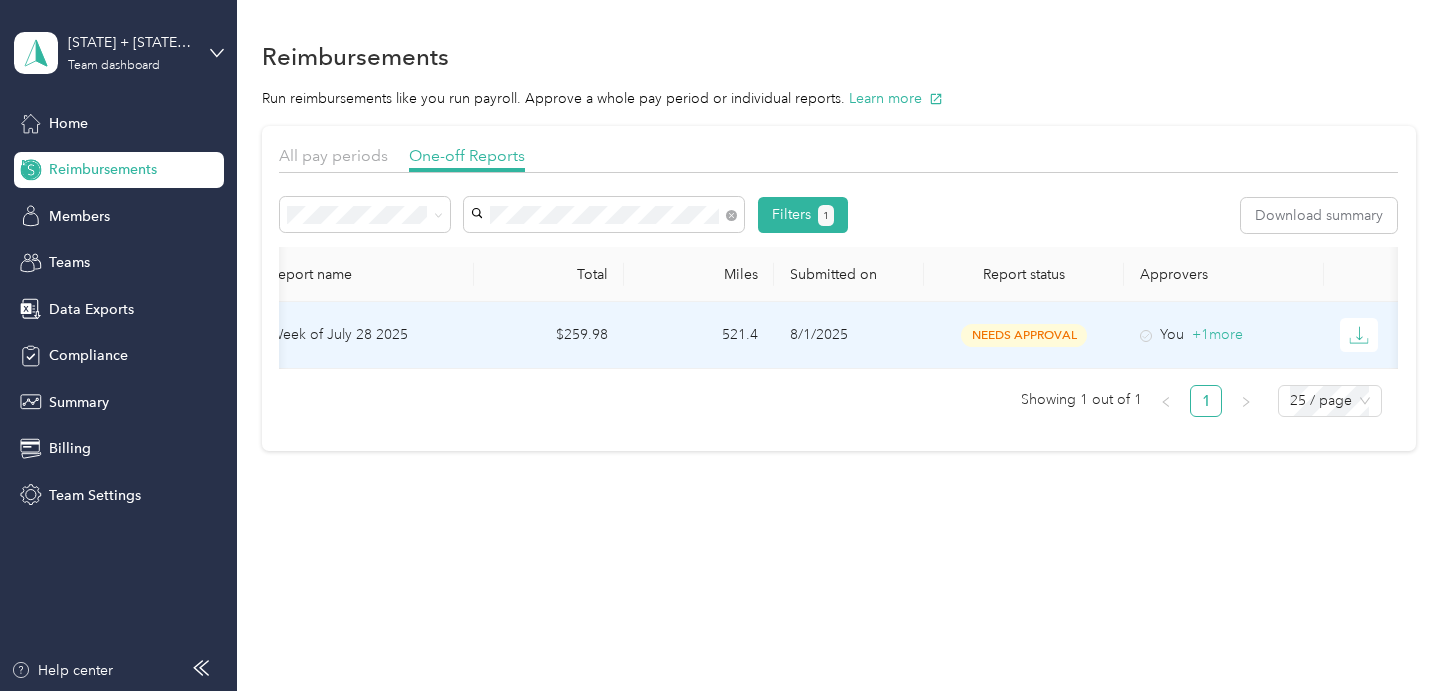 scroll, scrollTop: 0, scrollLeft: 283, axis: horizontal 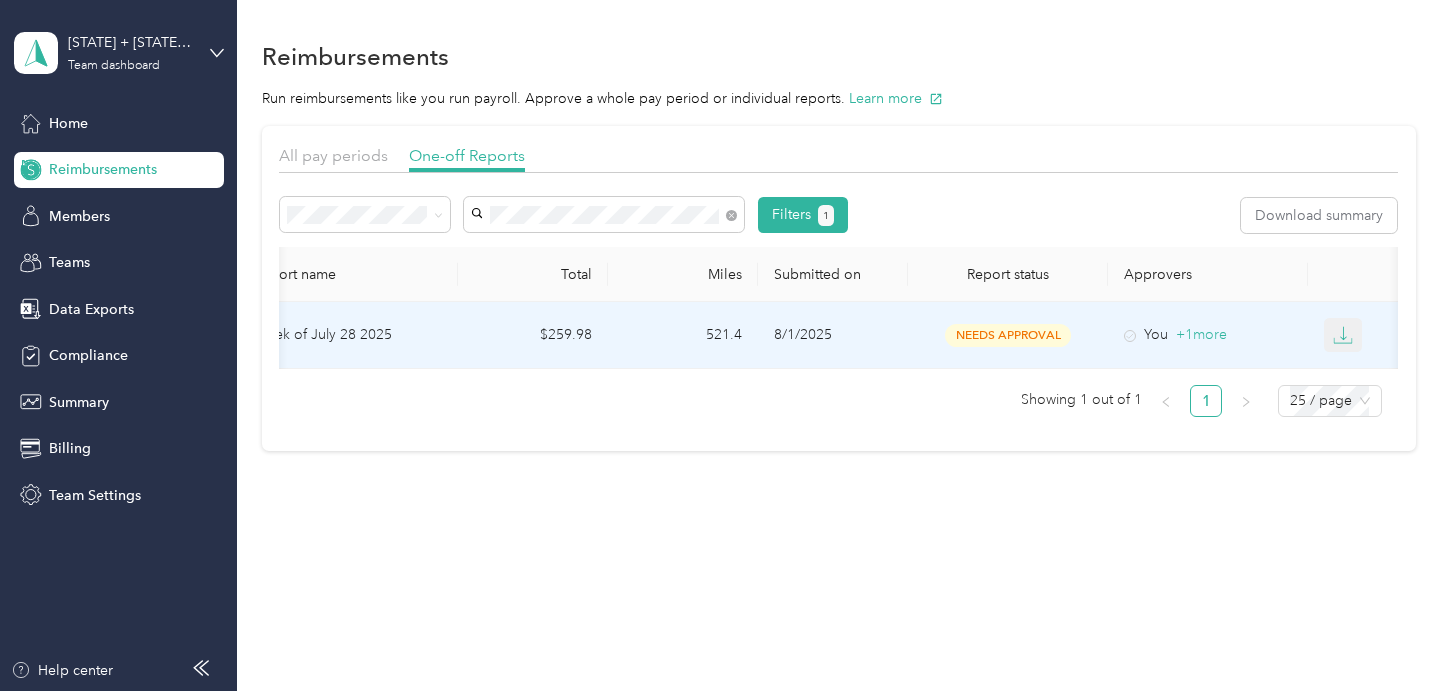 click 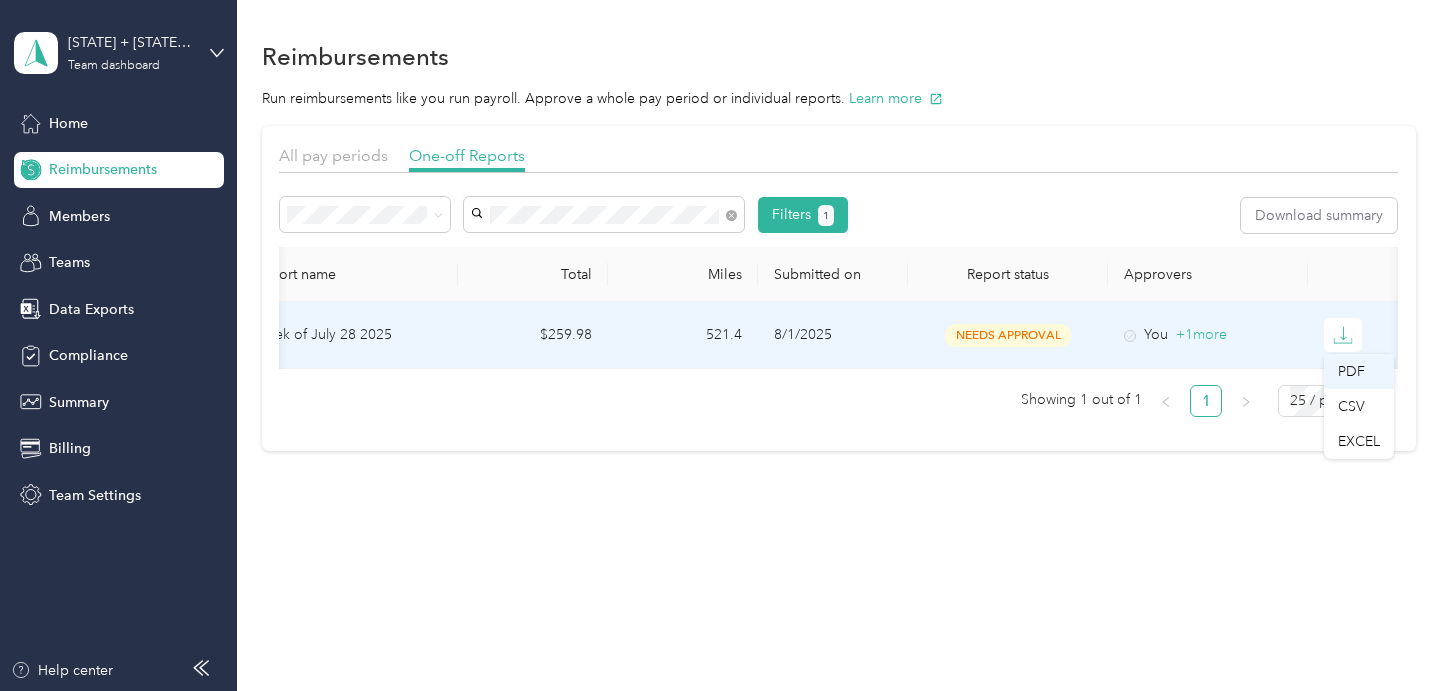 click on "PDF" at bounding box center (1359, 371) 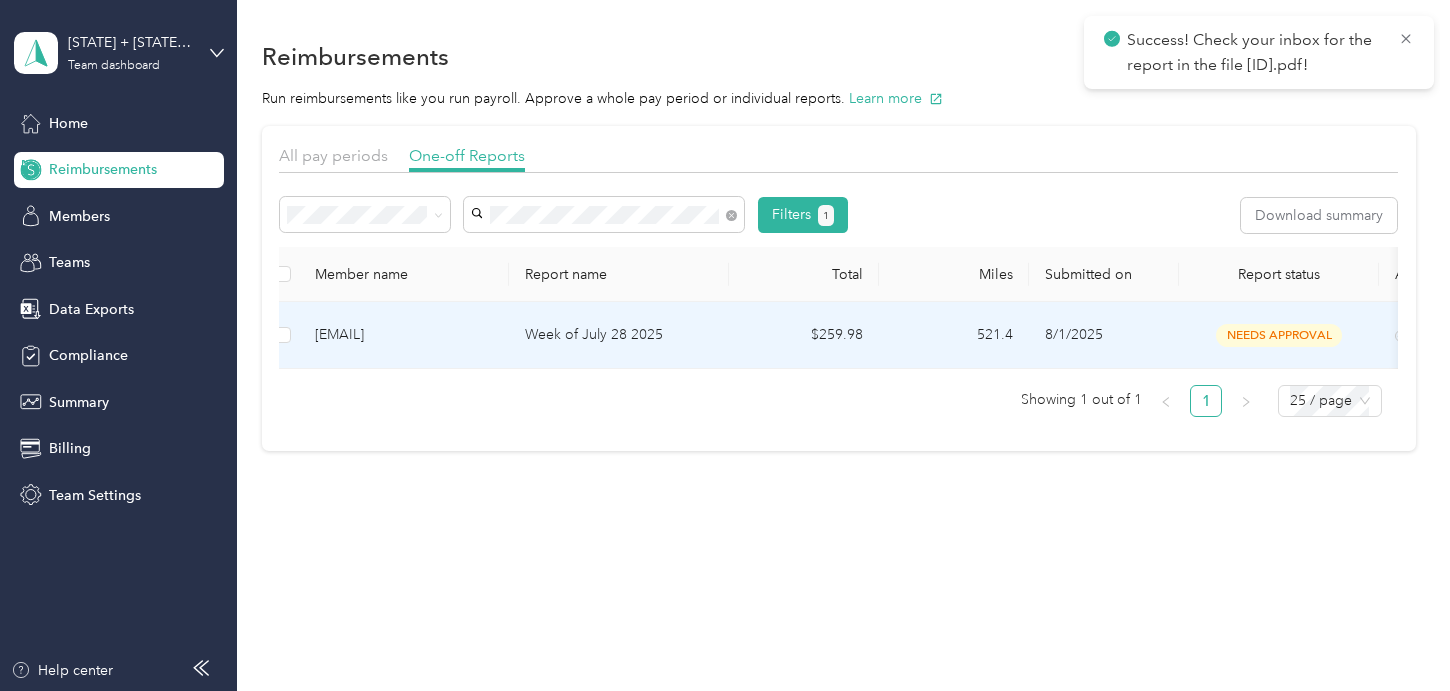 scroll, scrollTop: 0, scrollLeft: 0, axis: both 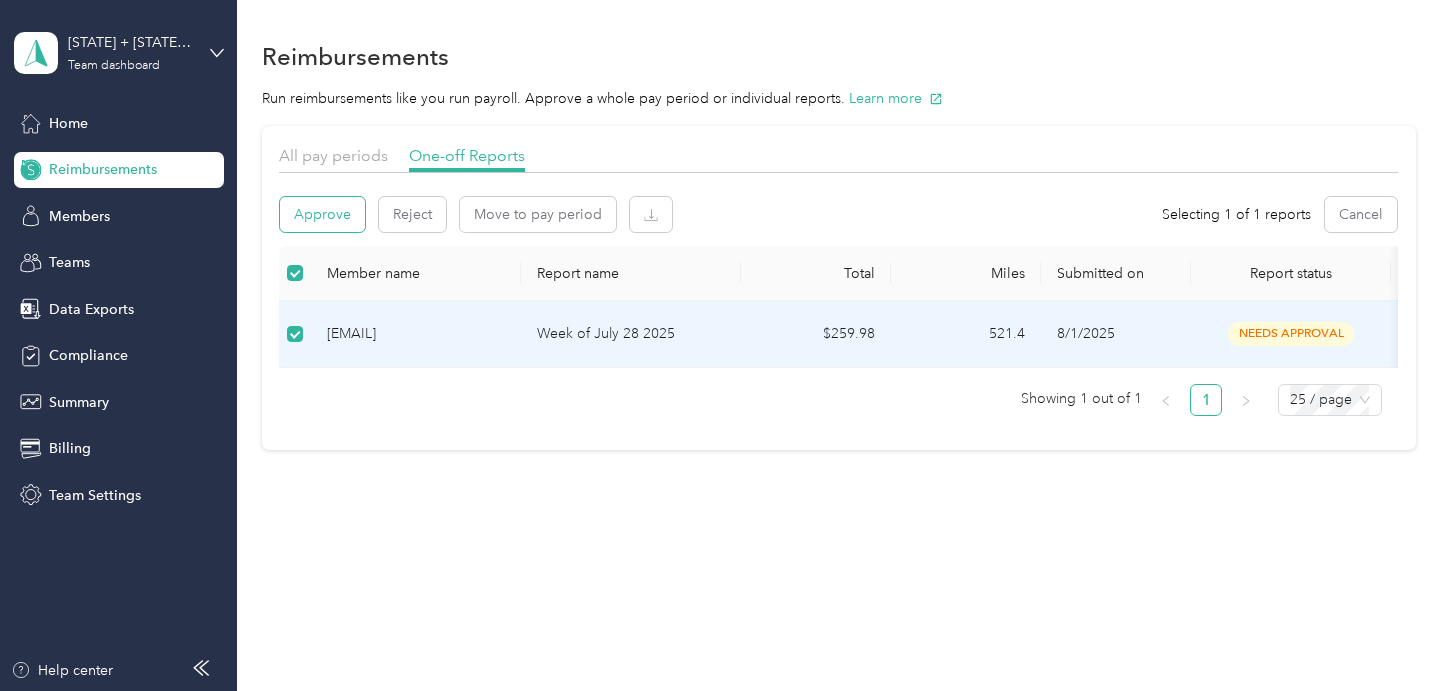 click on "Approve" at bounding box center [322, 214] 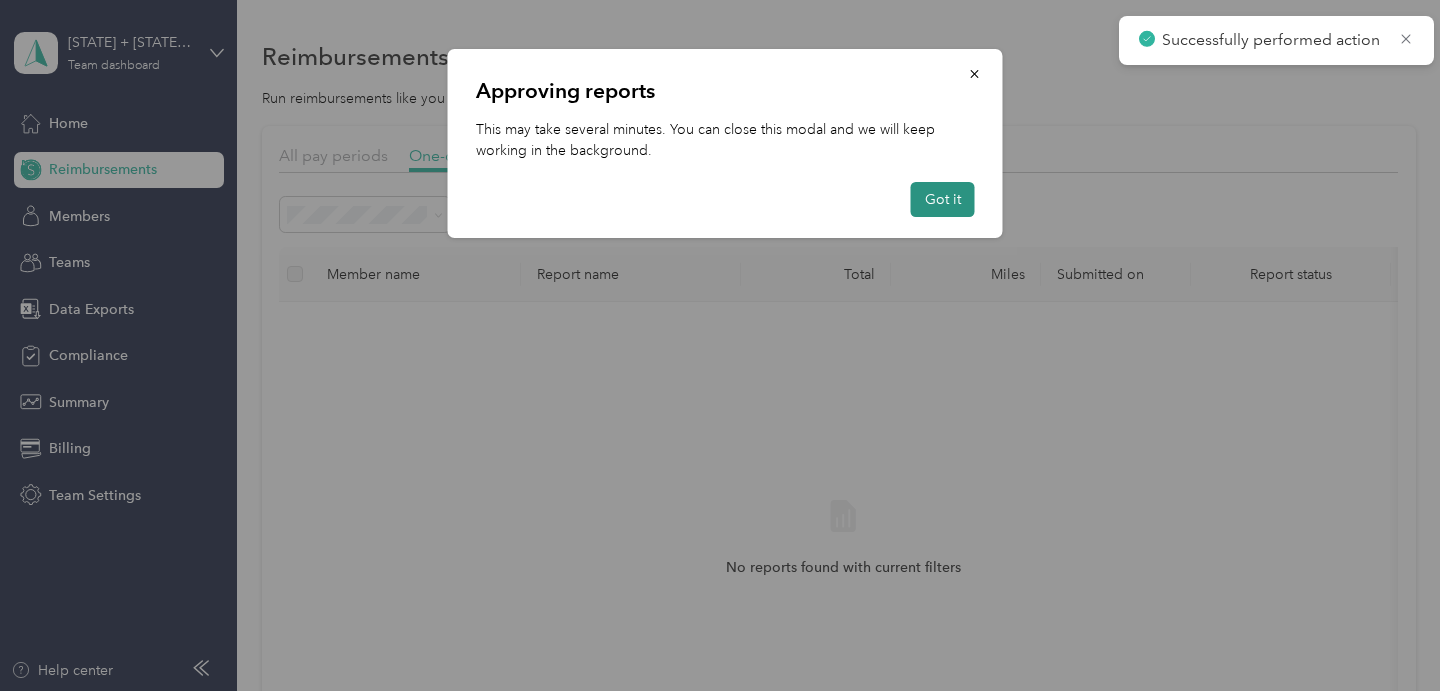 click on "Got it" at bounding box center (943, 199) 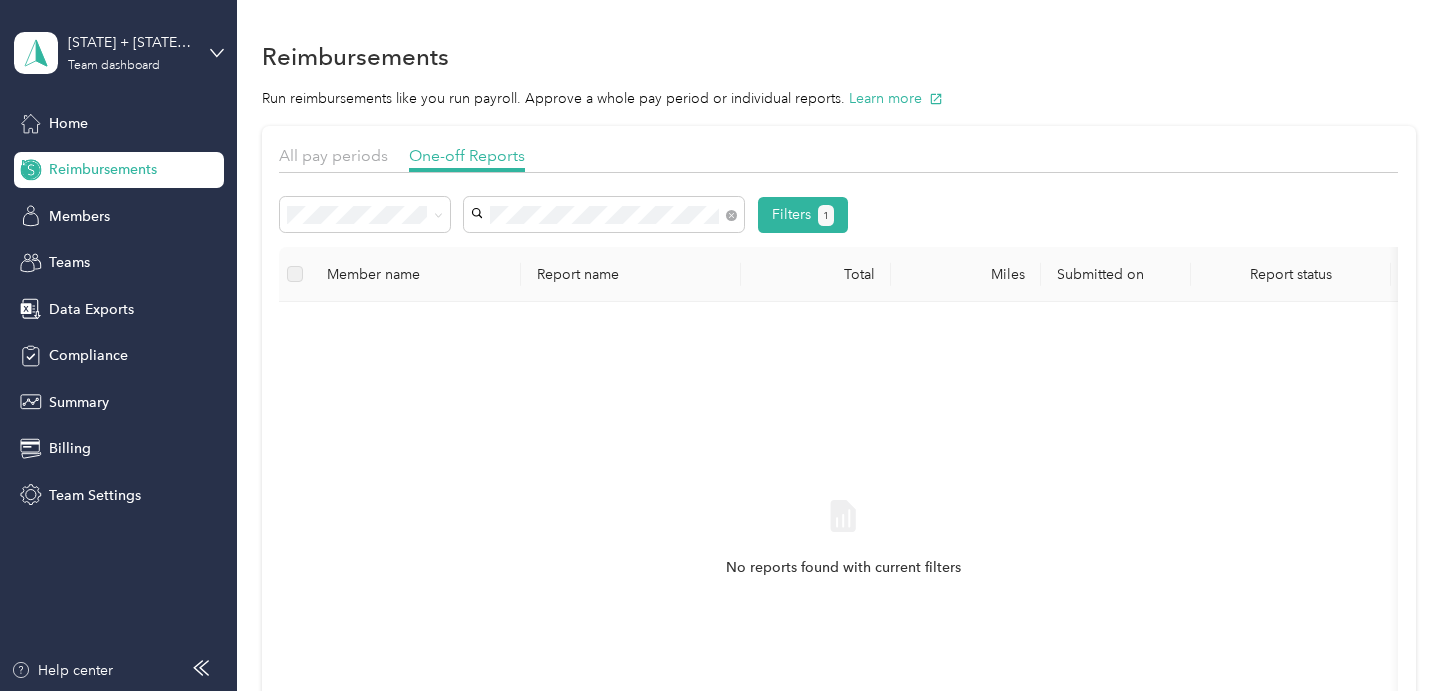 click on "[EMAIL]" at bounding box center (604, 321) 